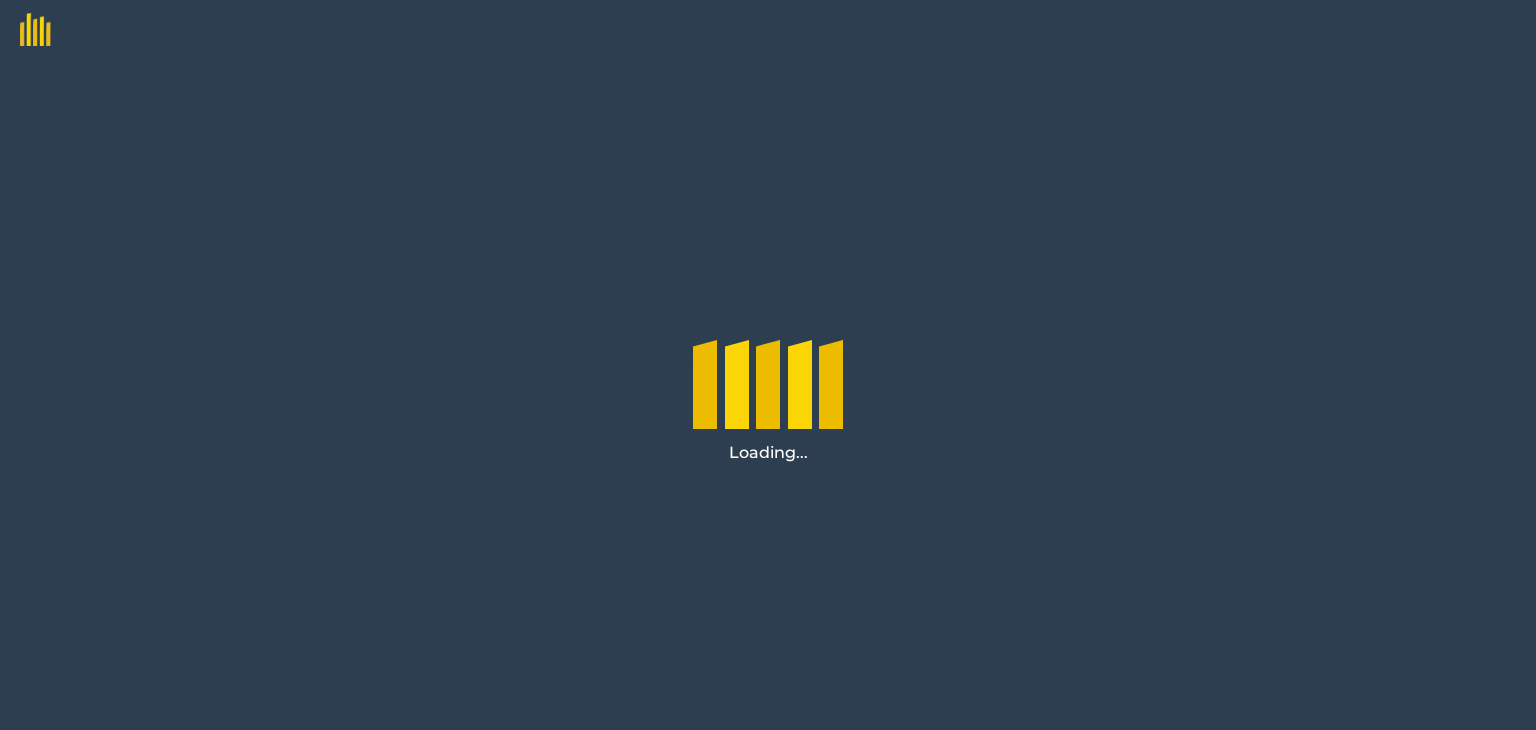 scroll, scrollTop: 0, scrollLeft: 0, axis: both 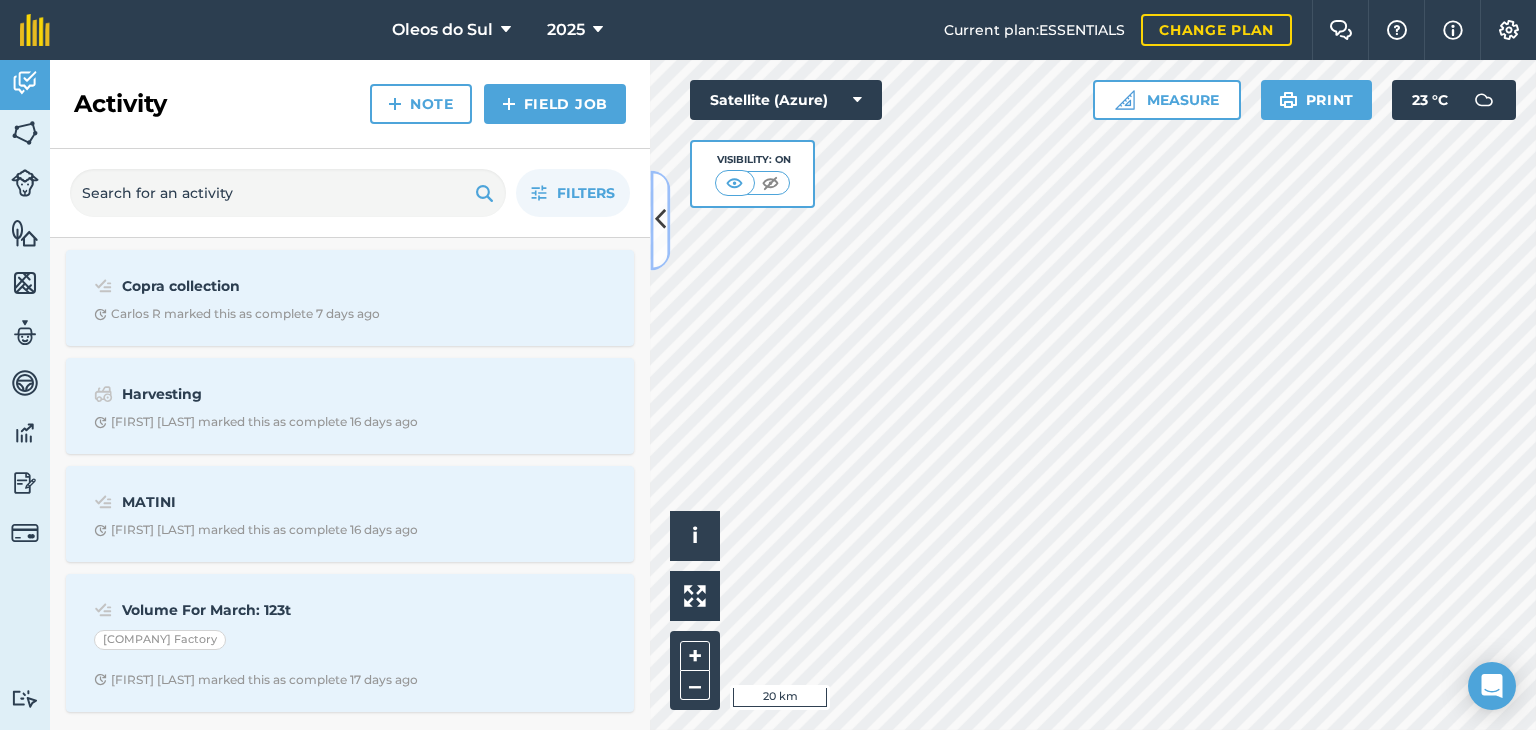 click at bounding box center (660, 220) 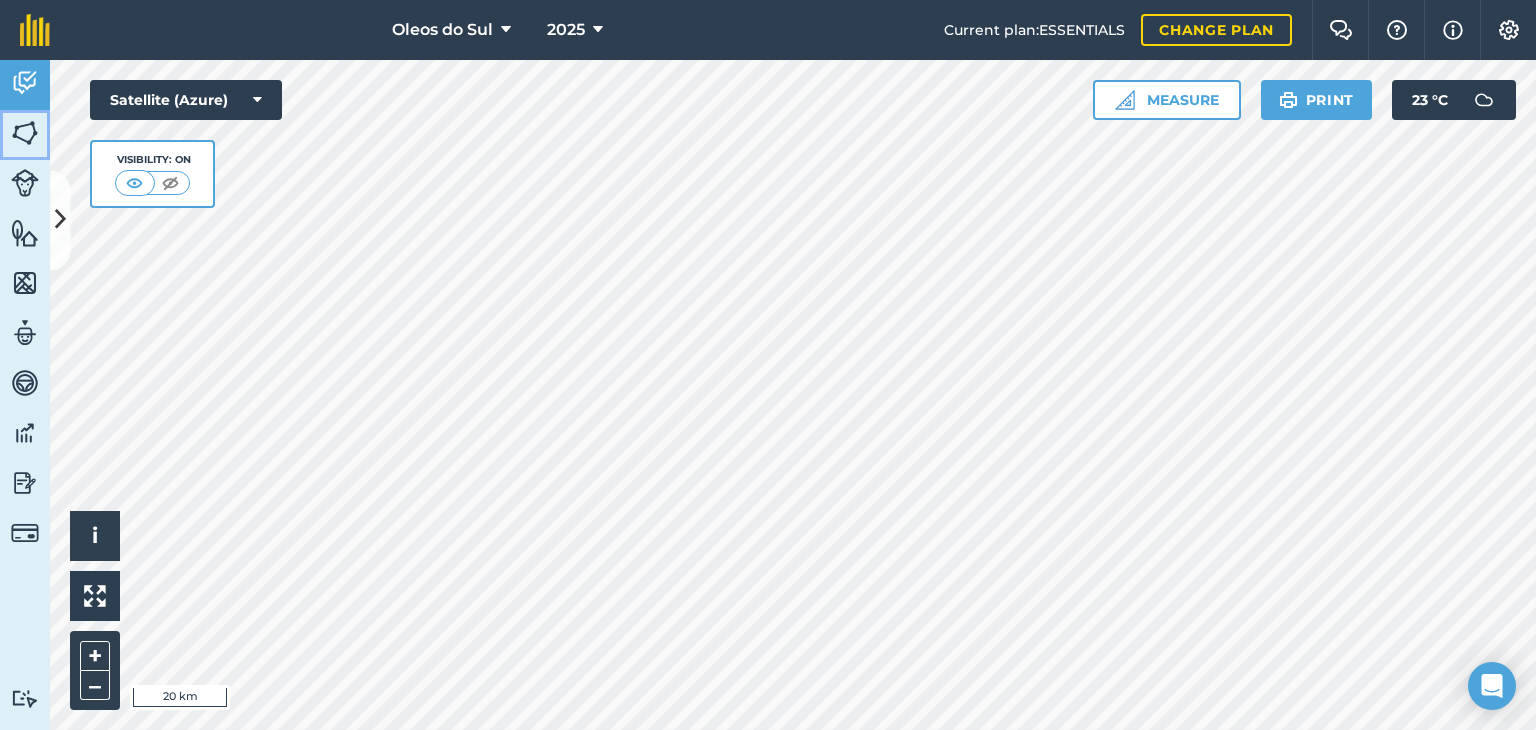 click at bounding box center [25, 133] 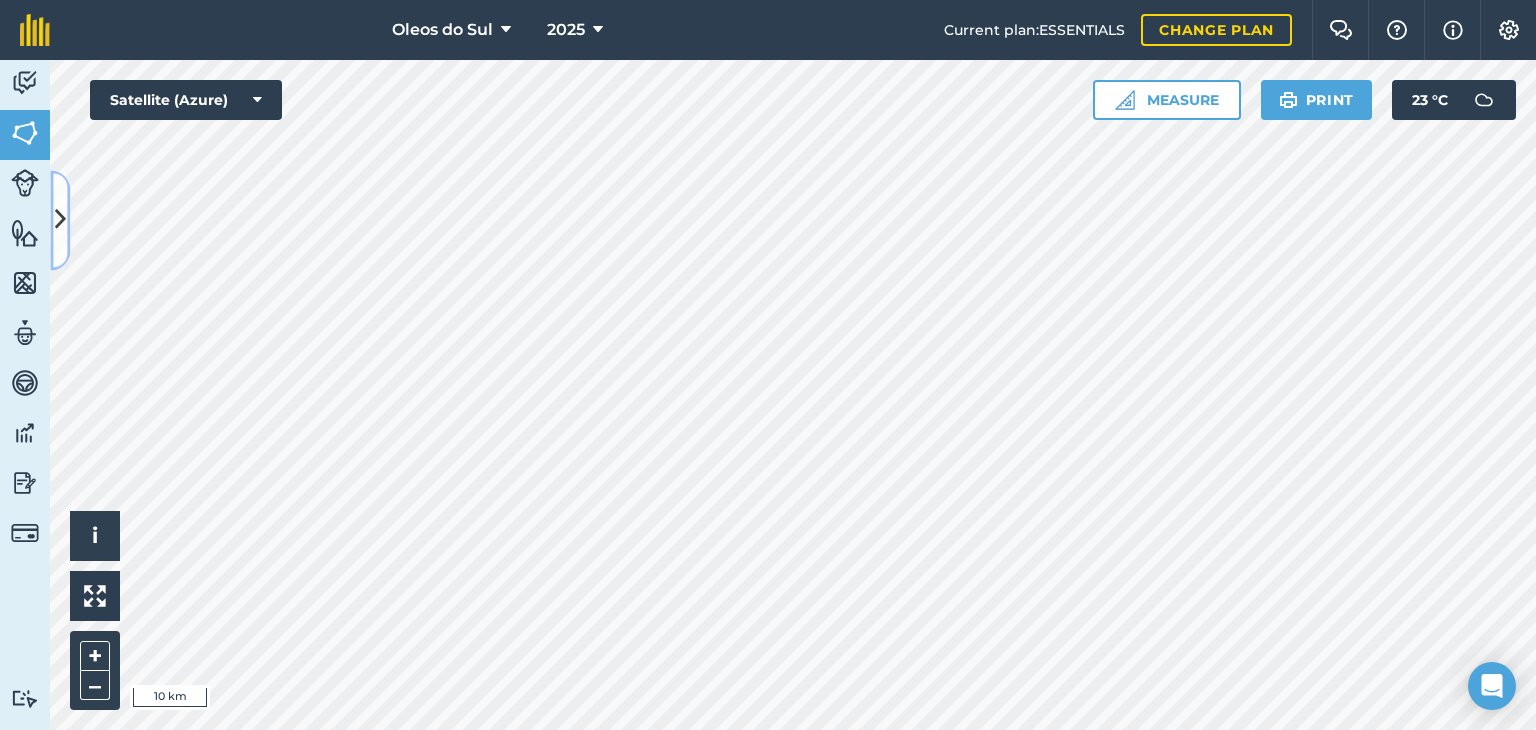 click at bounding box center [60, 220] 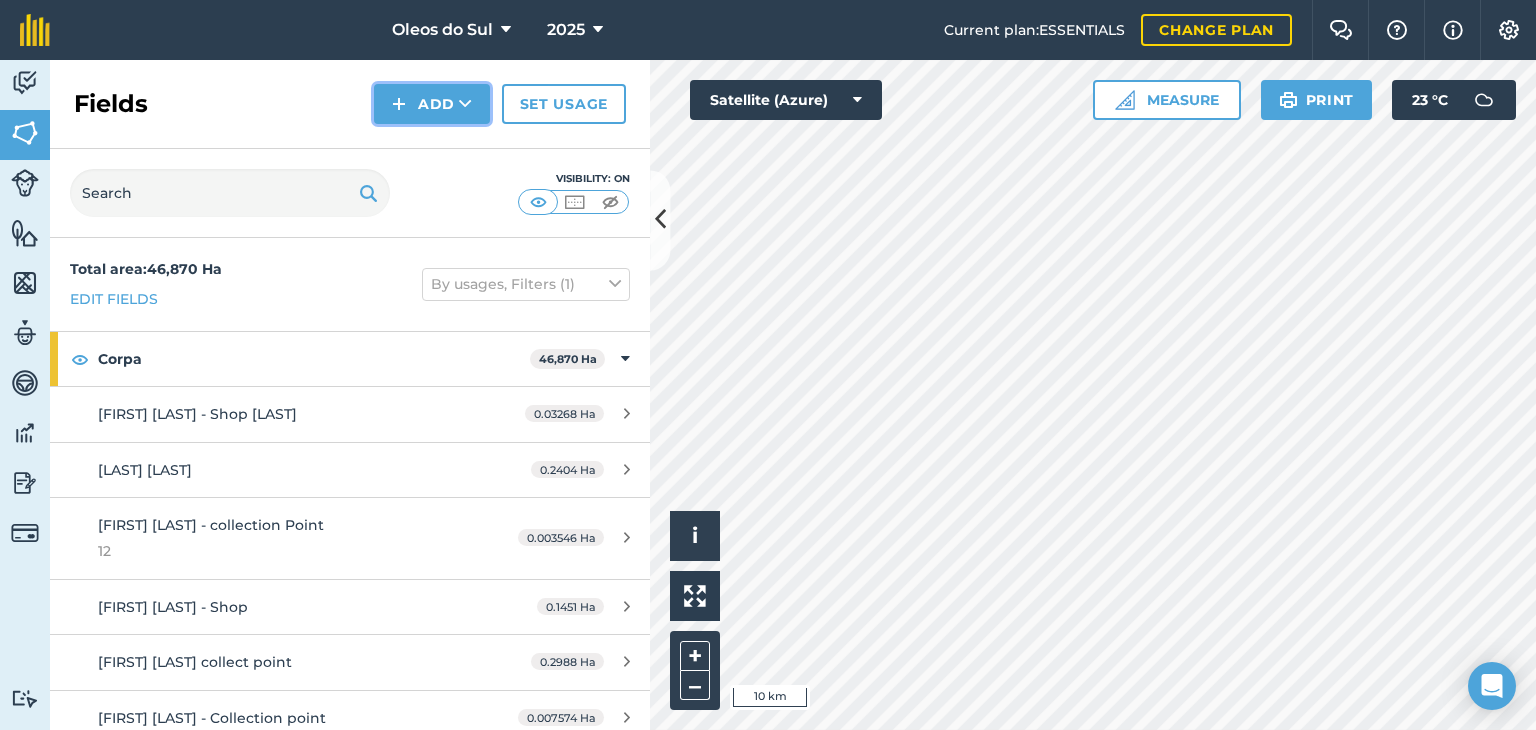 click on "Add" at bounding box center [432, 104] 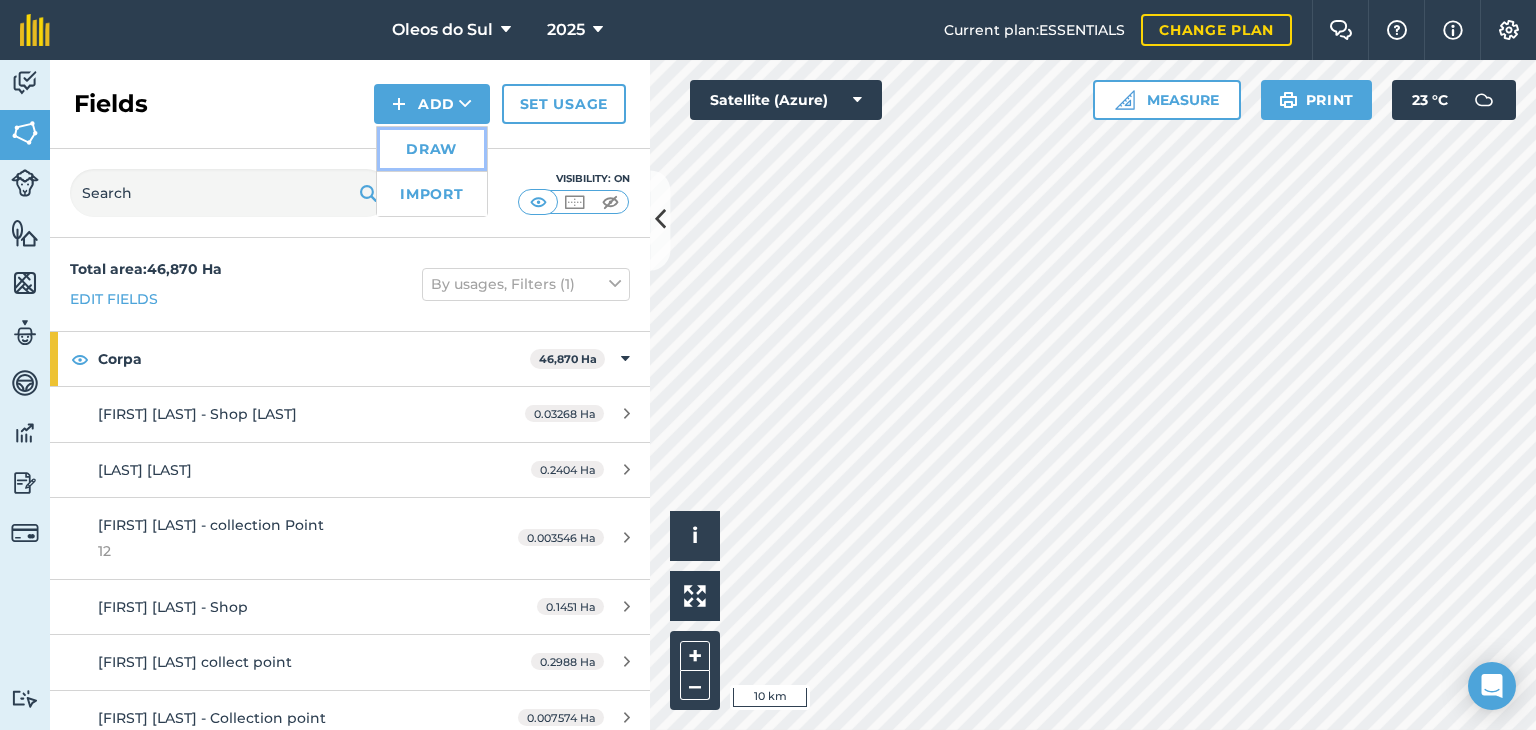 click on "Draw" at bounding box center [432, 149] 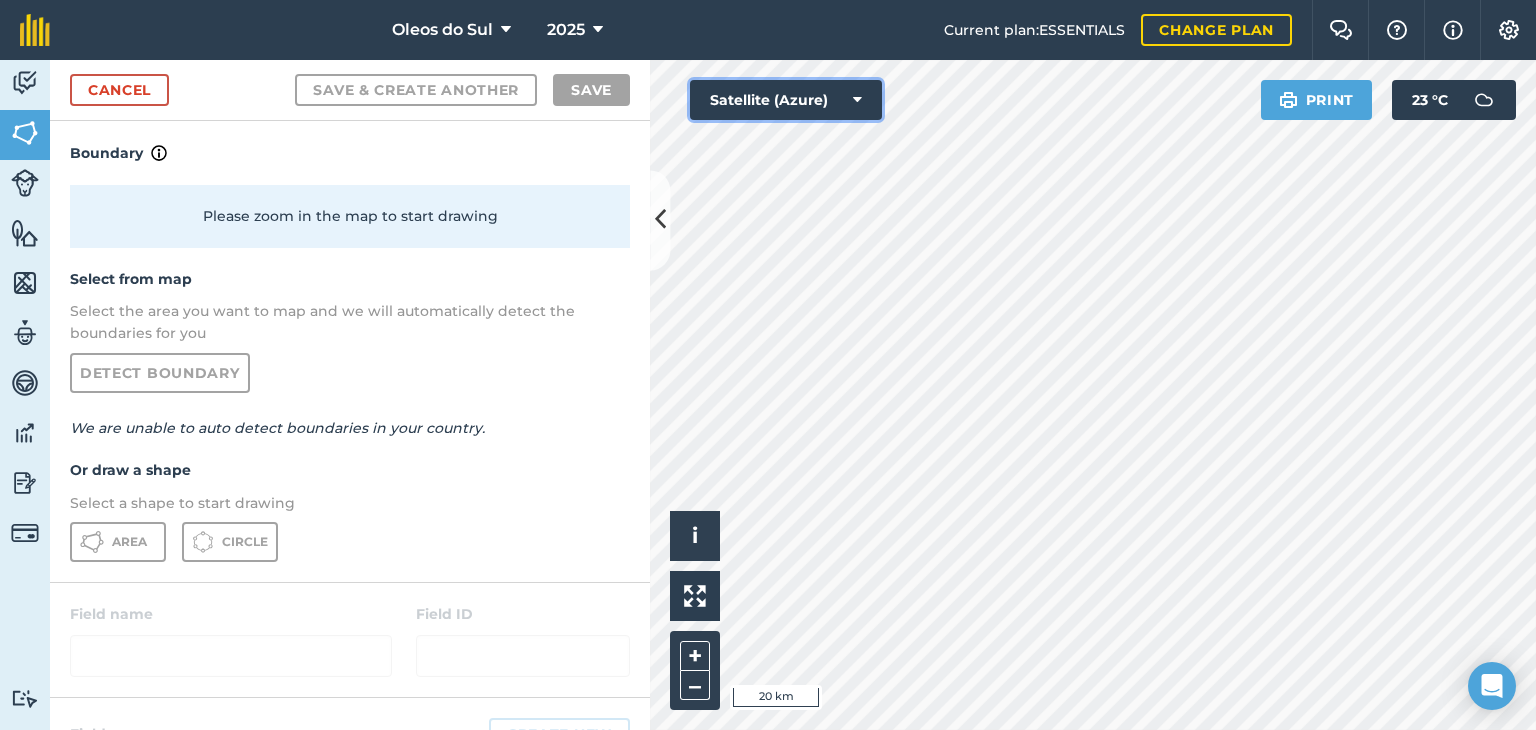 click at bounding box center [857, 100] 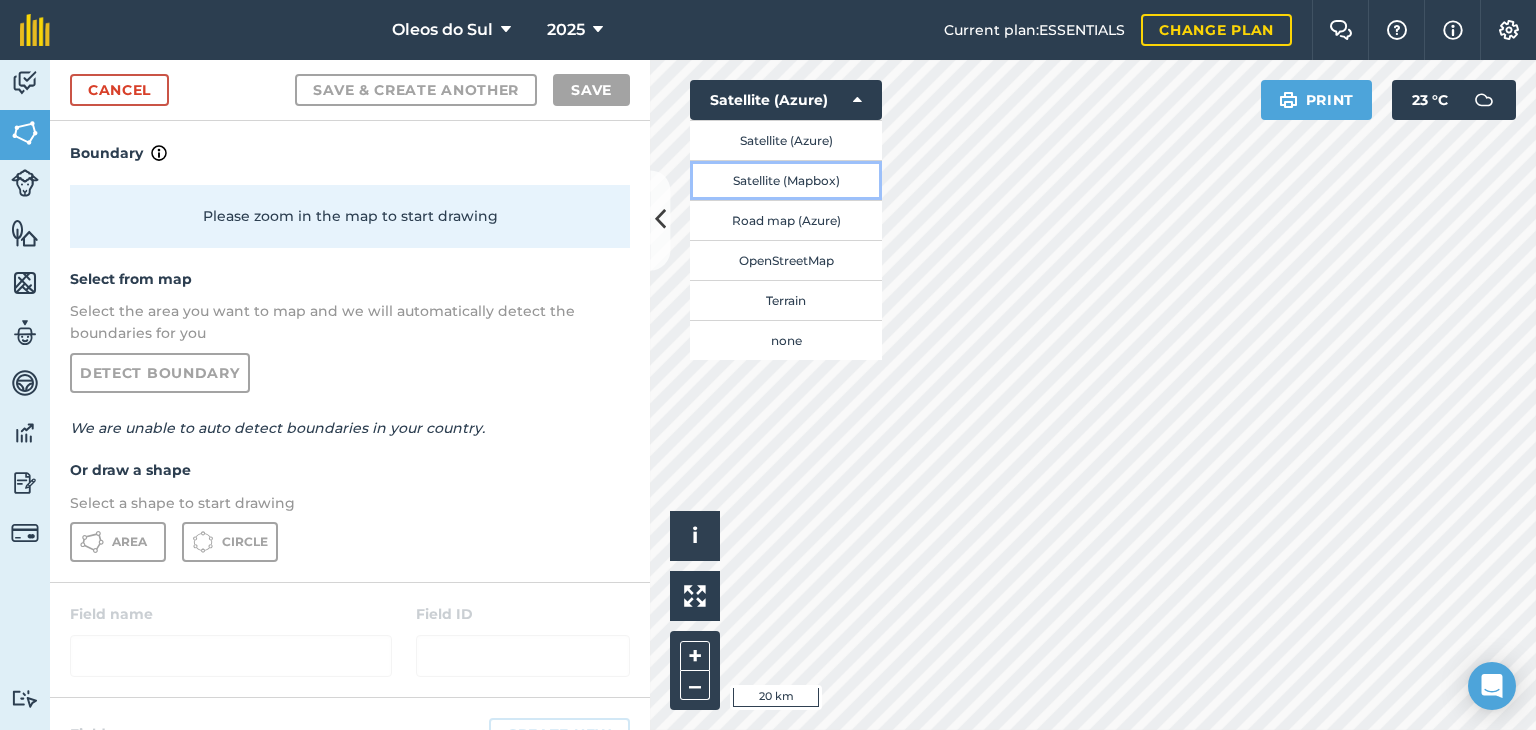 click on "Satellite (Mapbox)" at bounding box center [786, 180] 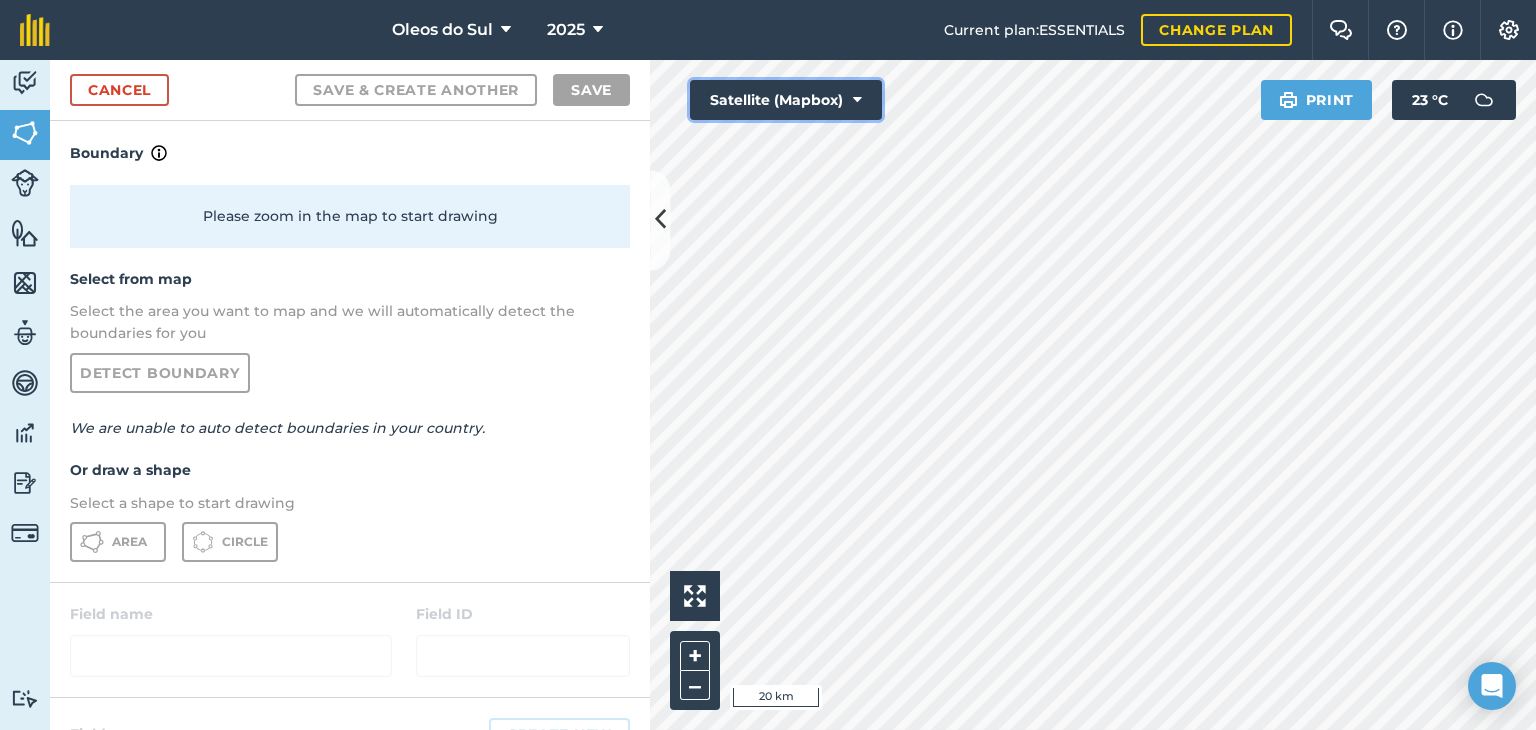click at bounding box center (857, 100) 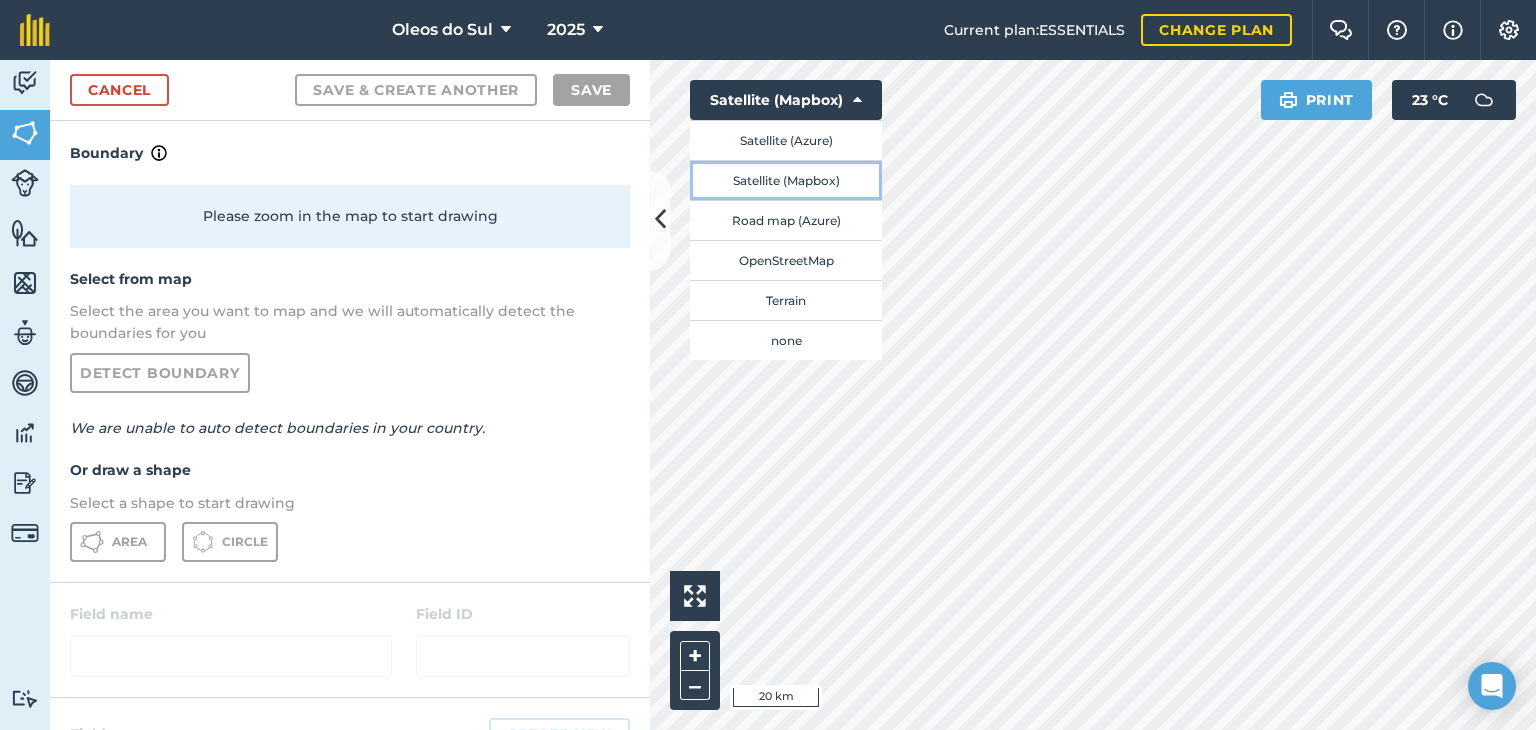 click on "Satellite (Mapbox)" at bounding box center (786, 180) 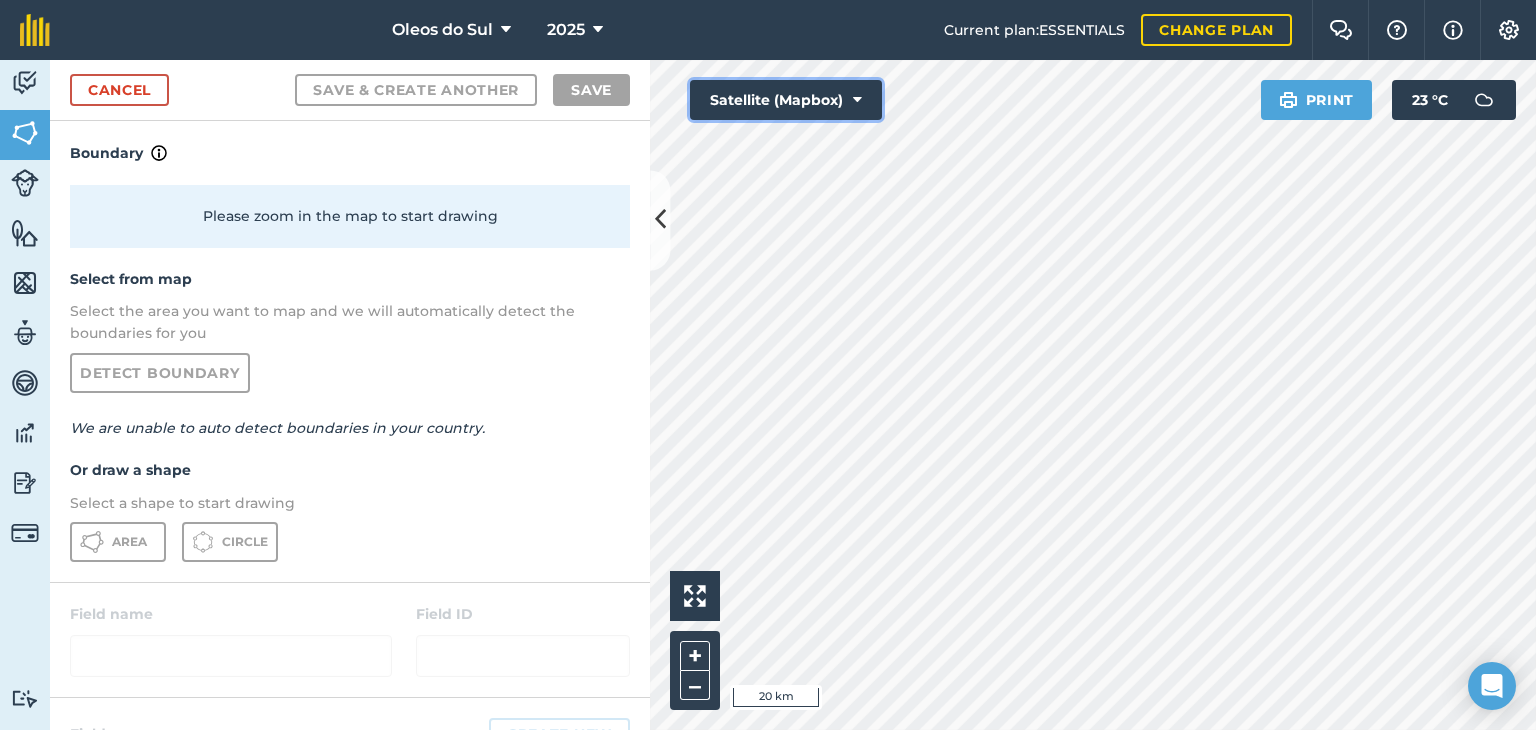 click at bounding box center (857, 100) 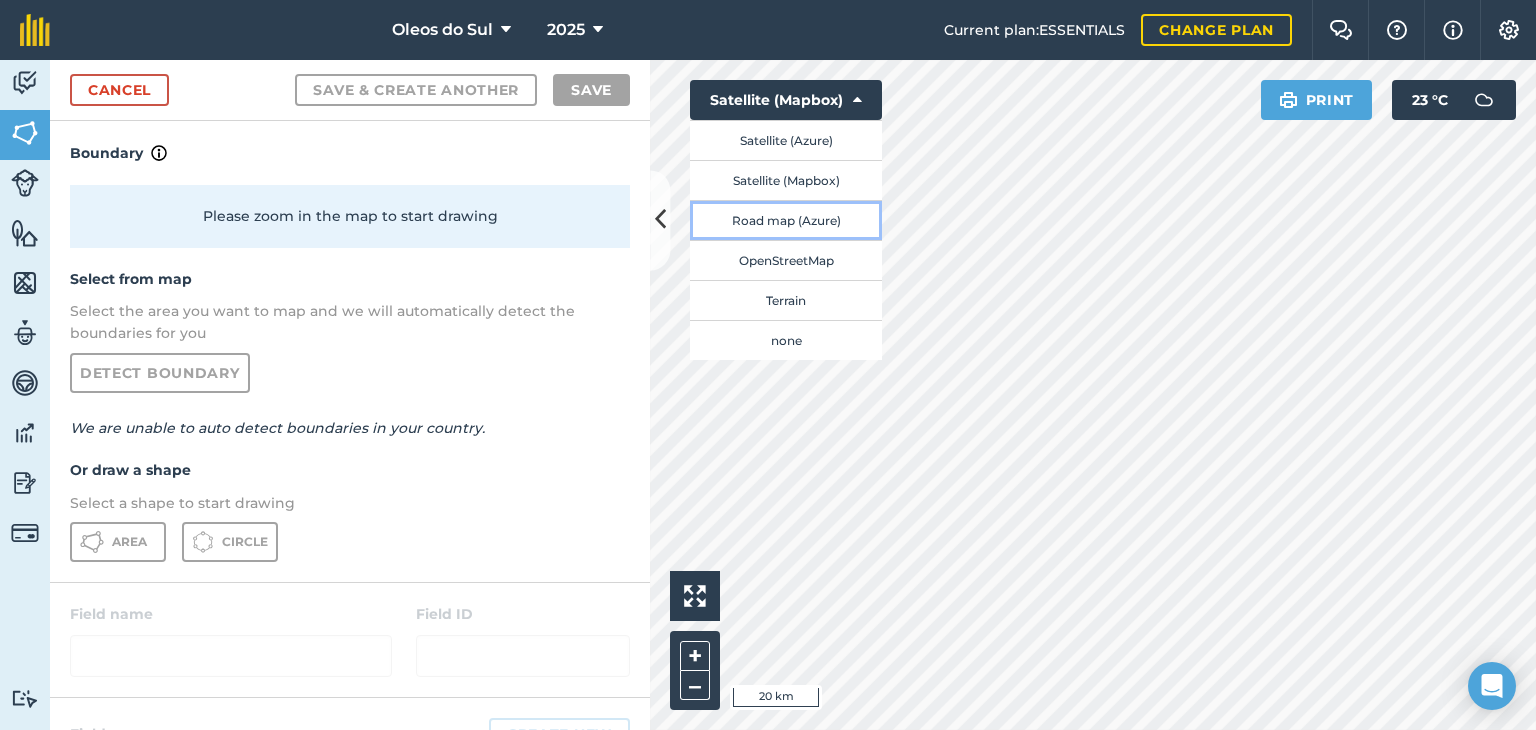 click on "Road map (Azure)" at bounding box center (786, 220) 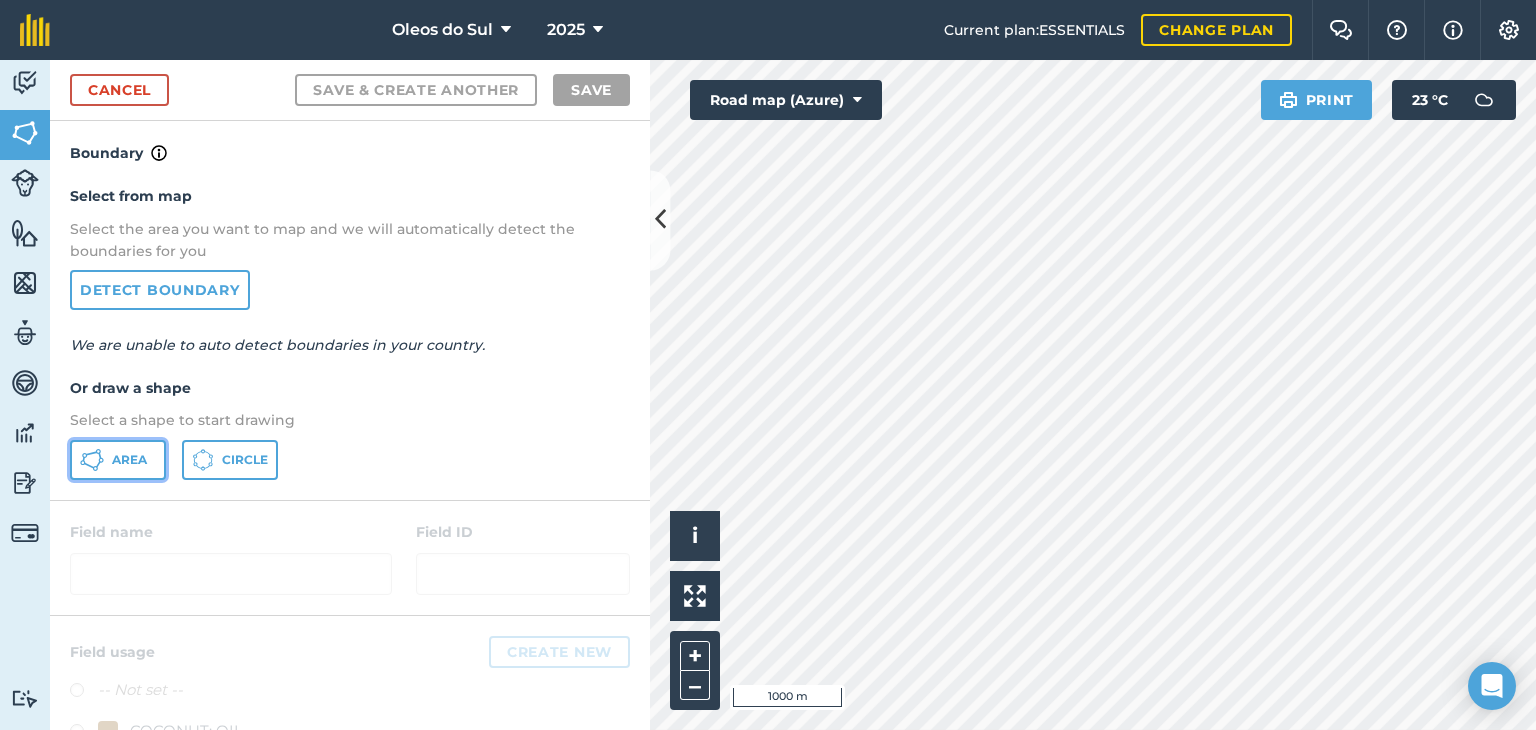 click on "Area" at bounding box center [129, 460] 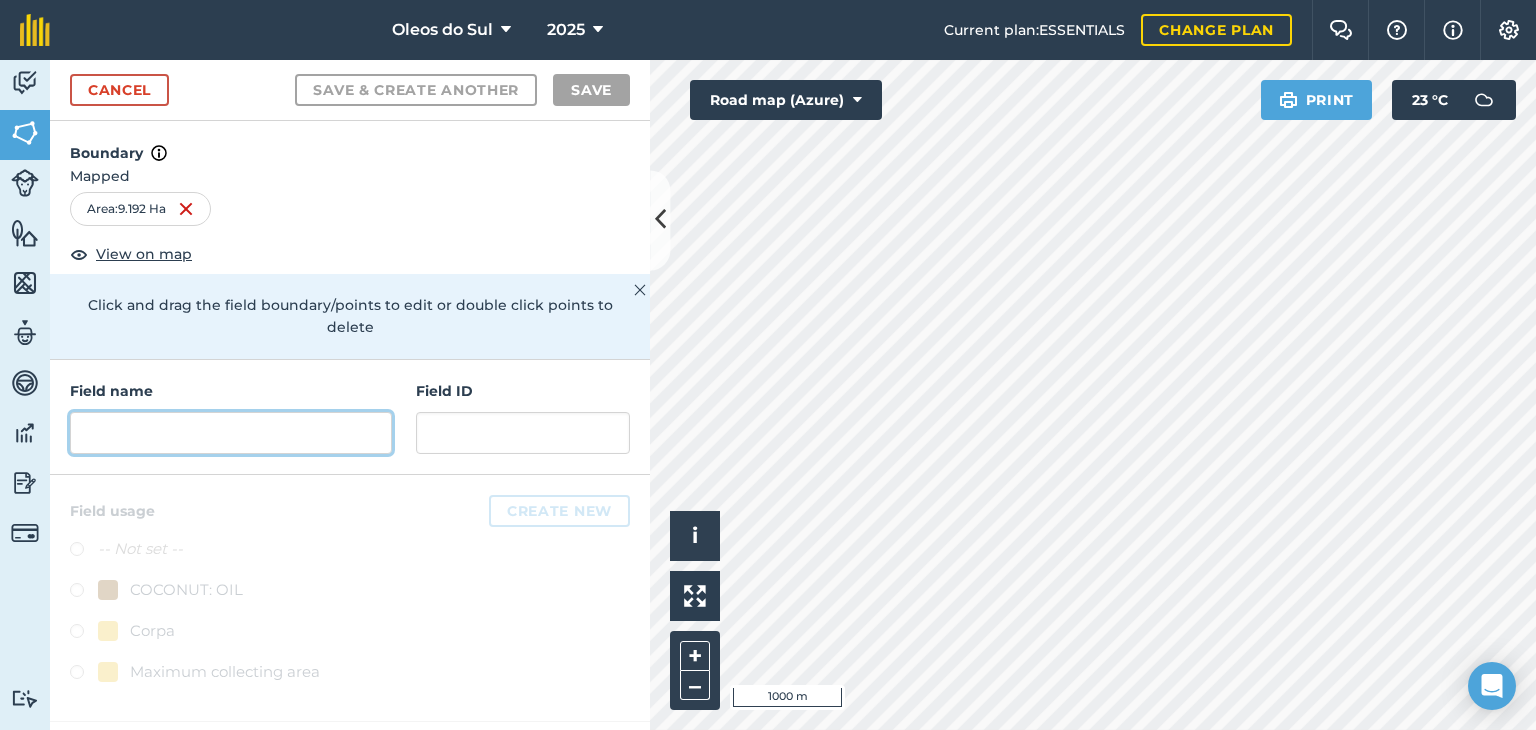 click at bounding box center [231, 433] 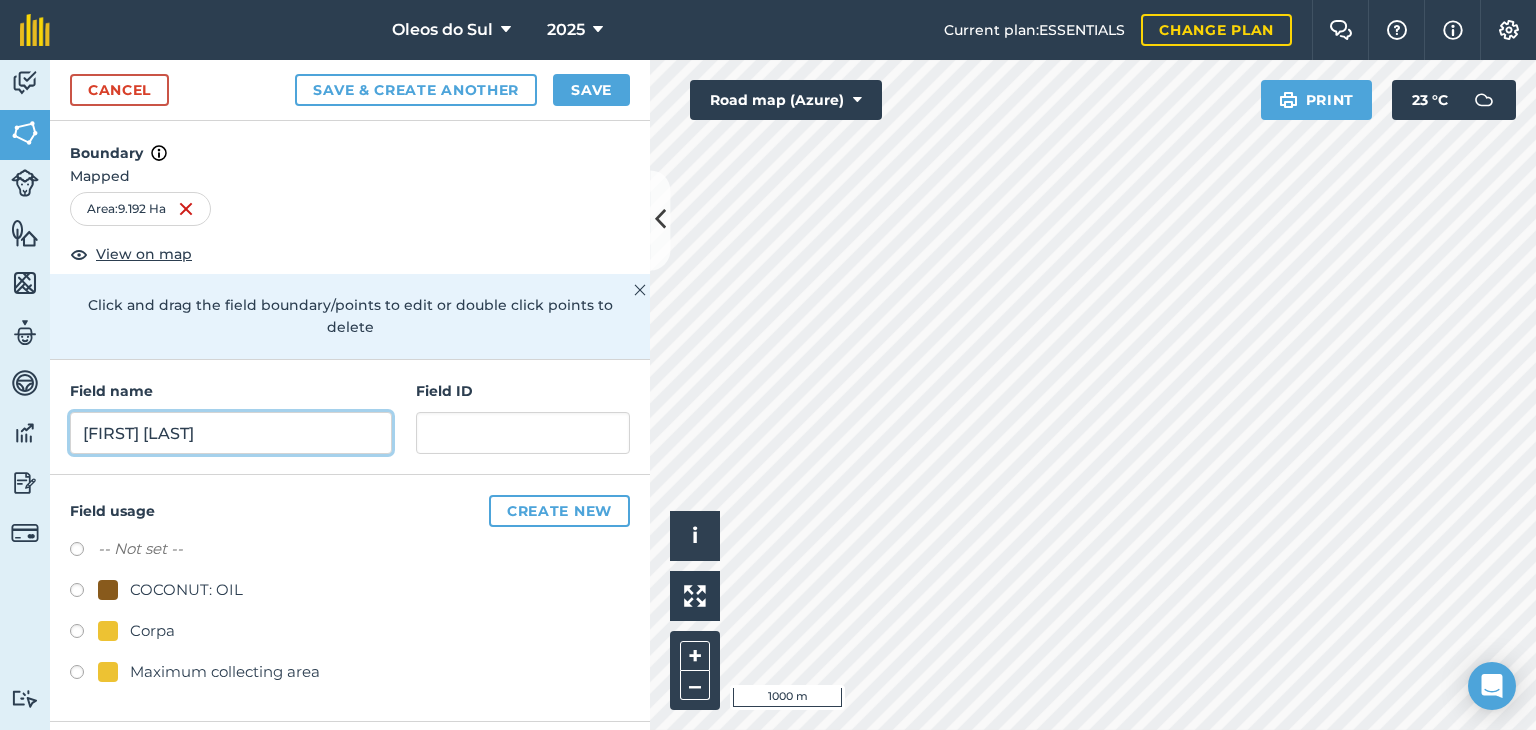type on "[FIRST] [LAST]" 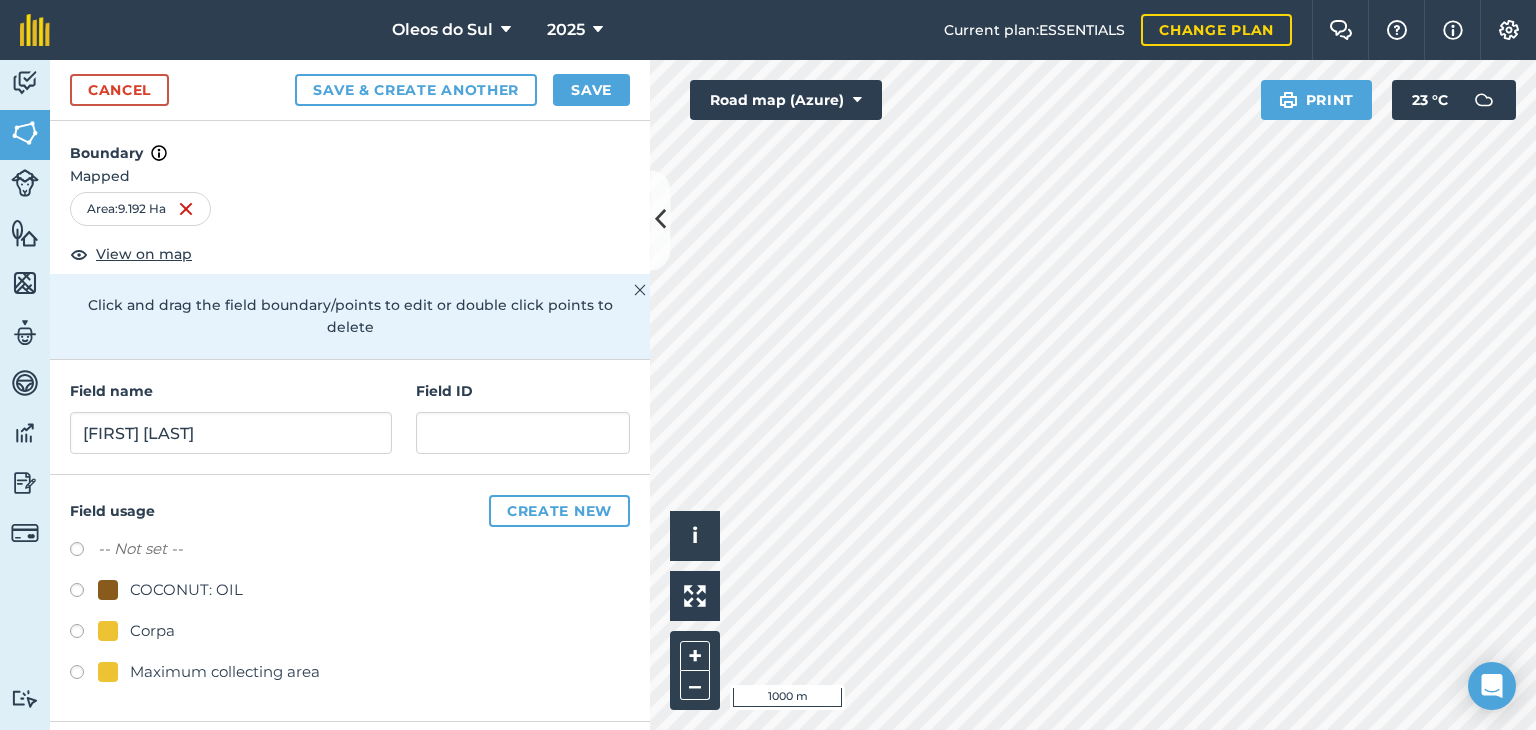 click at bounding box center [108, 631] 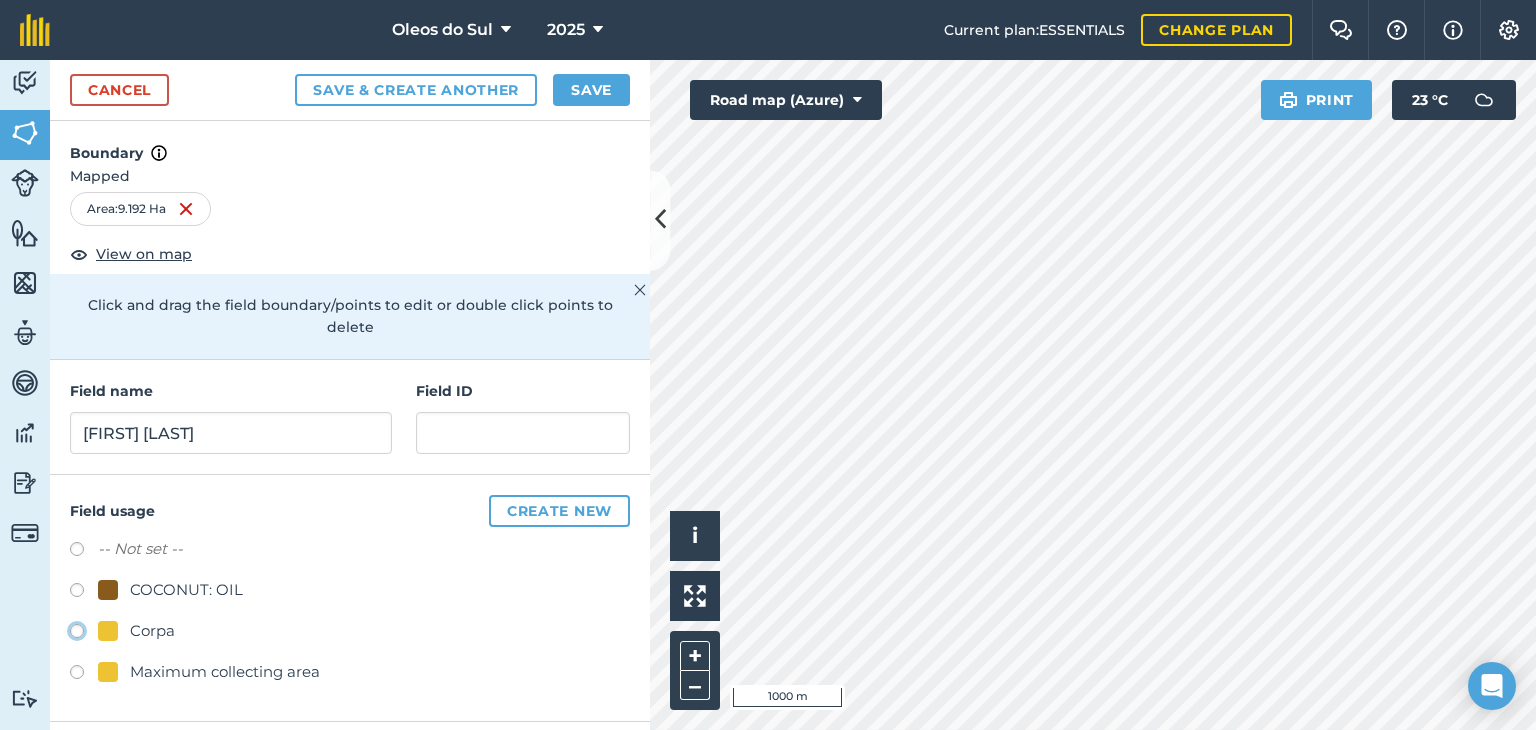 radio on "true" 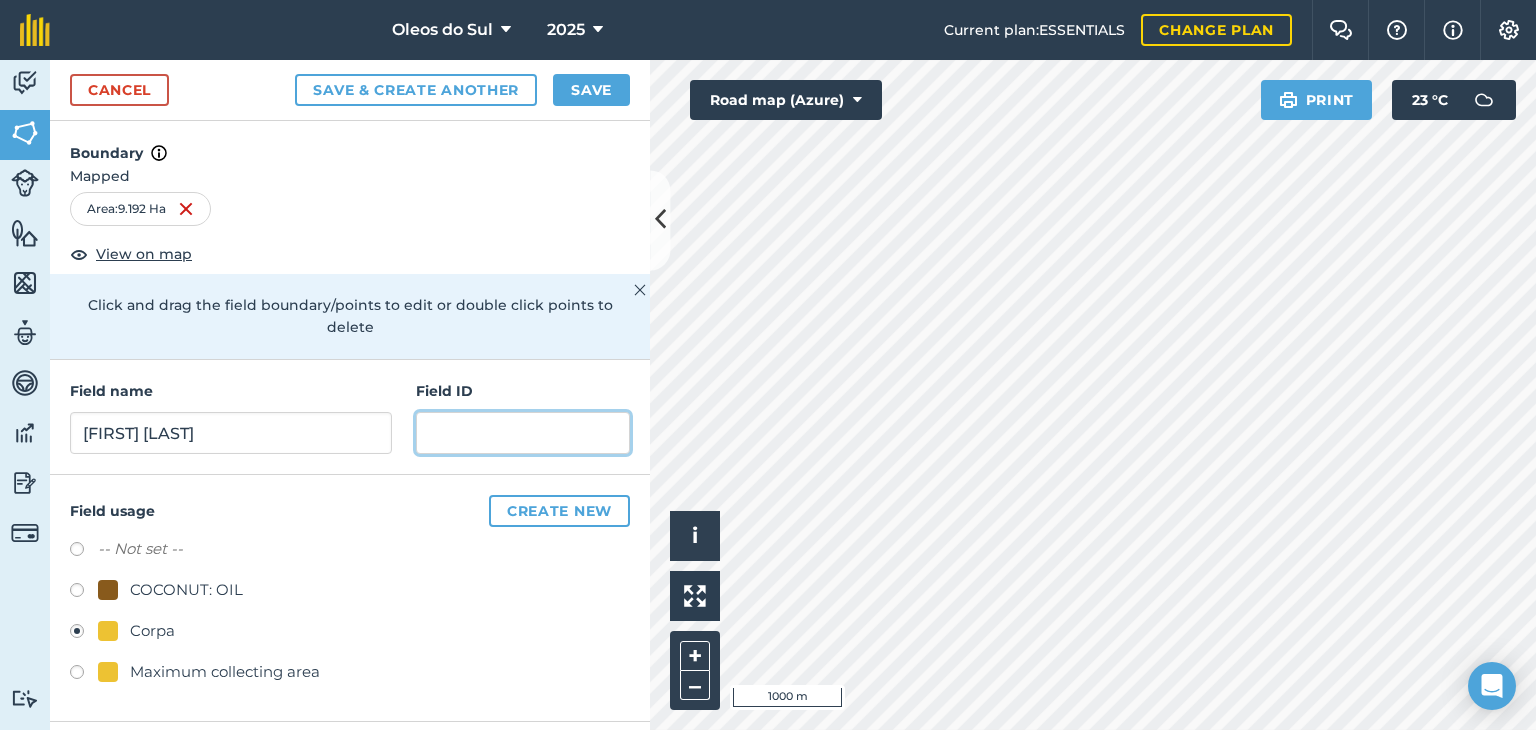 click at bounding box center [523, 433] 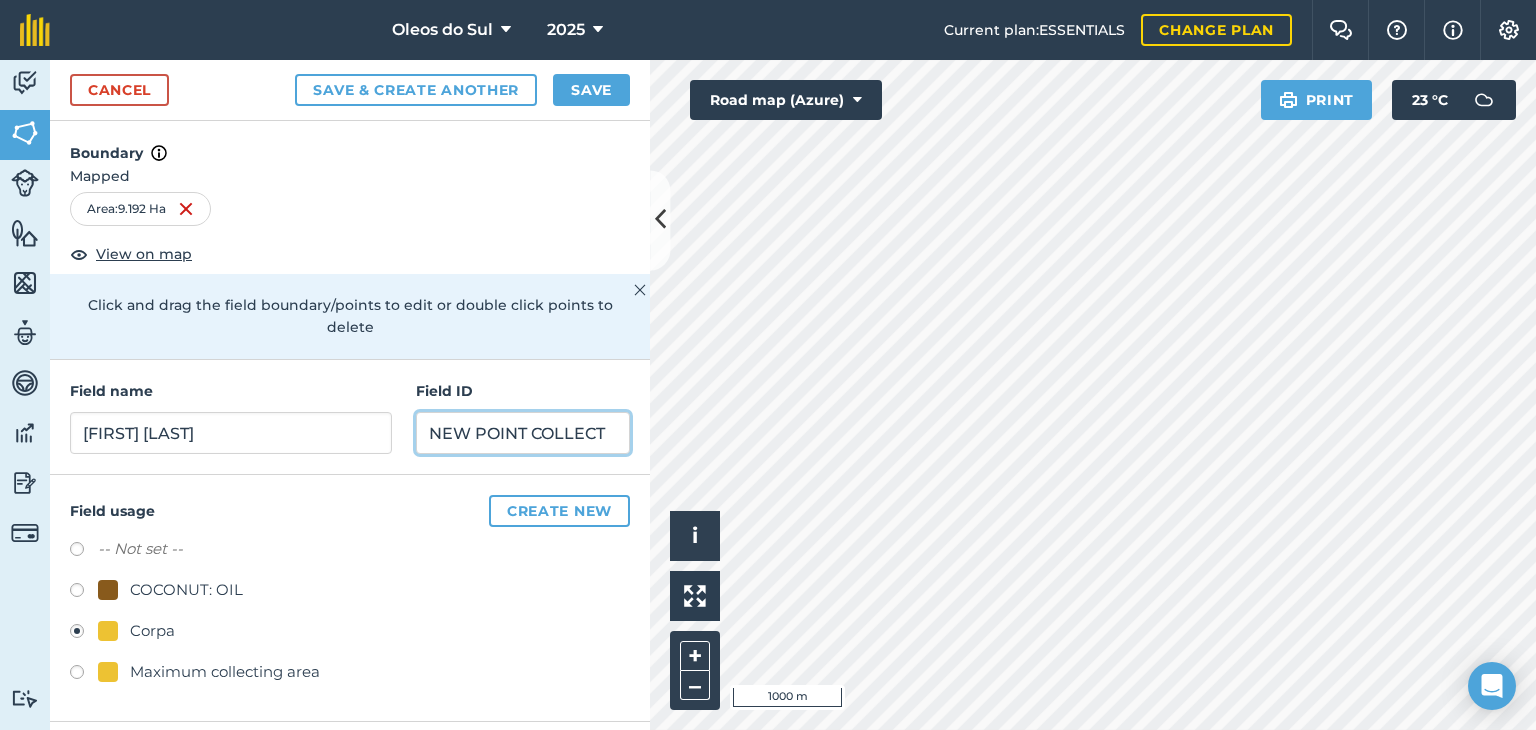 type on "NEW POINT COLLECT" 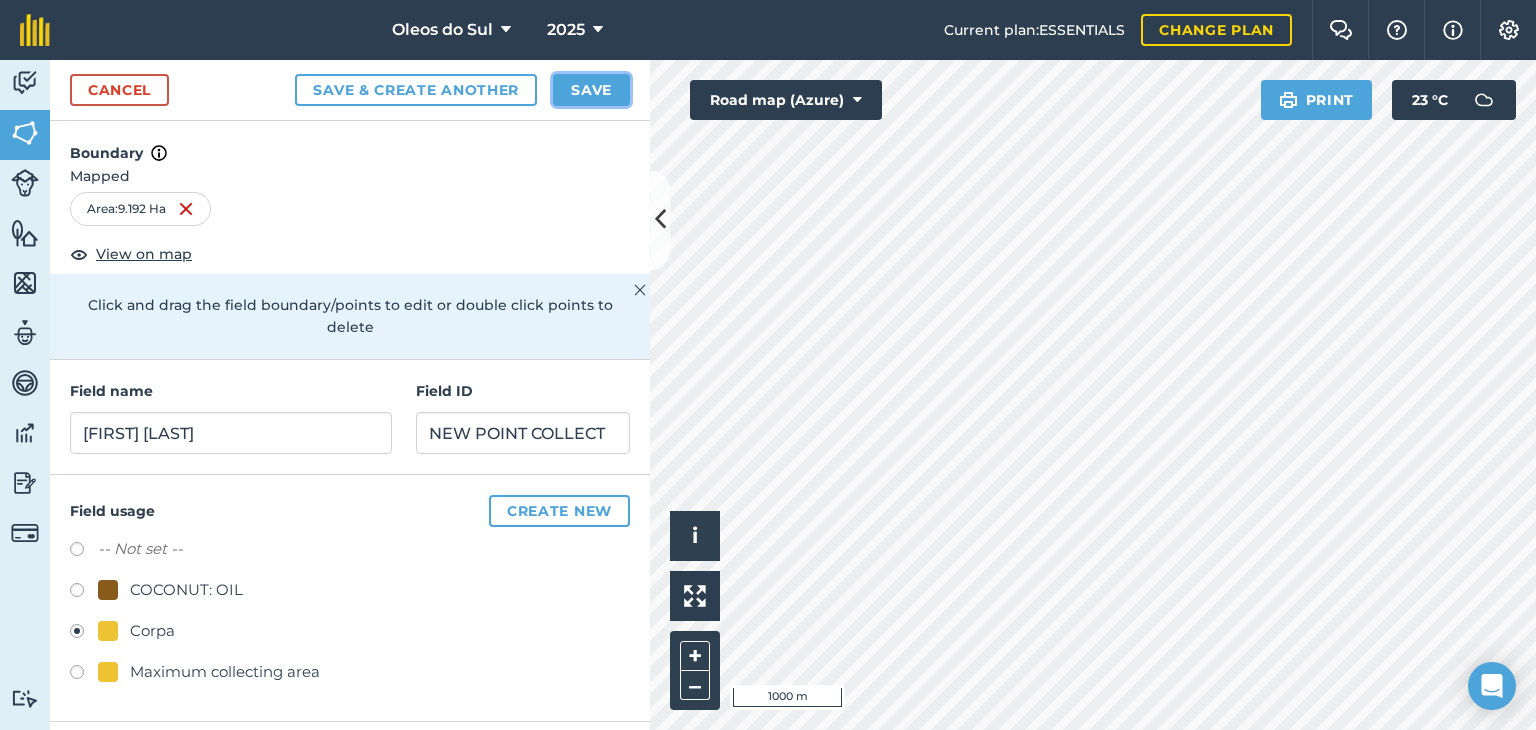 click on "Save" at bounding box center (591, 90) 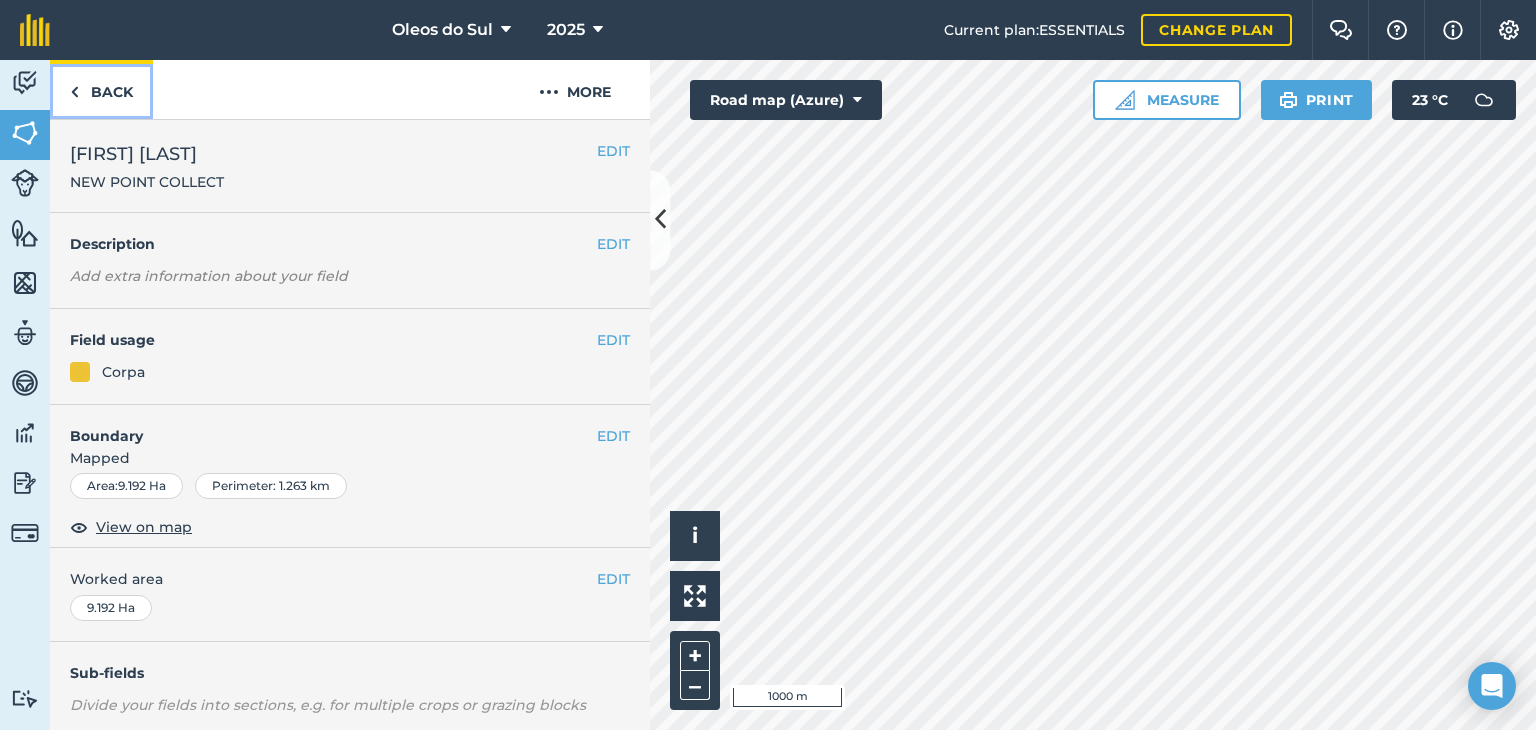 click at bounding box center (74, 92) 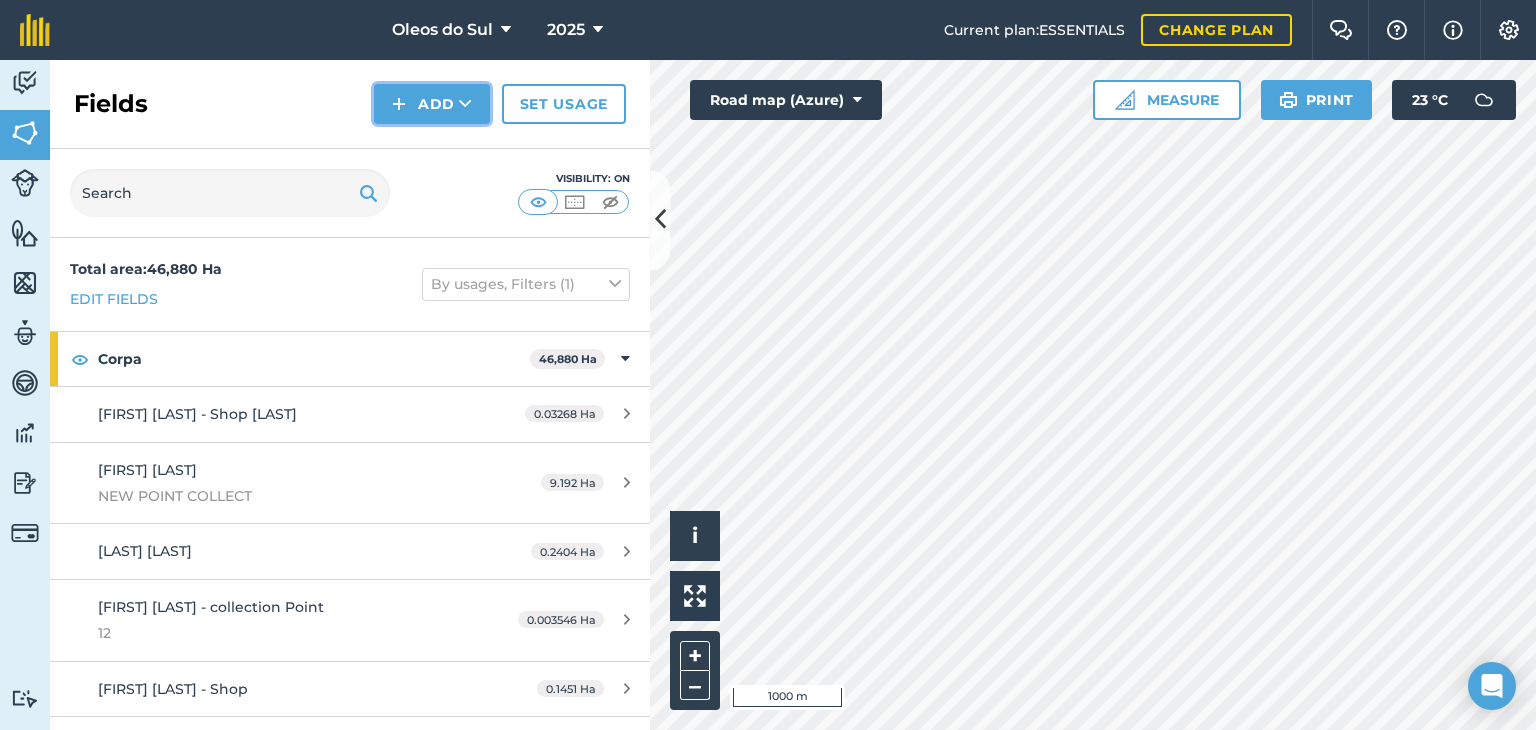 click on "Add" at bounding box center (432, 104) 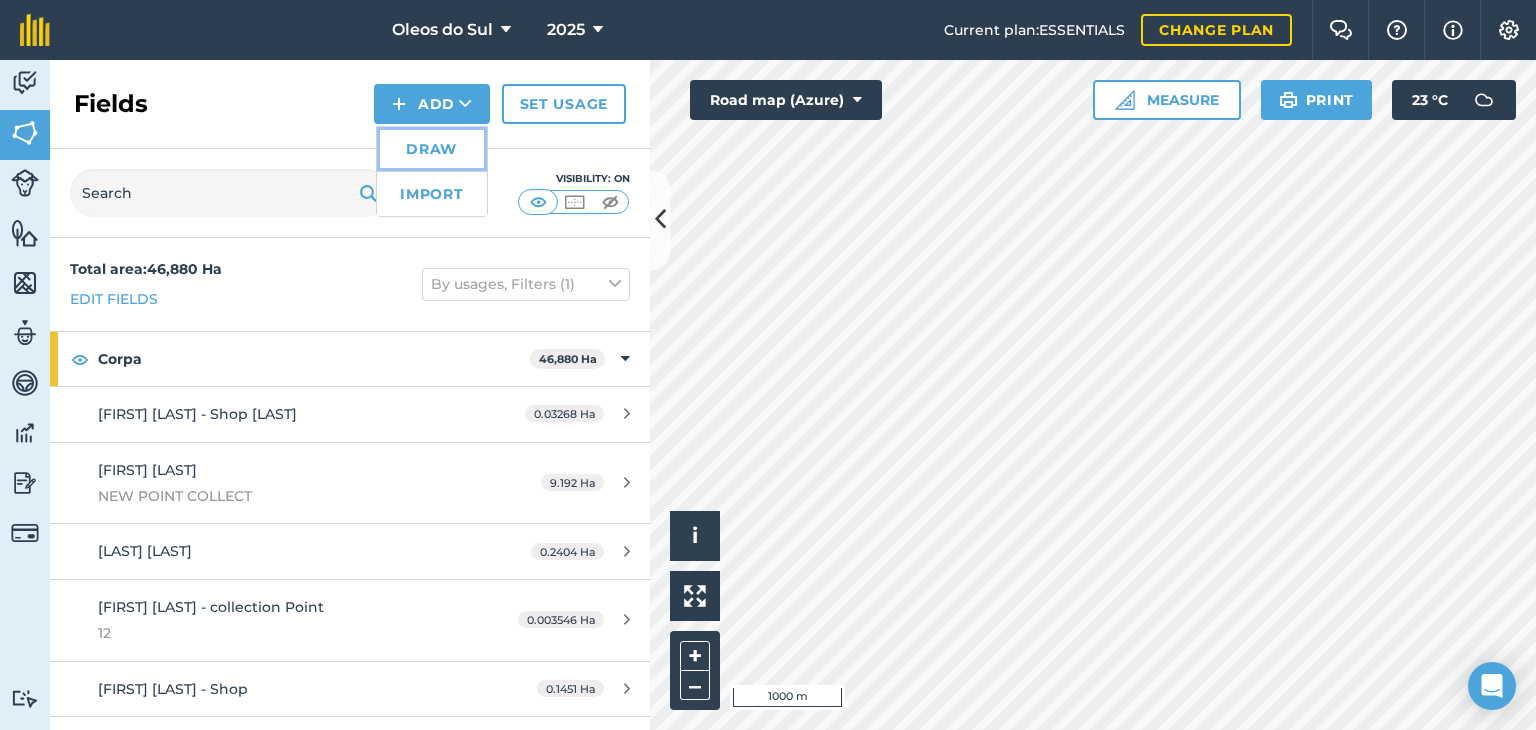 click on "Draw" at bounding box center [432, 149] 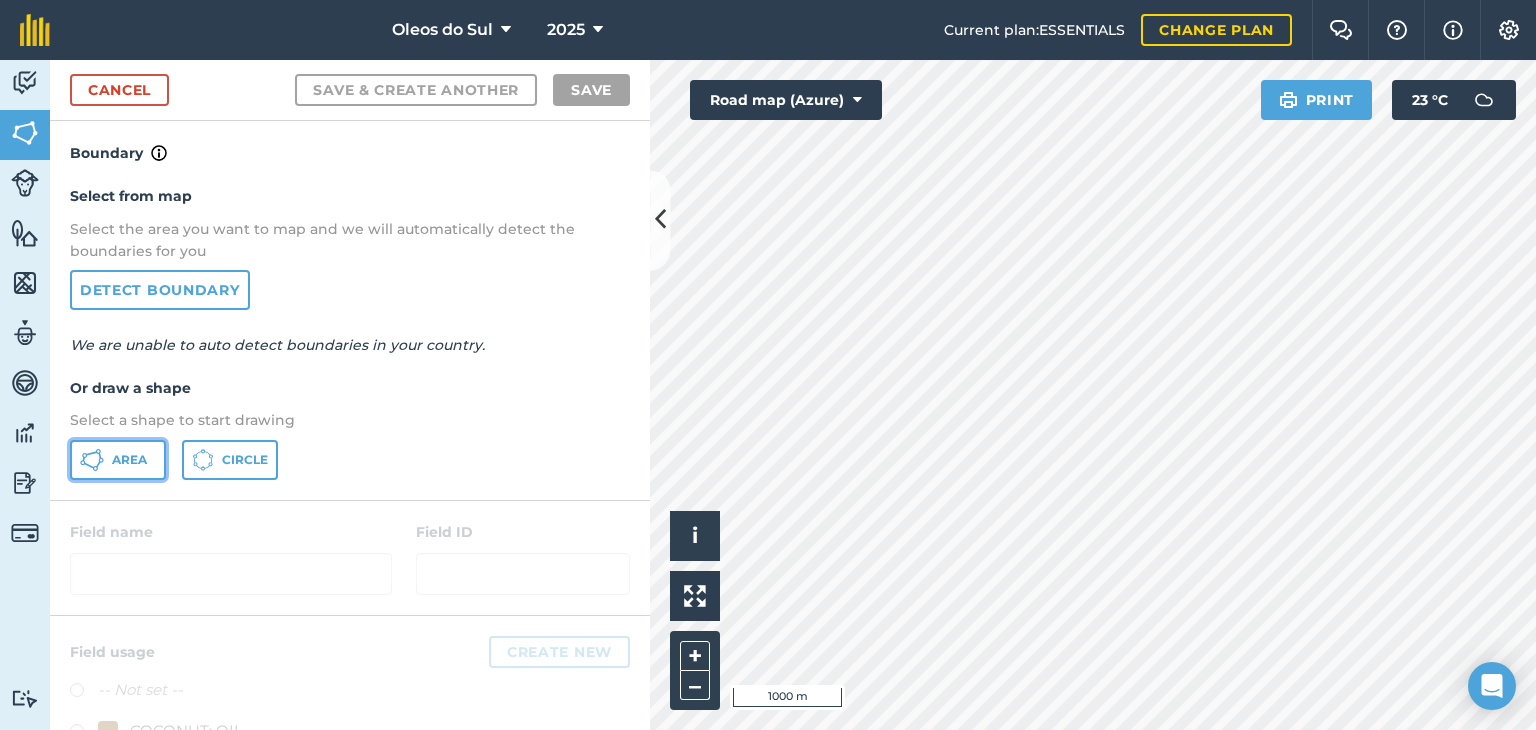 click on "Area" at bounding box center (129, 460) 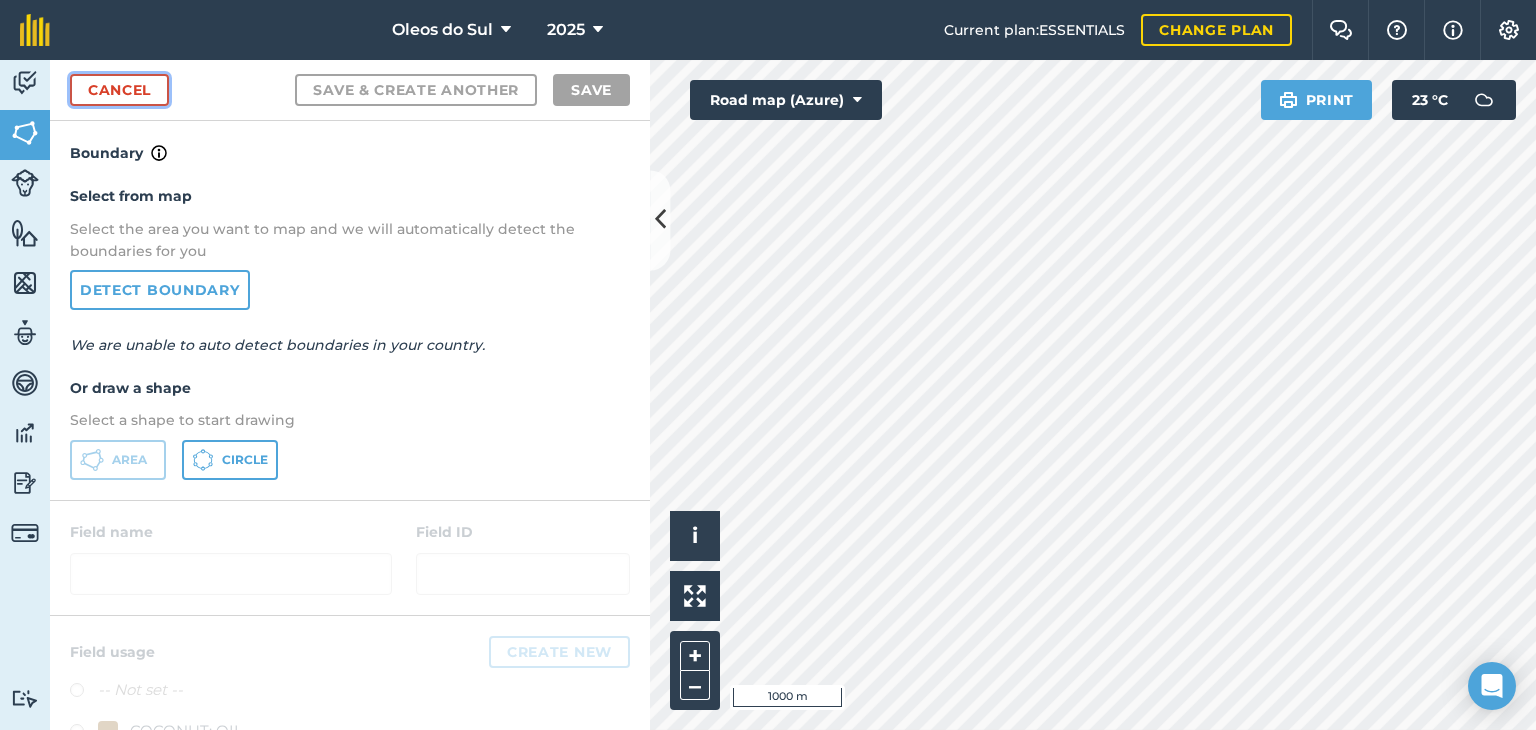 click on "Cancel" at bounding box center [119, 90] 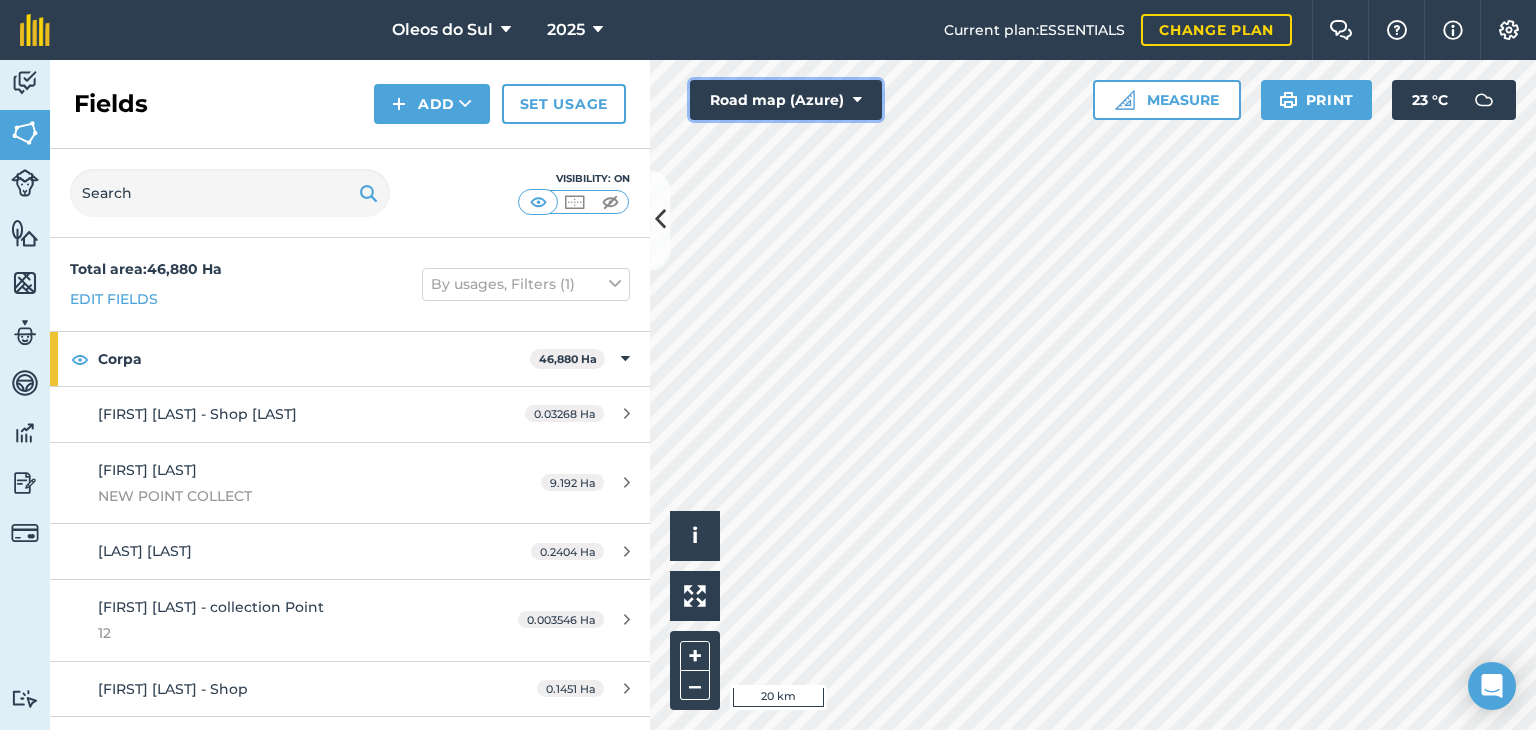 click at bounding box center (857, 100) 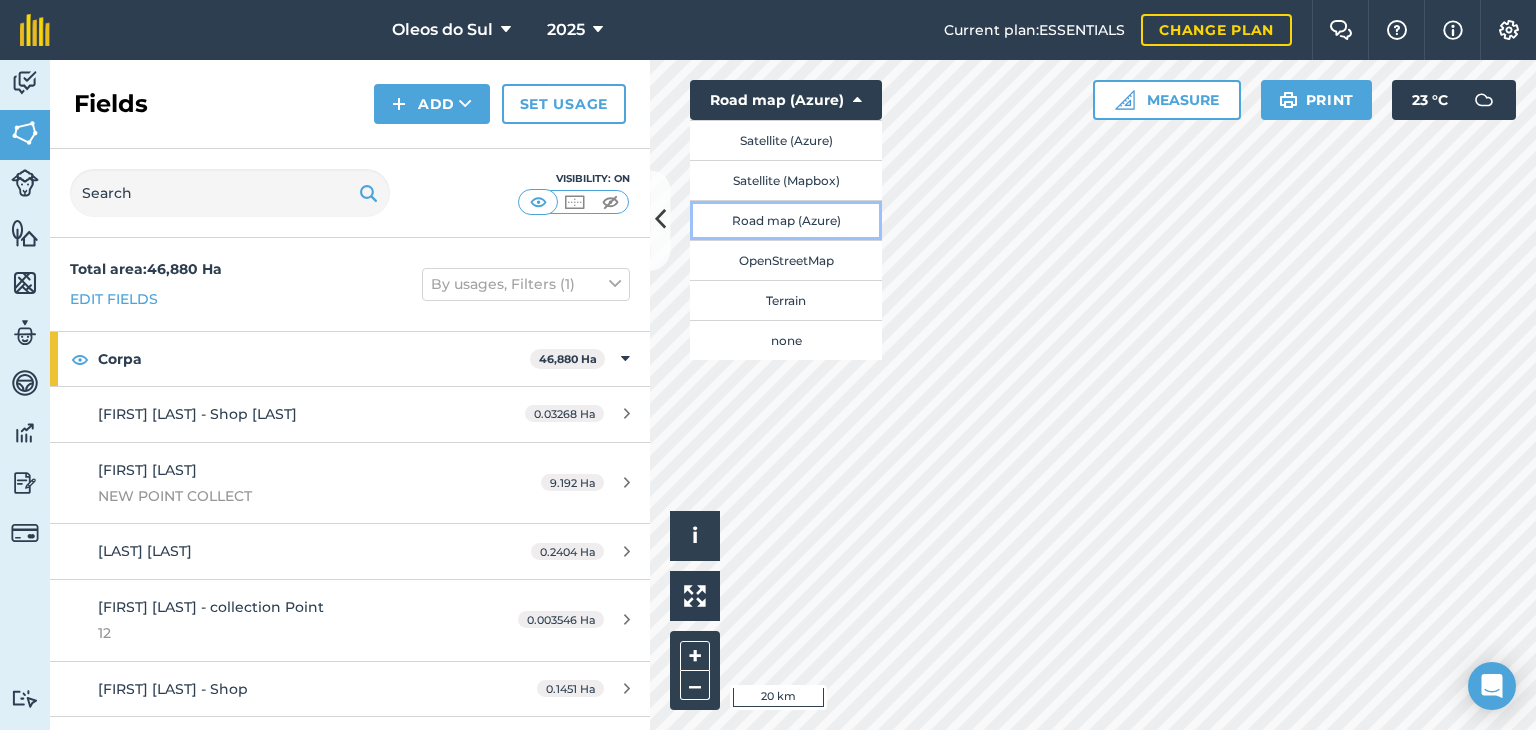 click on "Road map (Azure)" at bounding box center [786, 220] 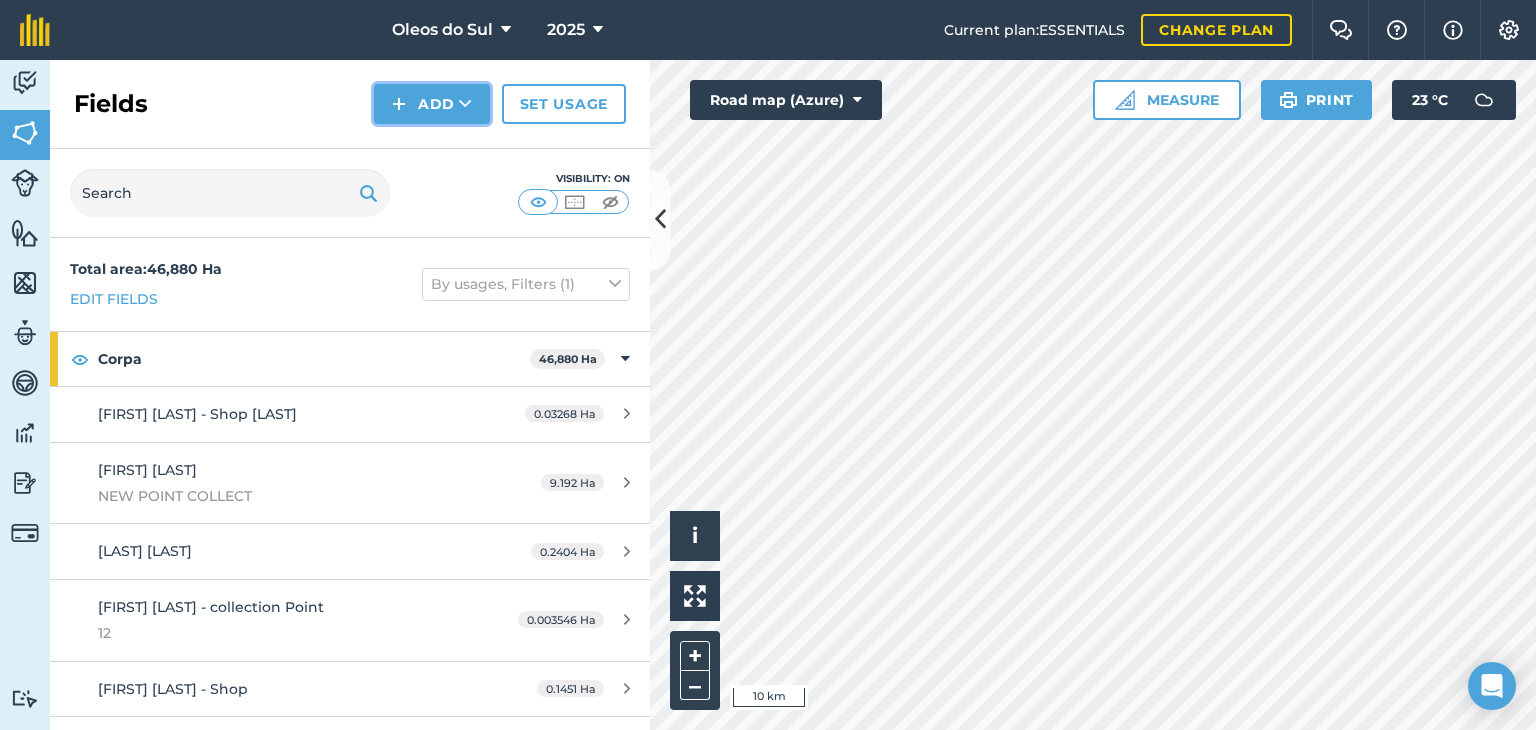 click at bounding box center [465, 104] 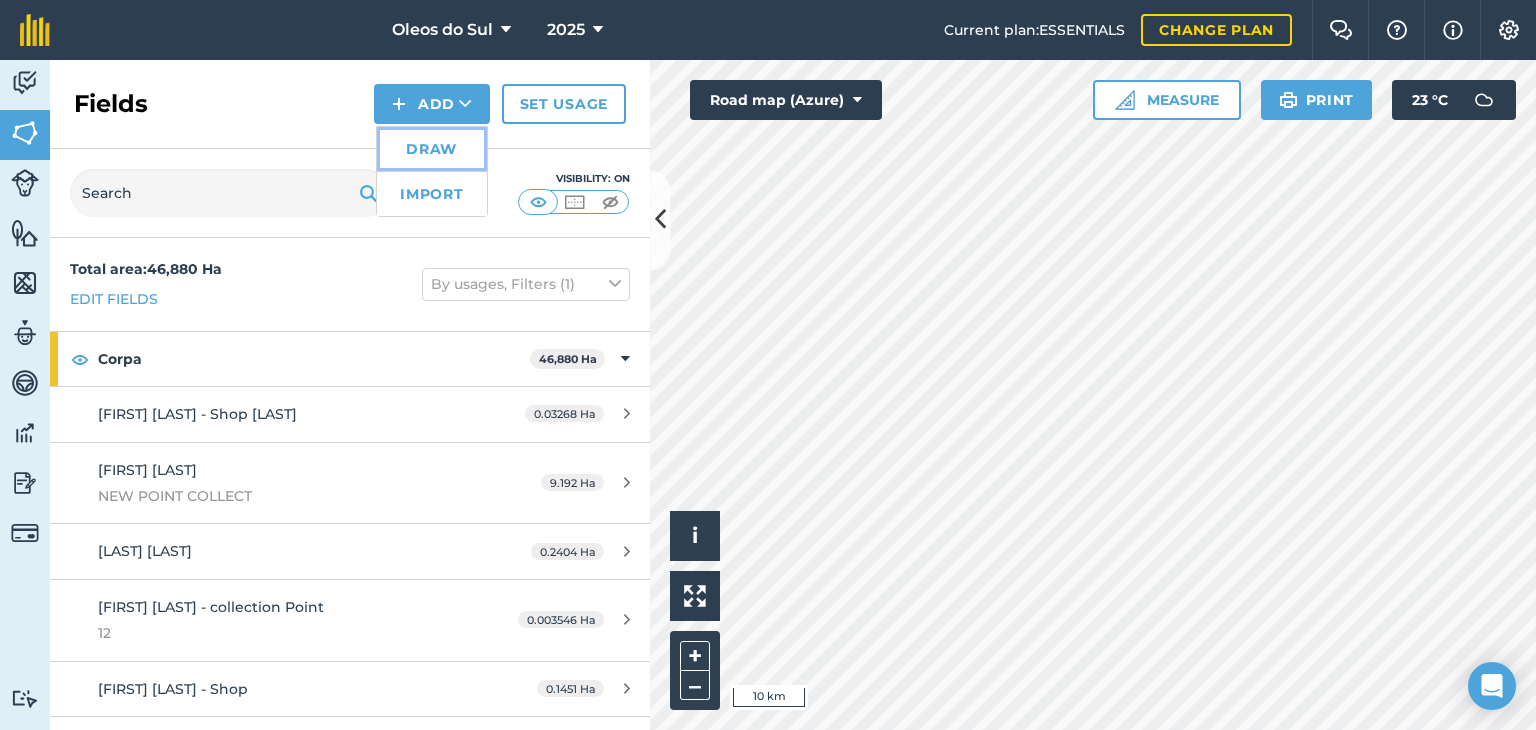 click on "Draw" at bounding box center [432, 149] 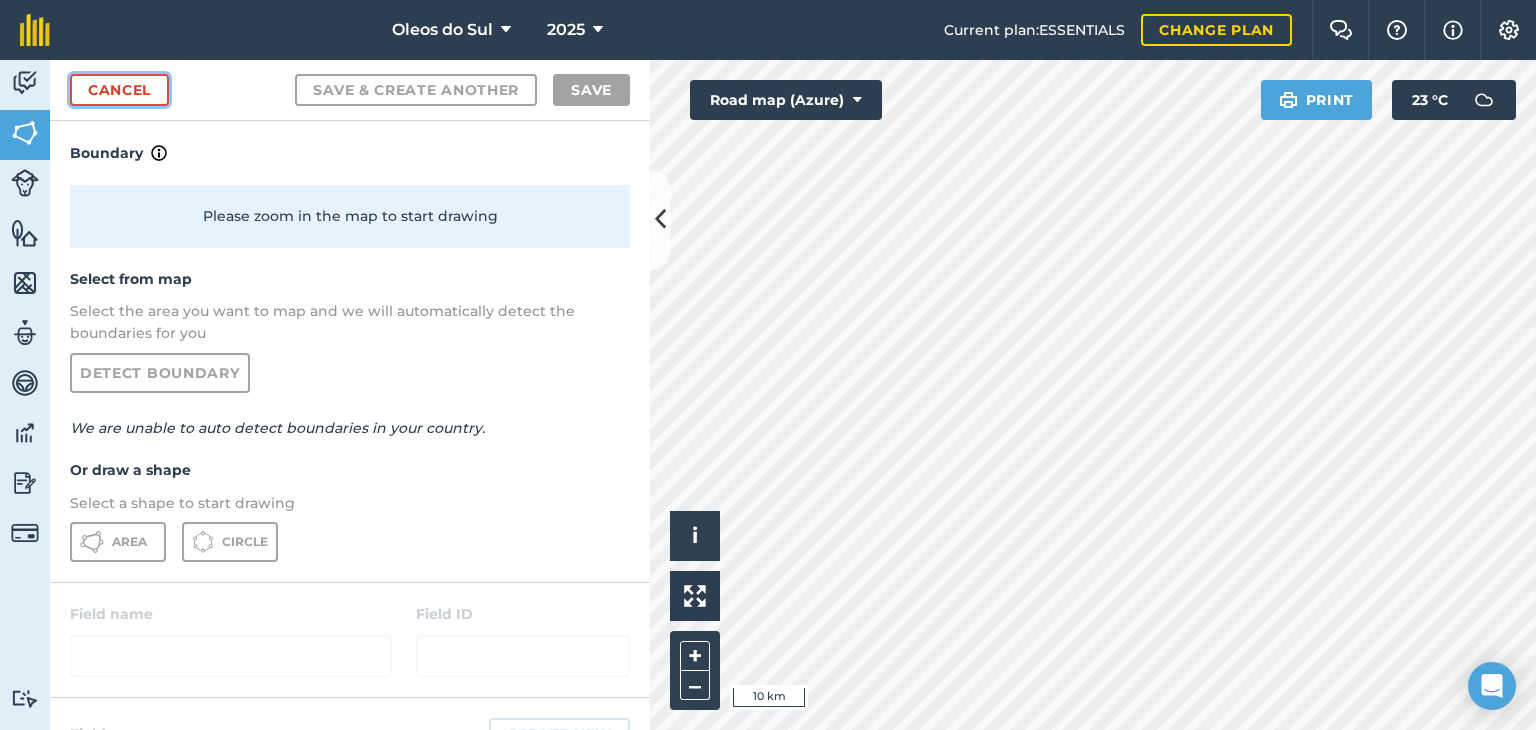 click on "Cancel" at bounding box center (119, 90) 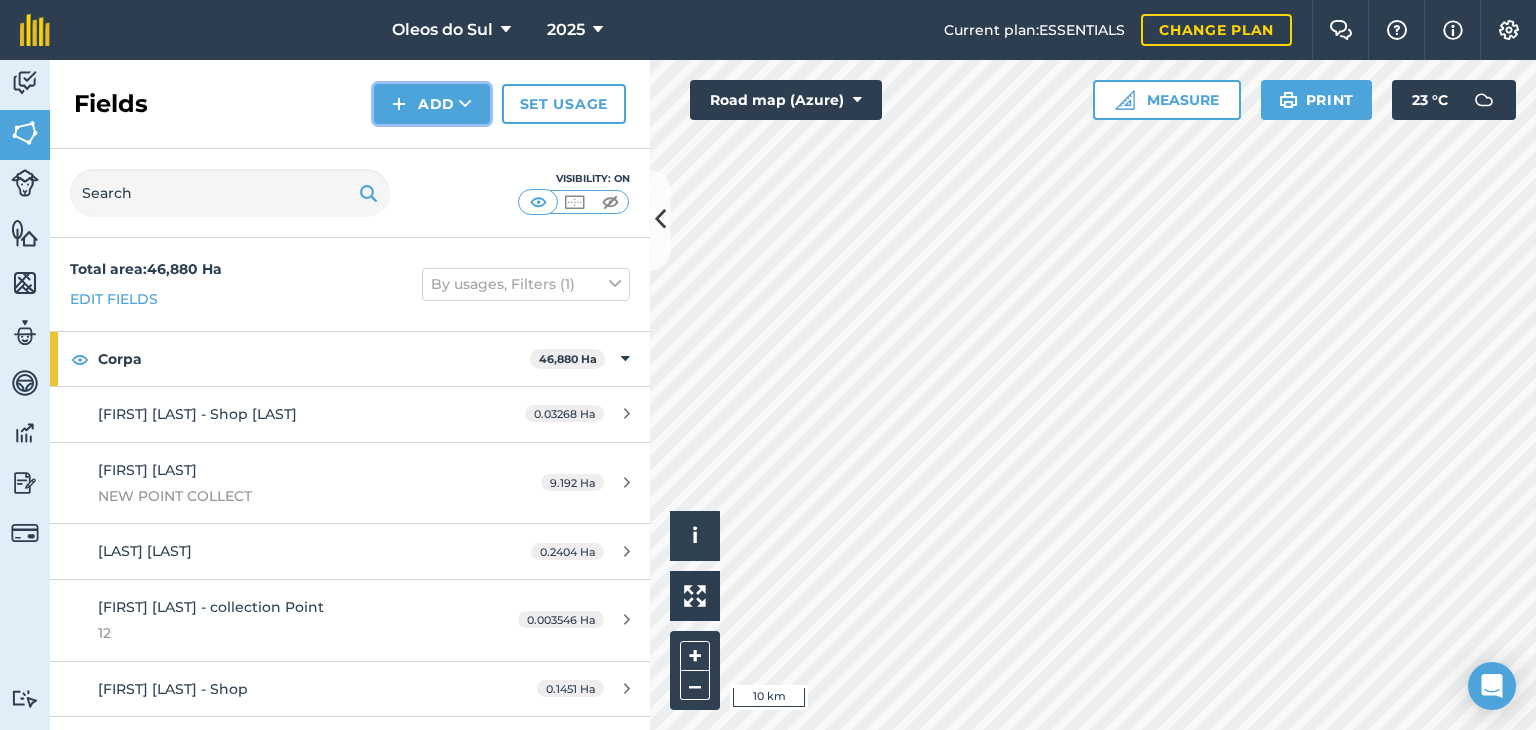 click at bounding box center [465, 104] 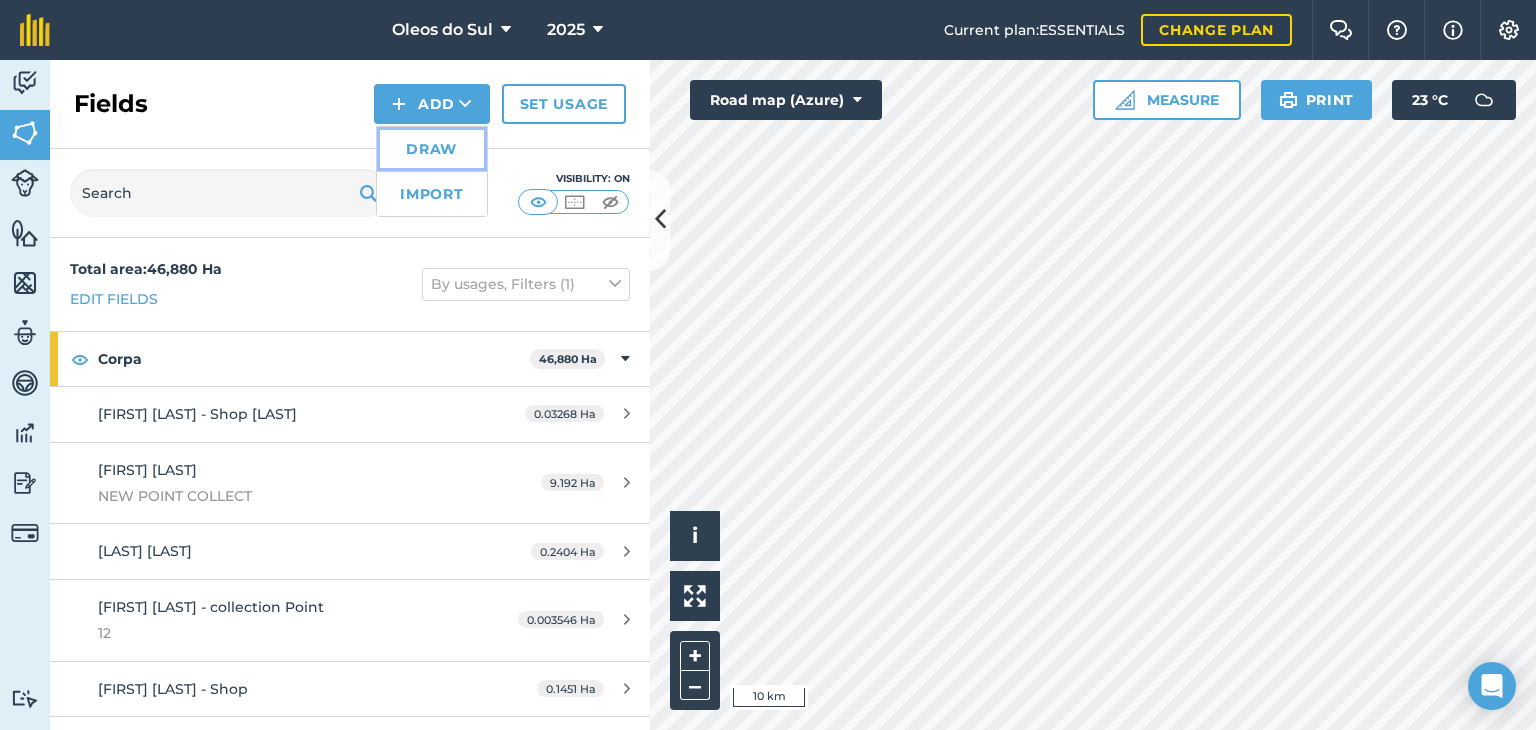 click on "Draw" at bounding box center (432, 149) 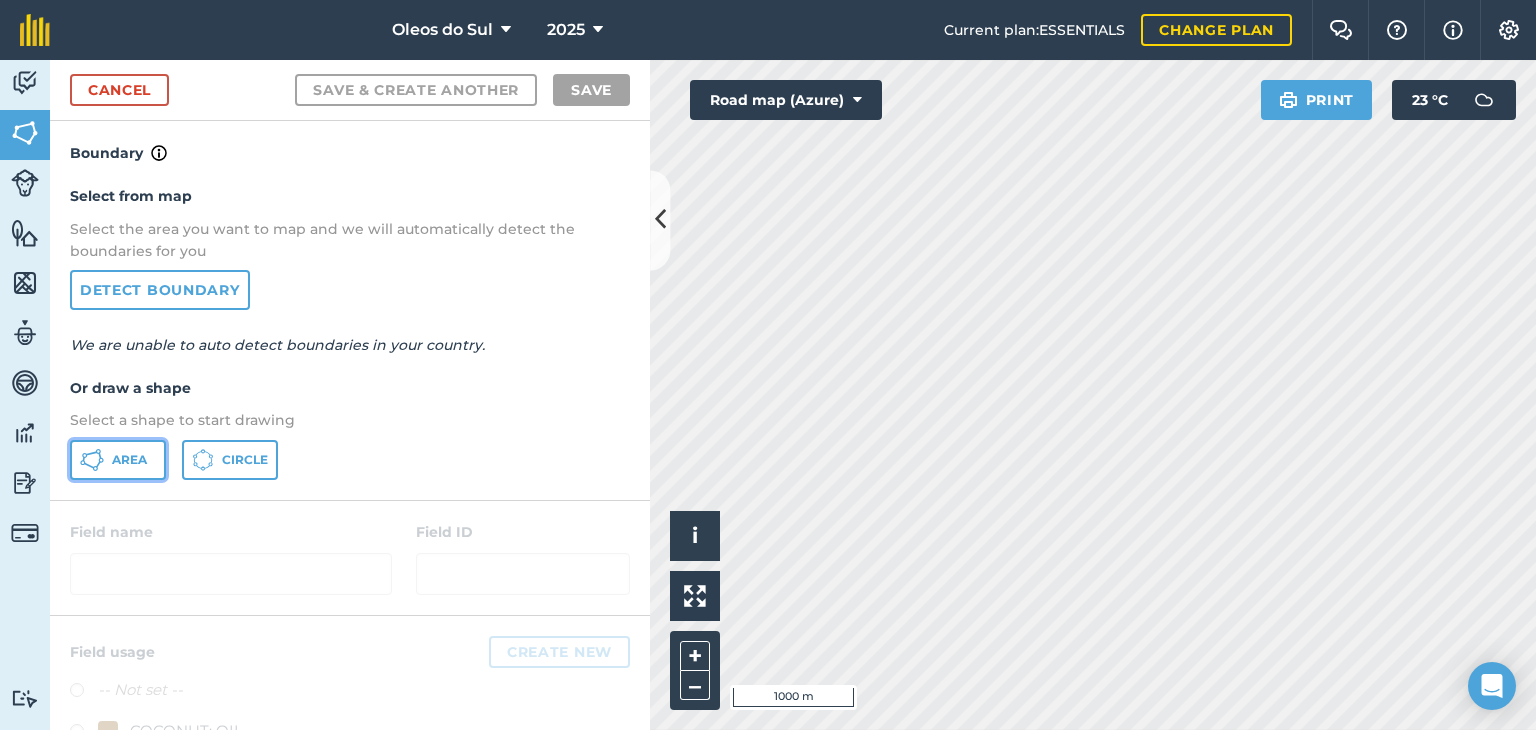 click on "Area" at bounding box center (129, 460) 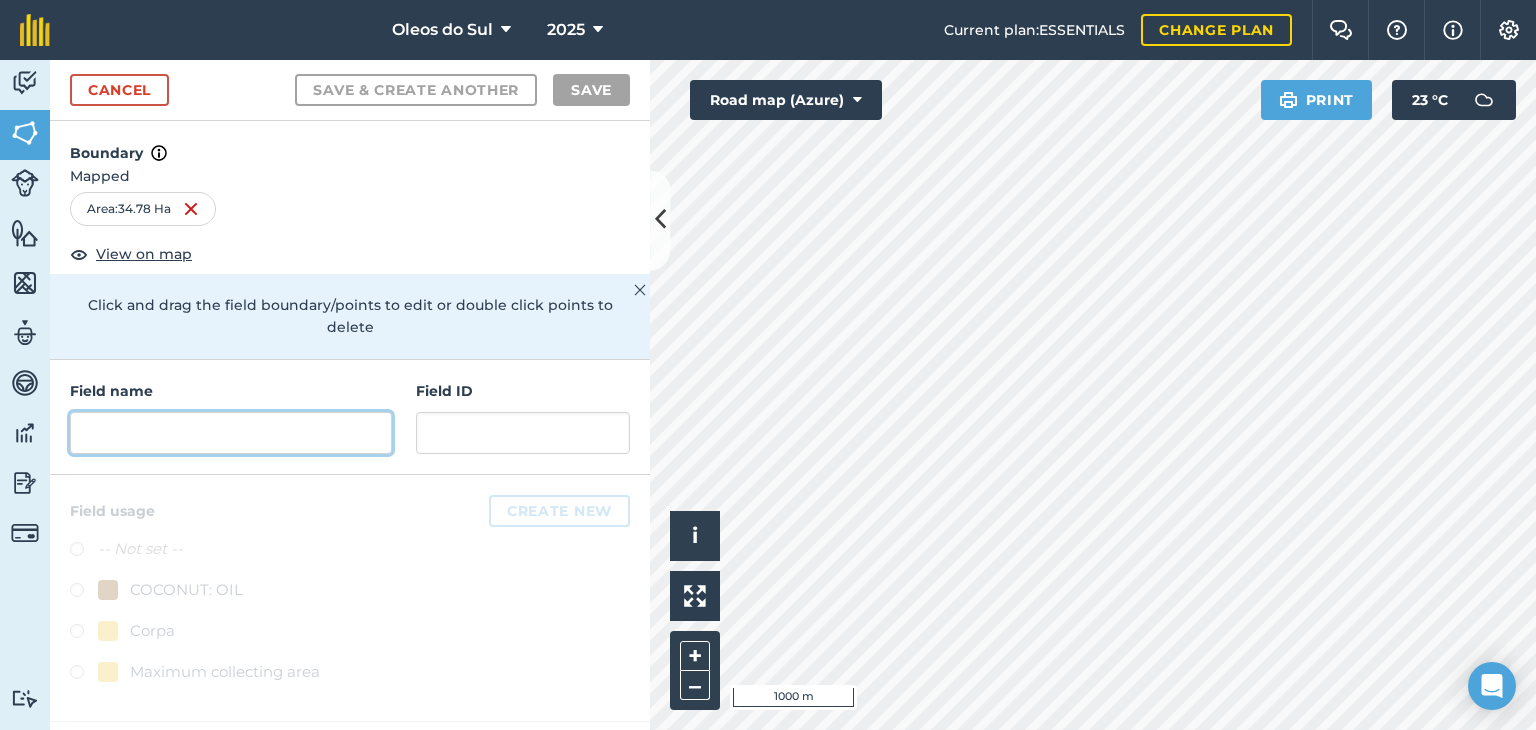 click at bounding box center [231, 433] 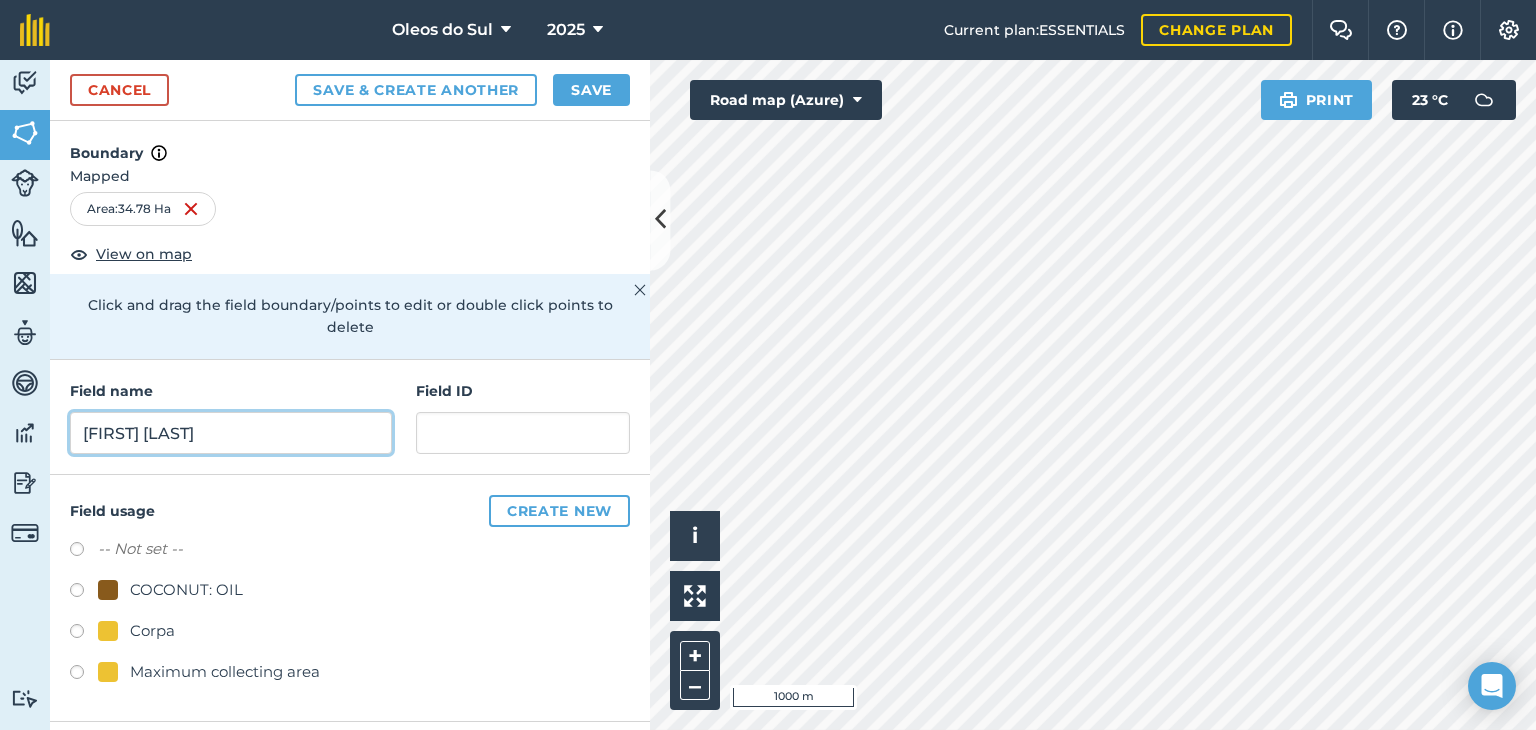 type on "[FIRST] [LAST]" 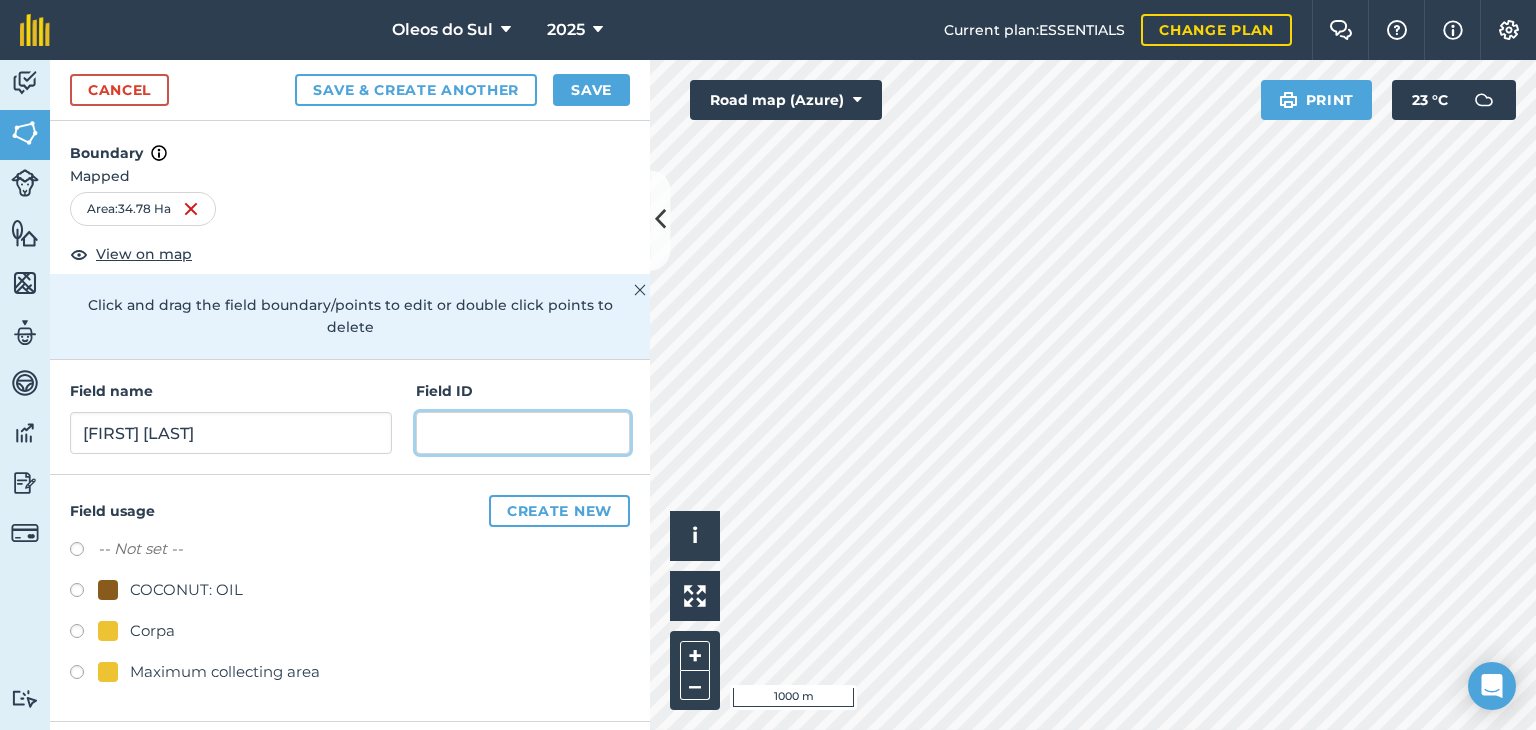 click at bounding box center (523, 433) 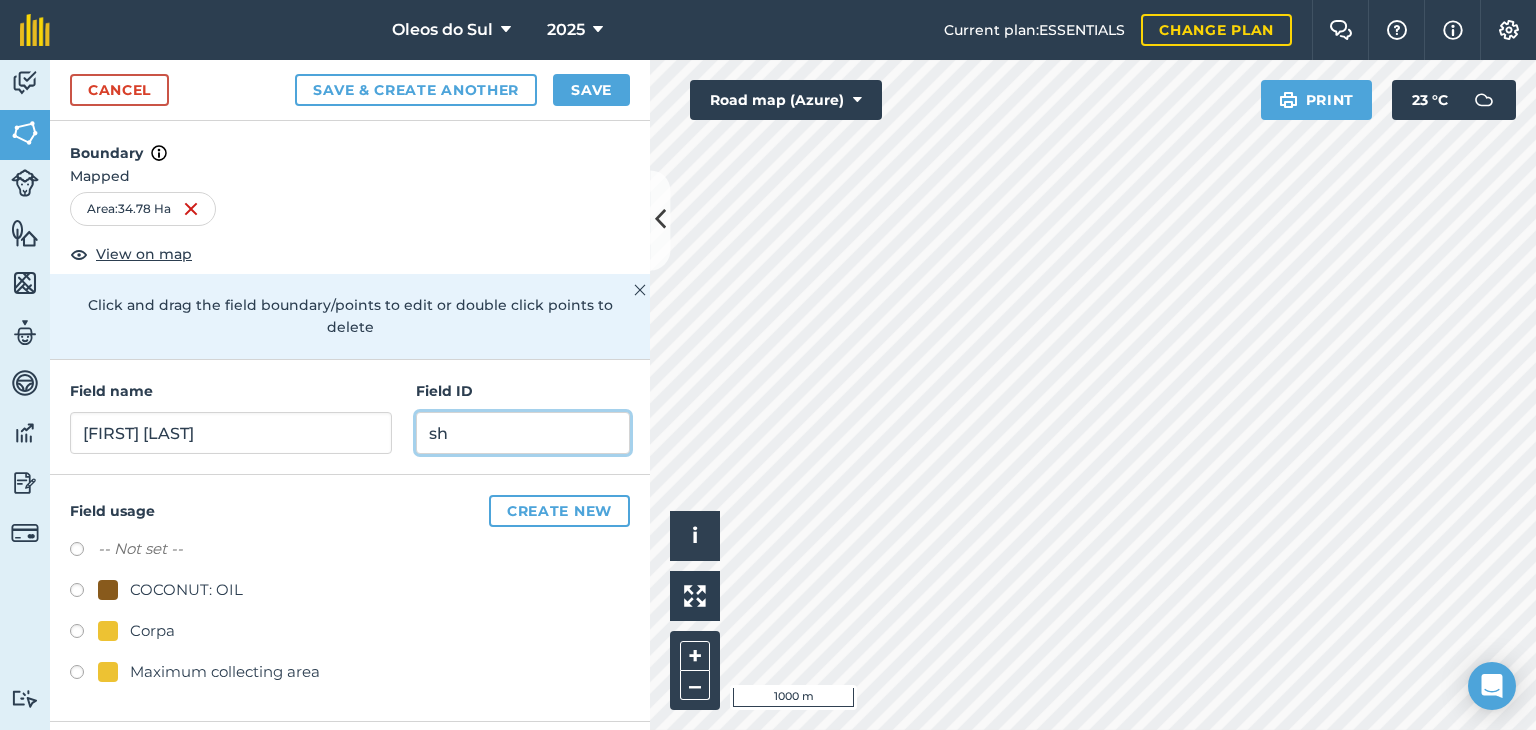 type on "s" 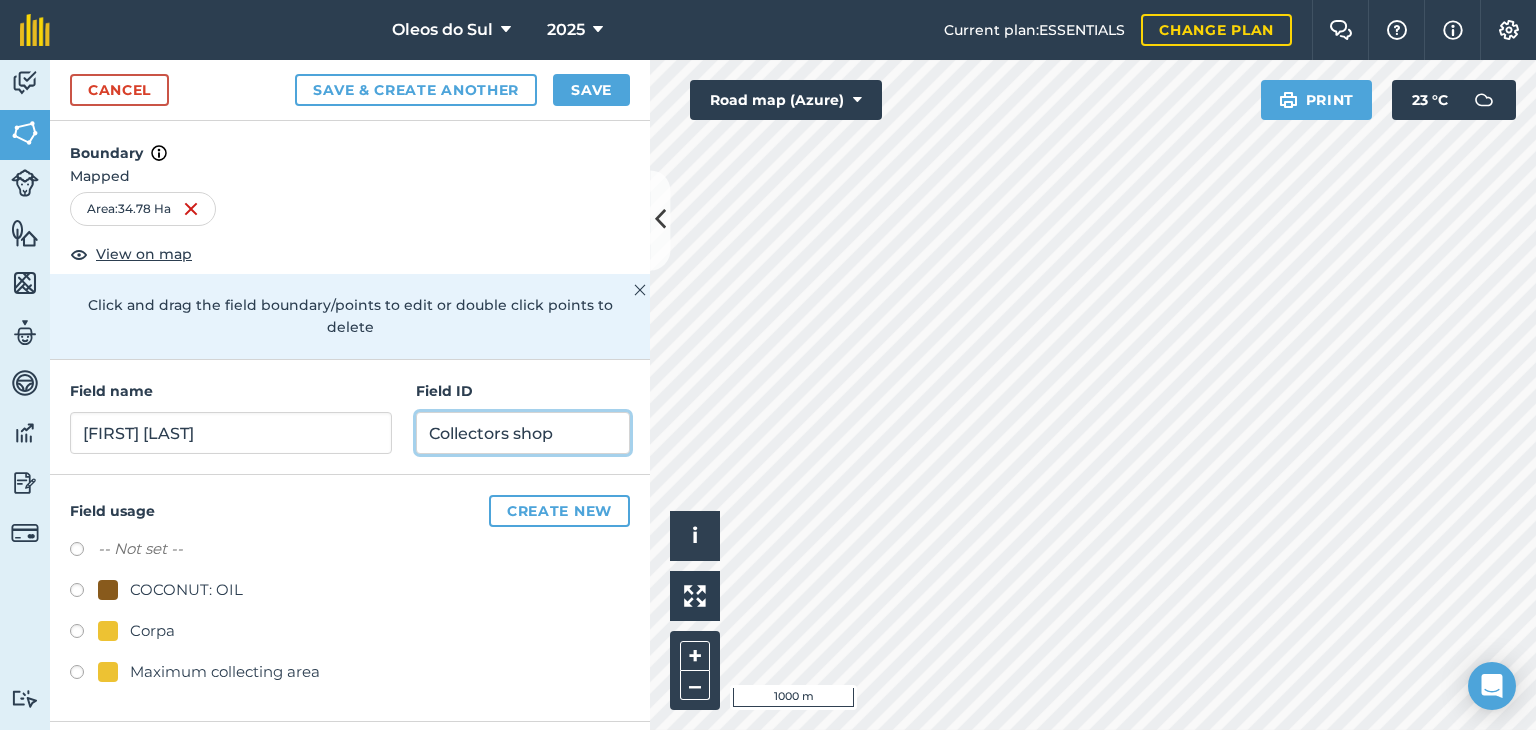 type on "Collectors shop" 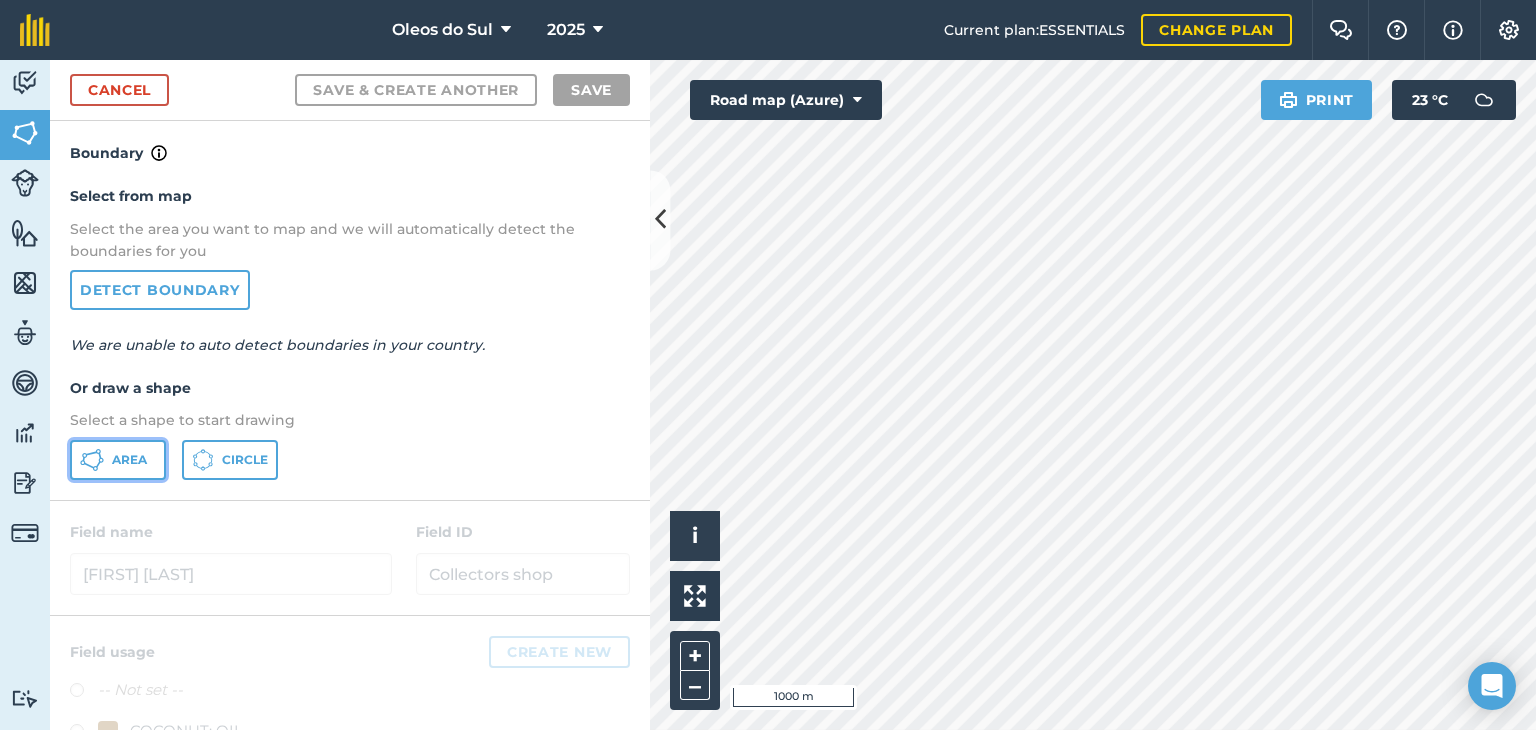 click on "Area" at bounding box center [129, 460] 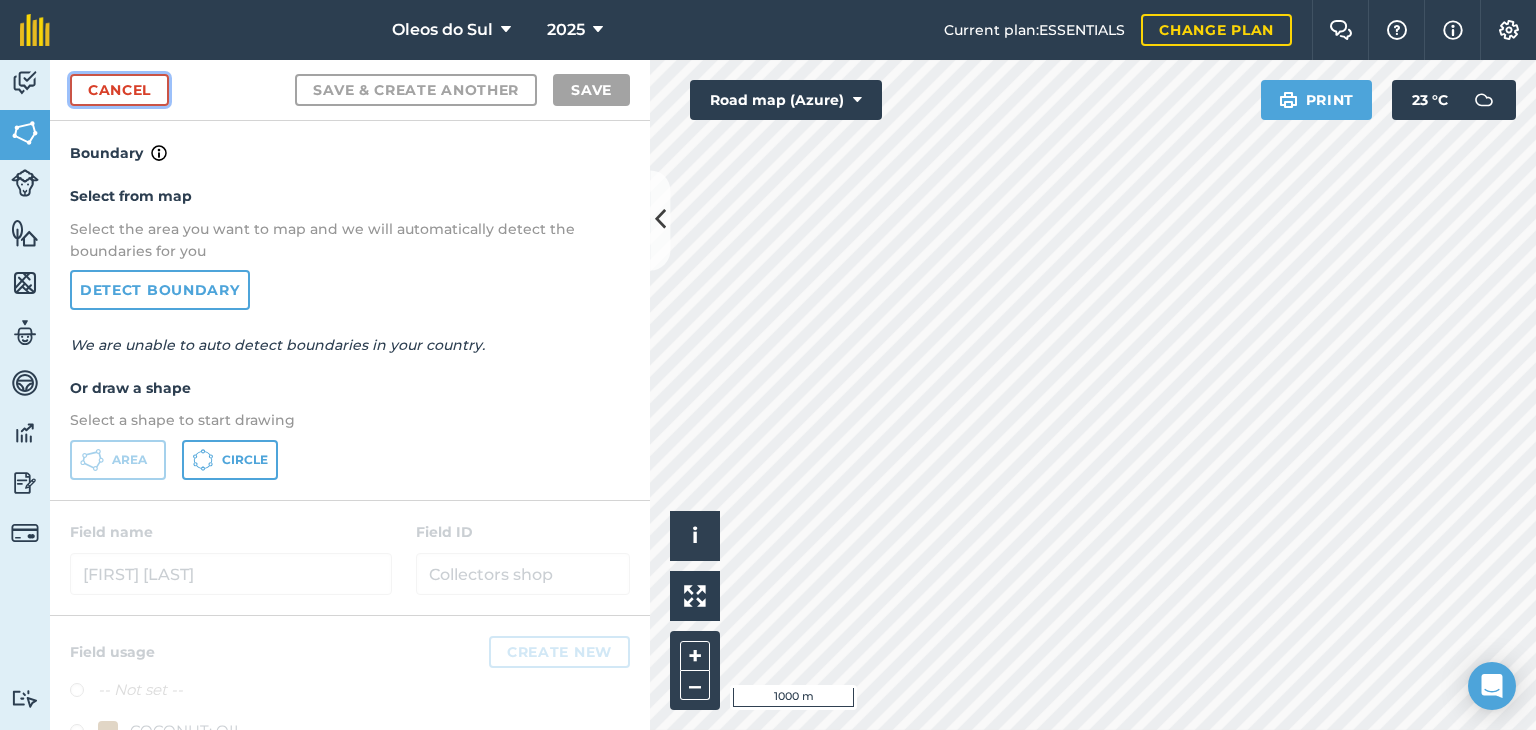 click on "Cancel" at bounding box center [119, 90] 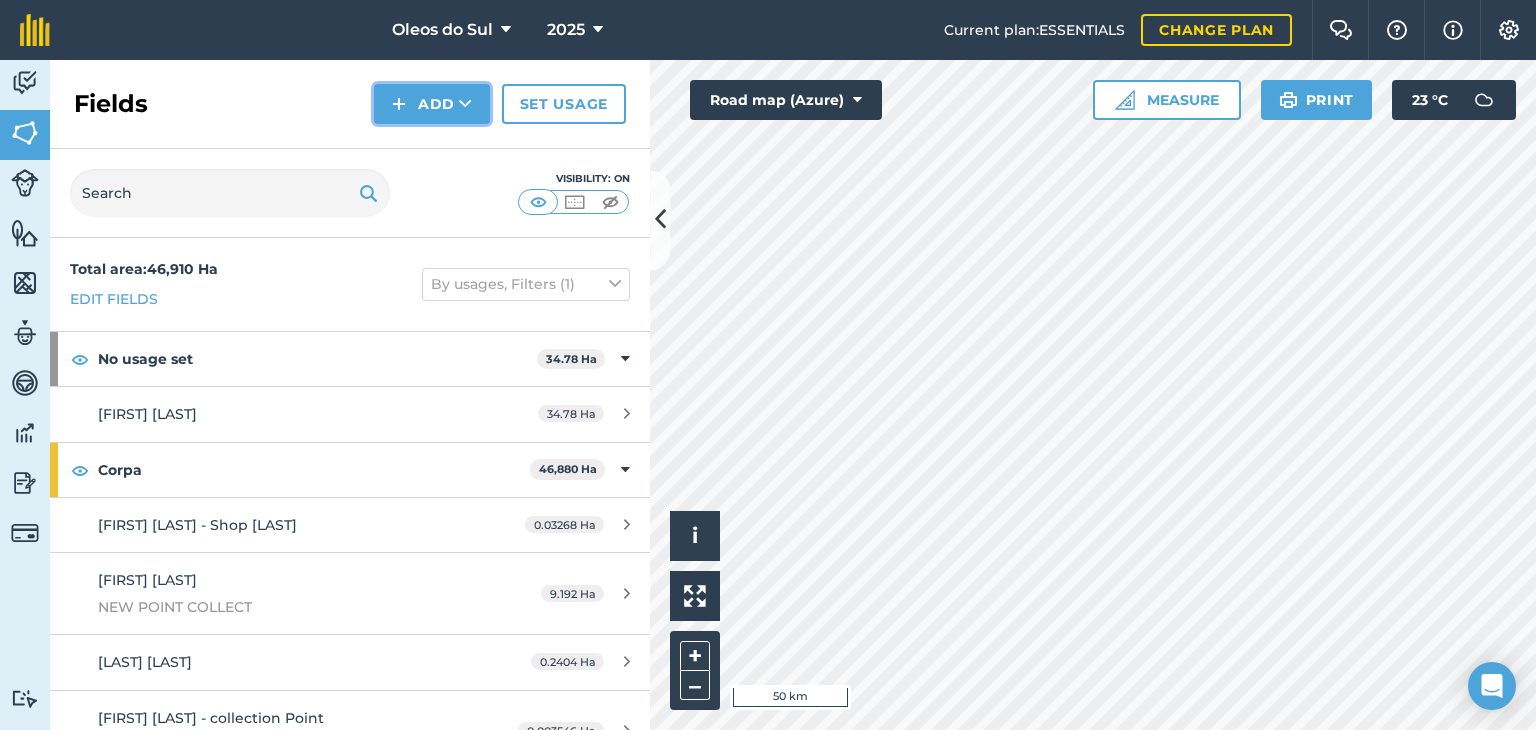 click at bounding box center (399, 104) 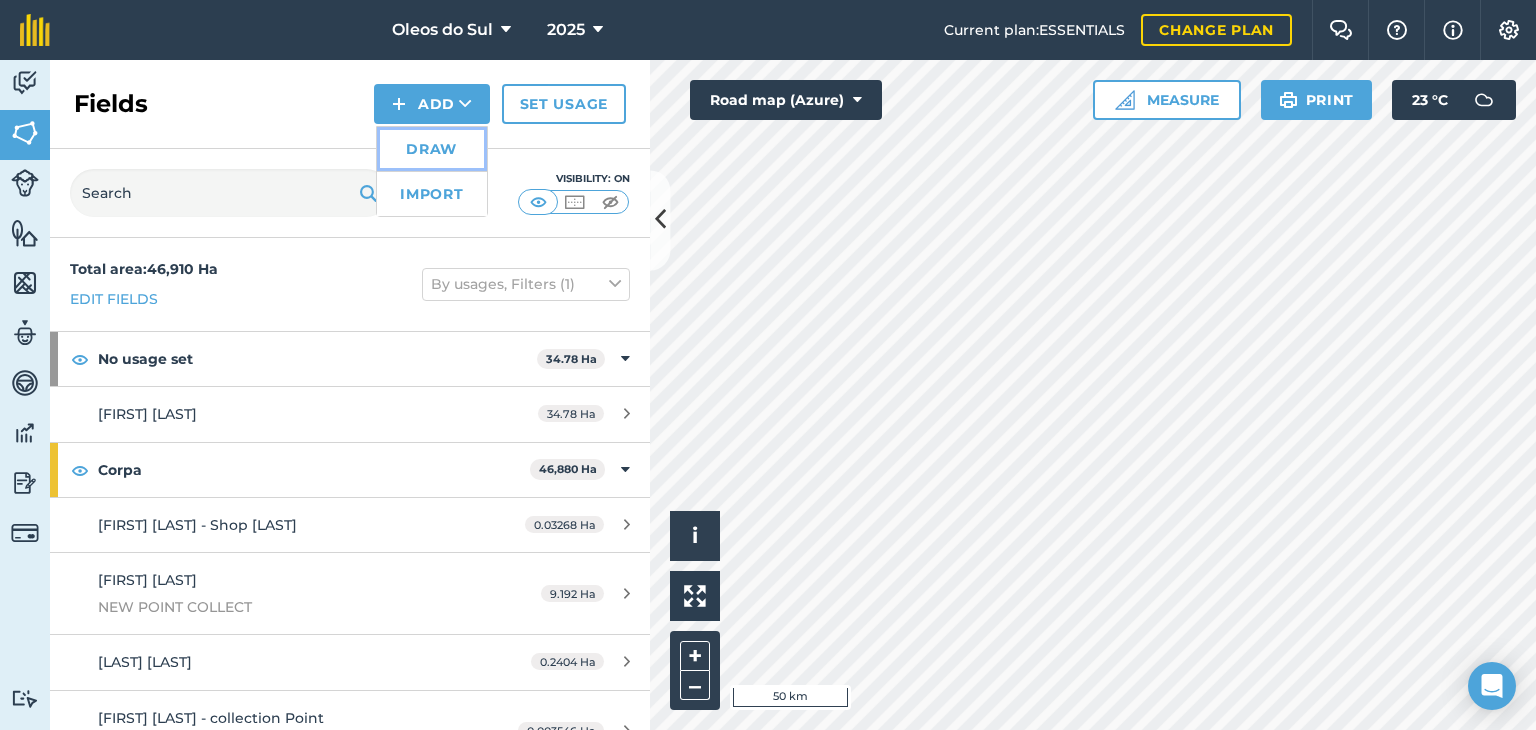 click on "Draw" at bounding box center (432, 149) 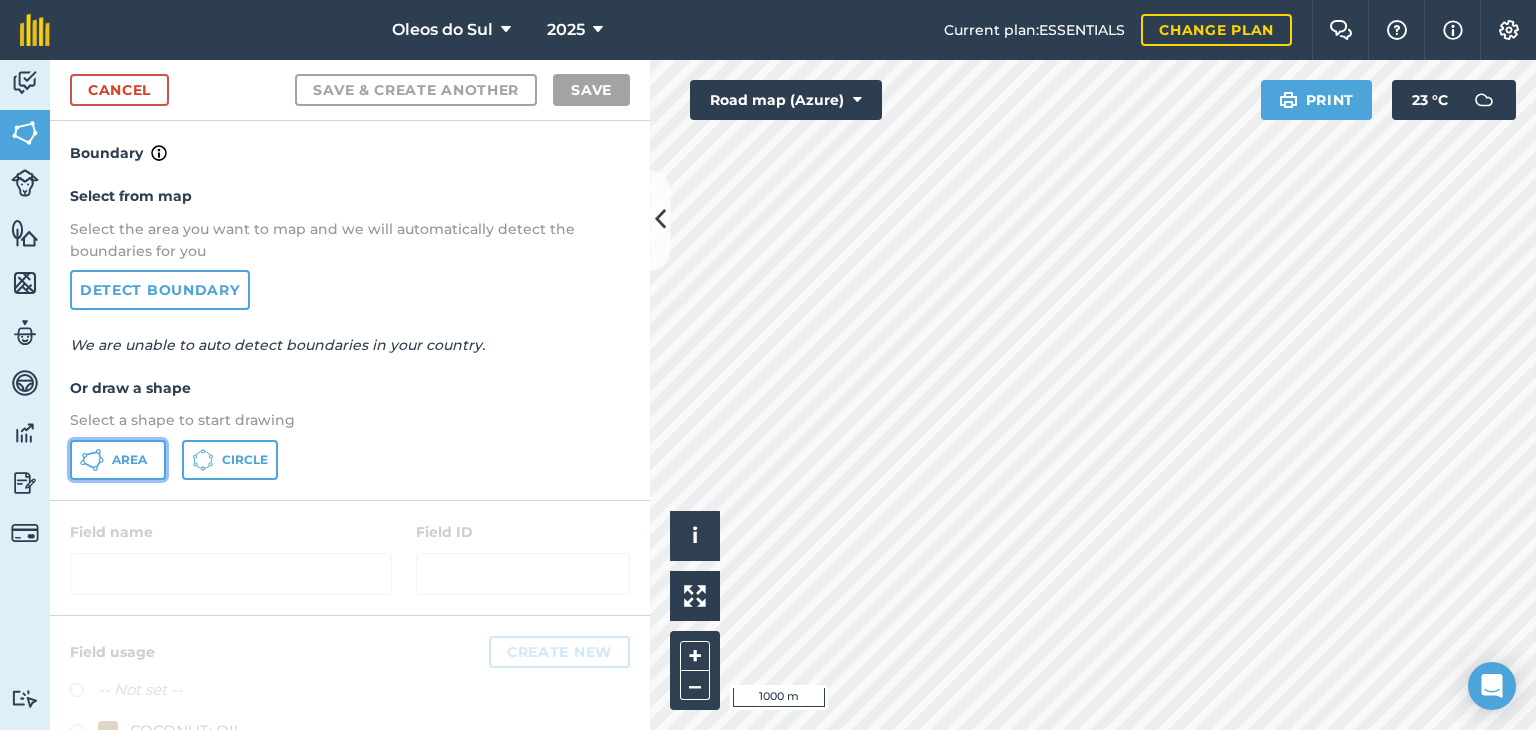click on "Area" at bounding box center (129, 460) 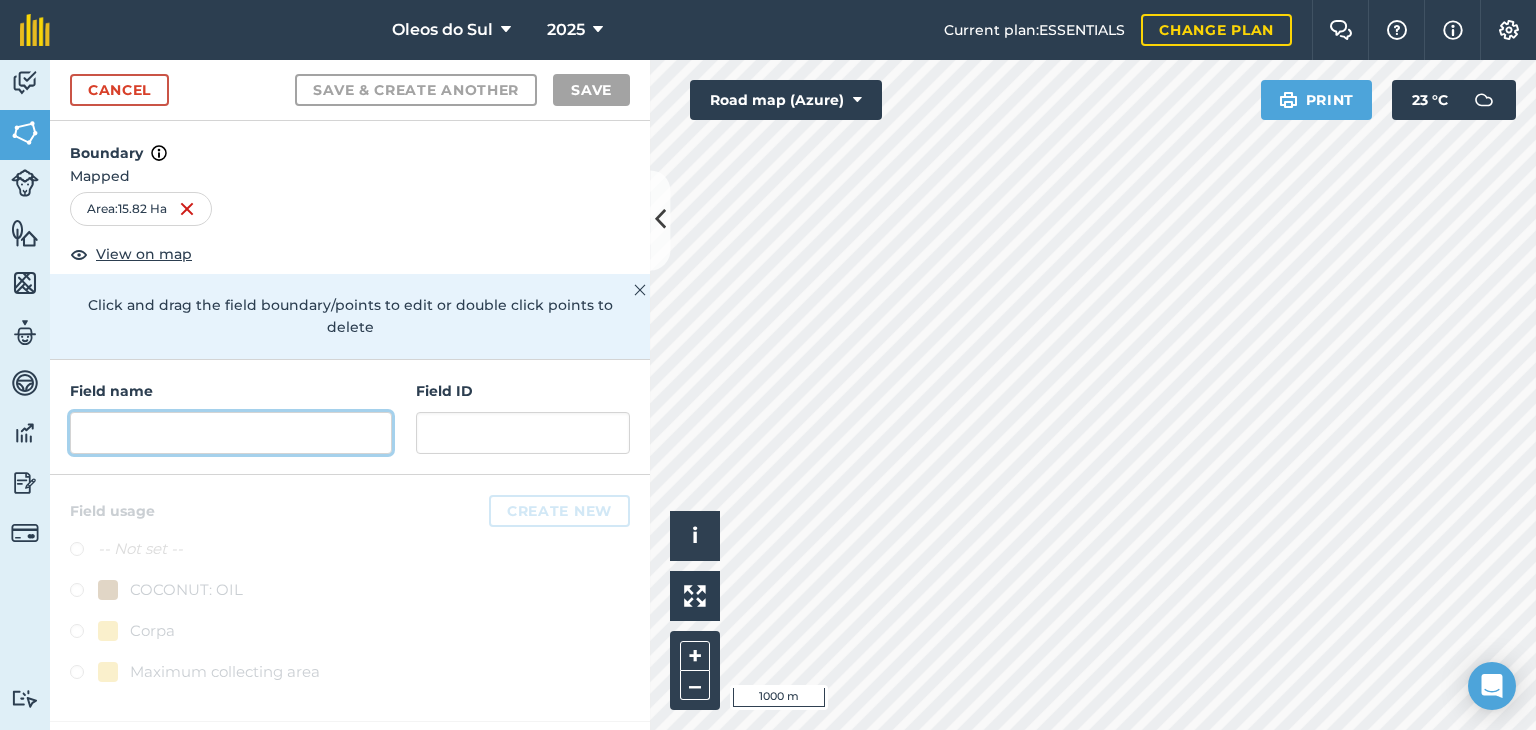 click at bounding box center [231, 433] 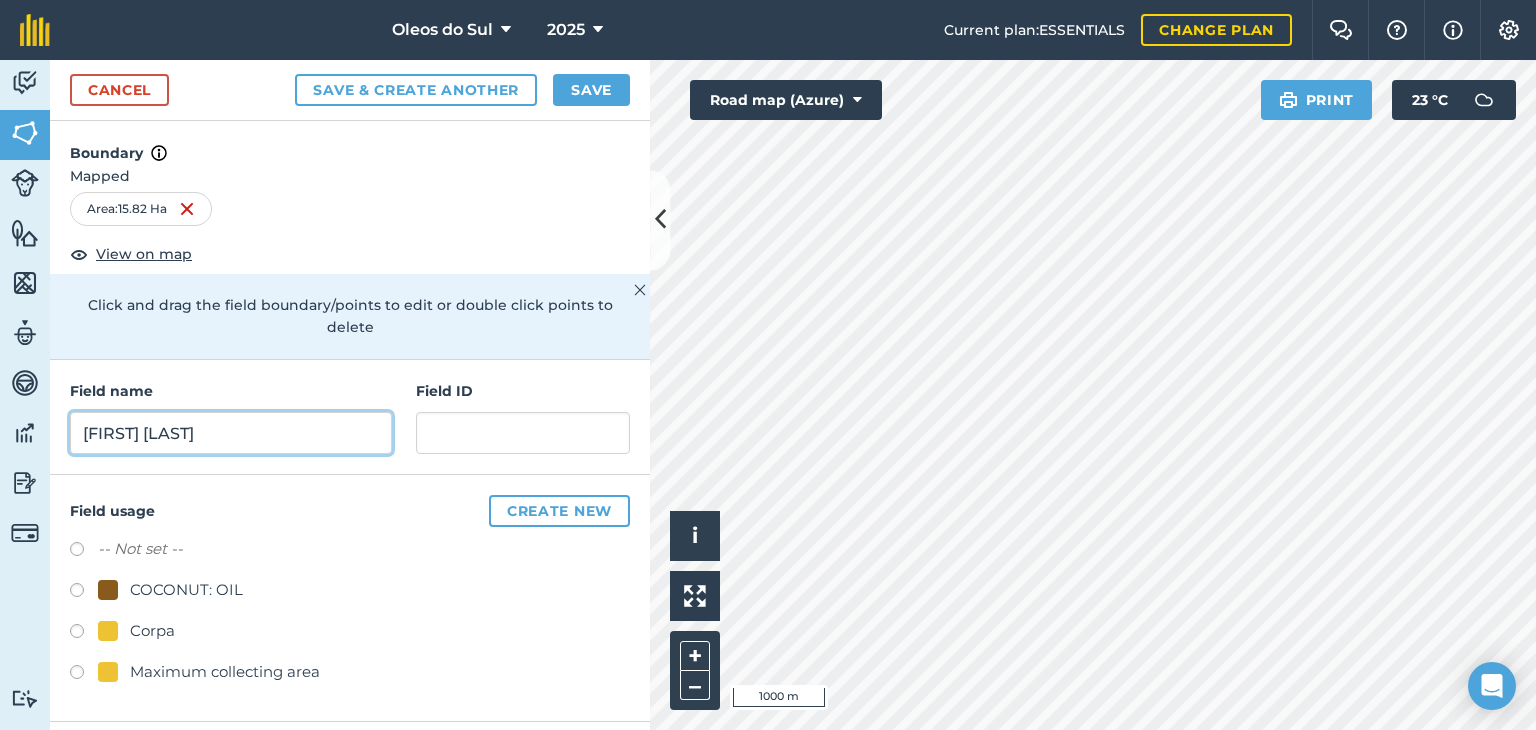type on "[FIRST] [LAST]" 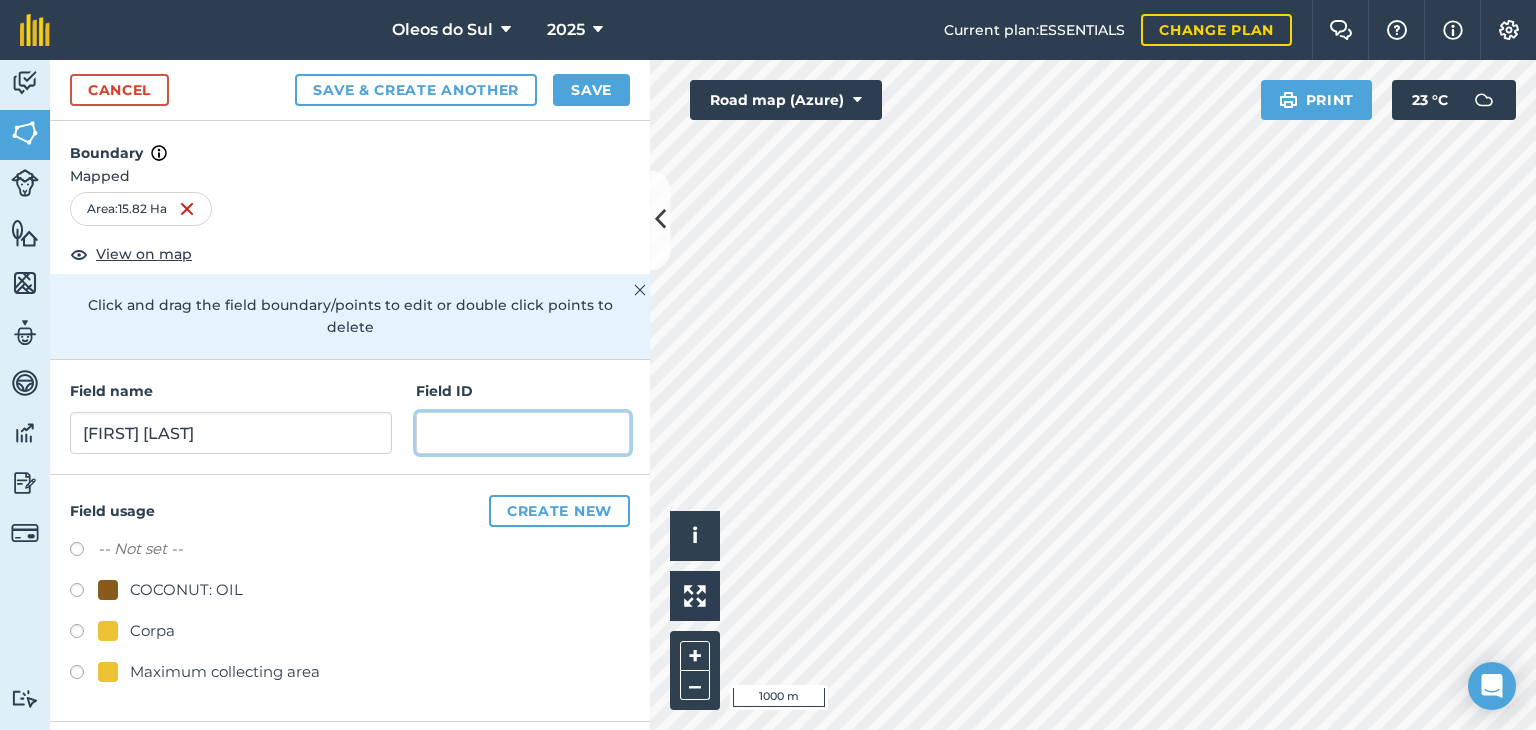 click at bounding box center [523, 433] 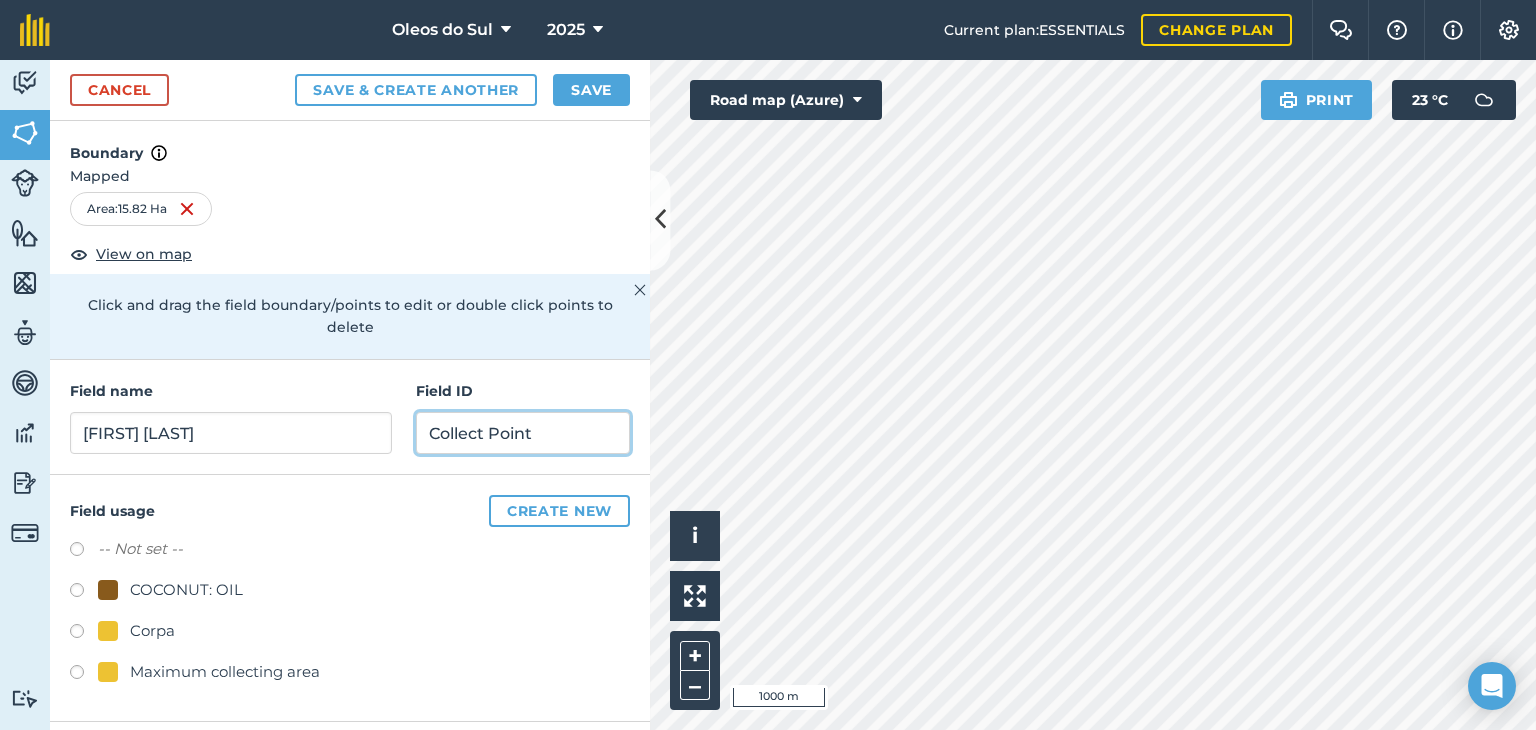 type on "Collect Point" 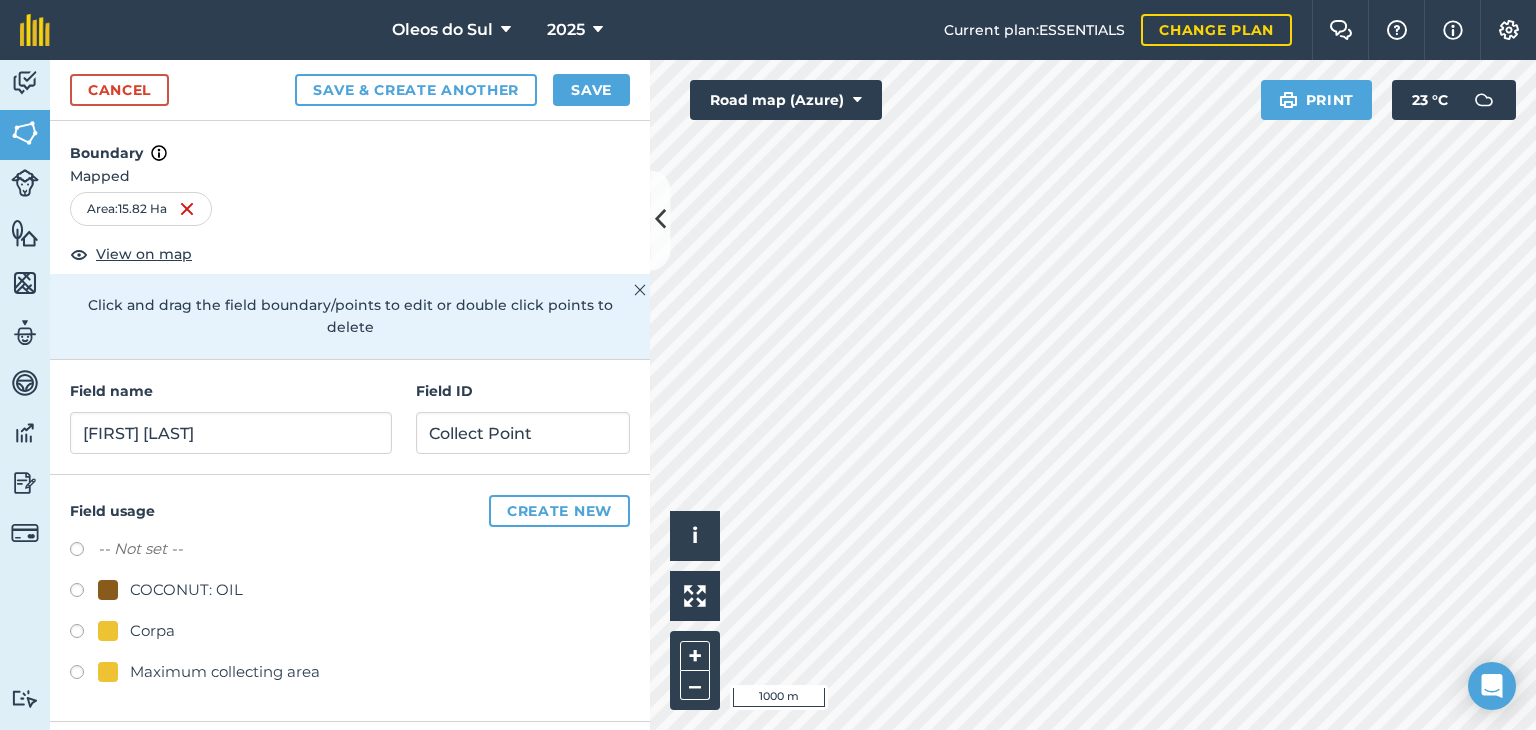 click at bounding box center (108, 631) 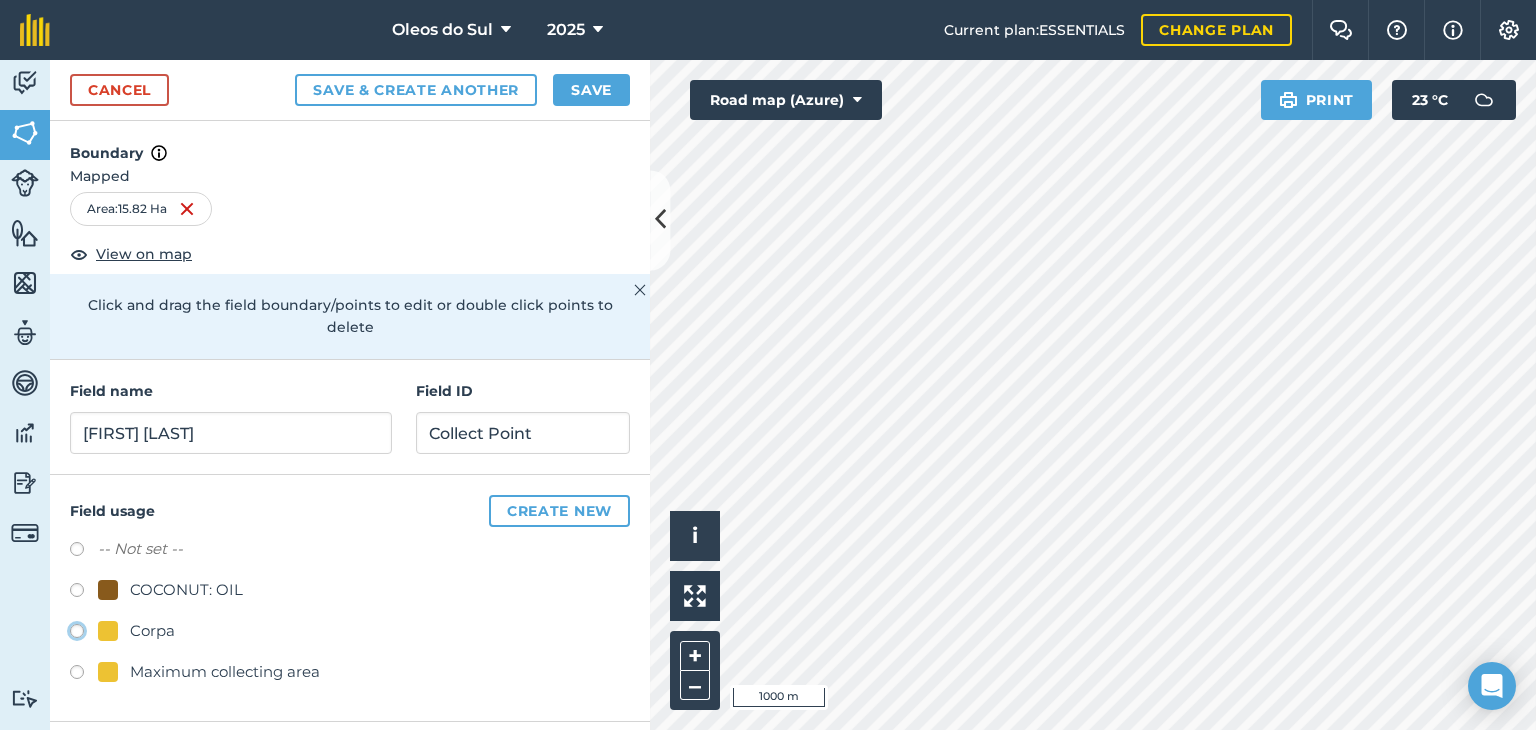 click on "Corpa" at bounding box center [-9923, 630] 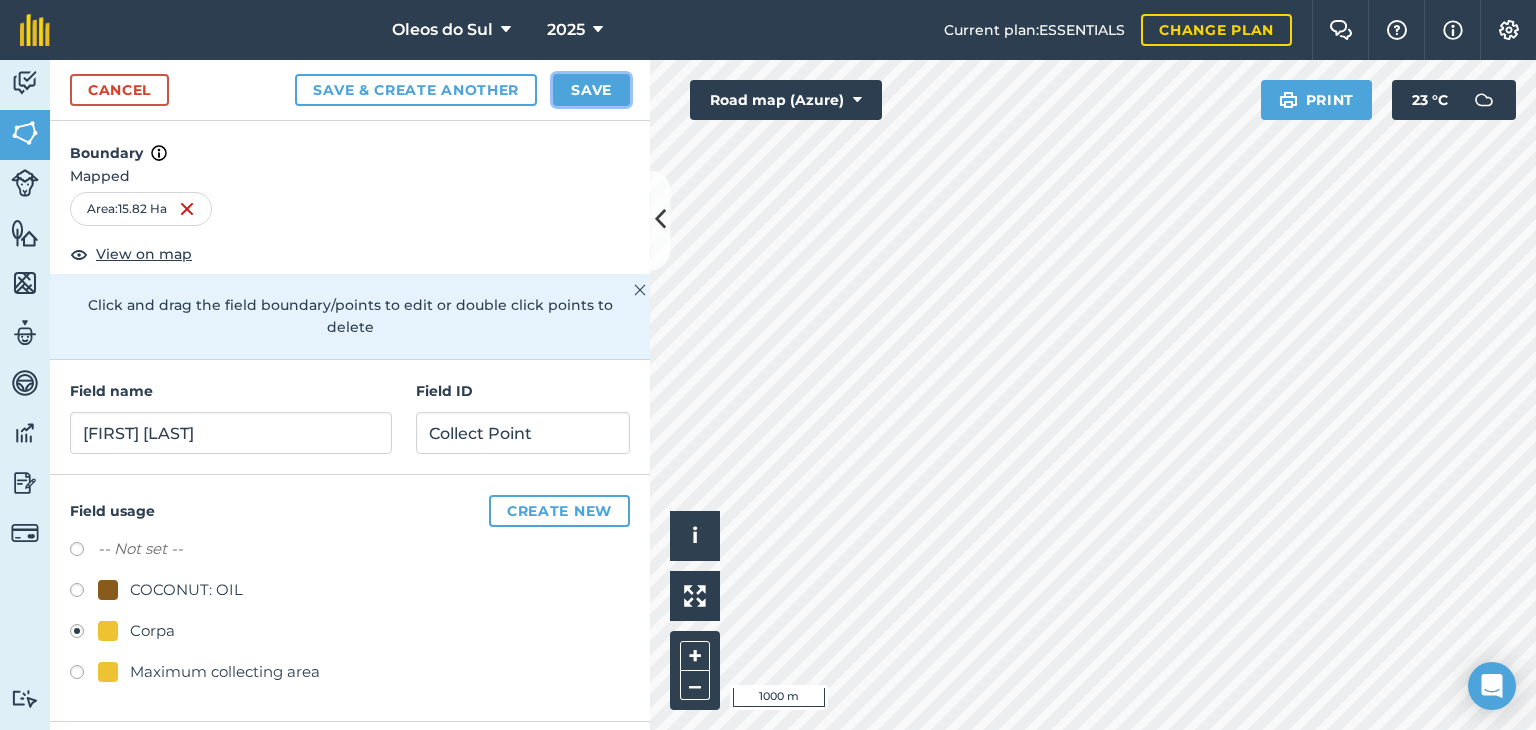 click on "Save" at bounding box center (591, 90) 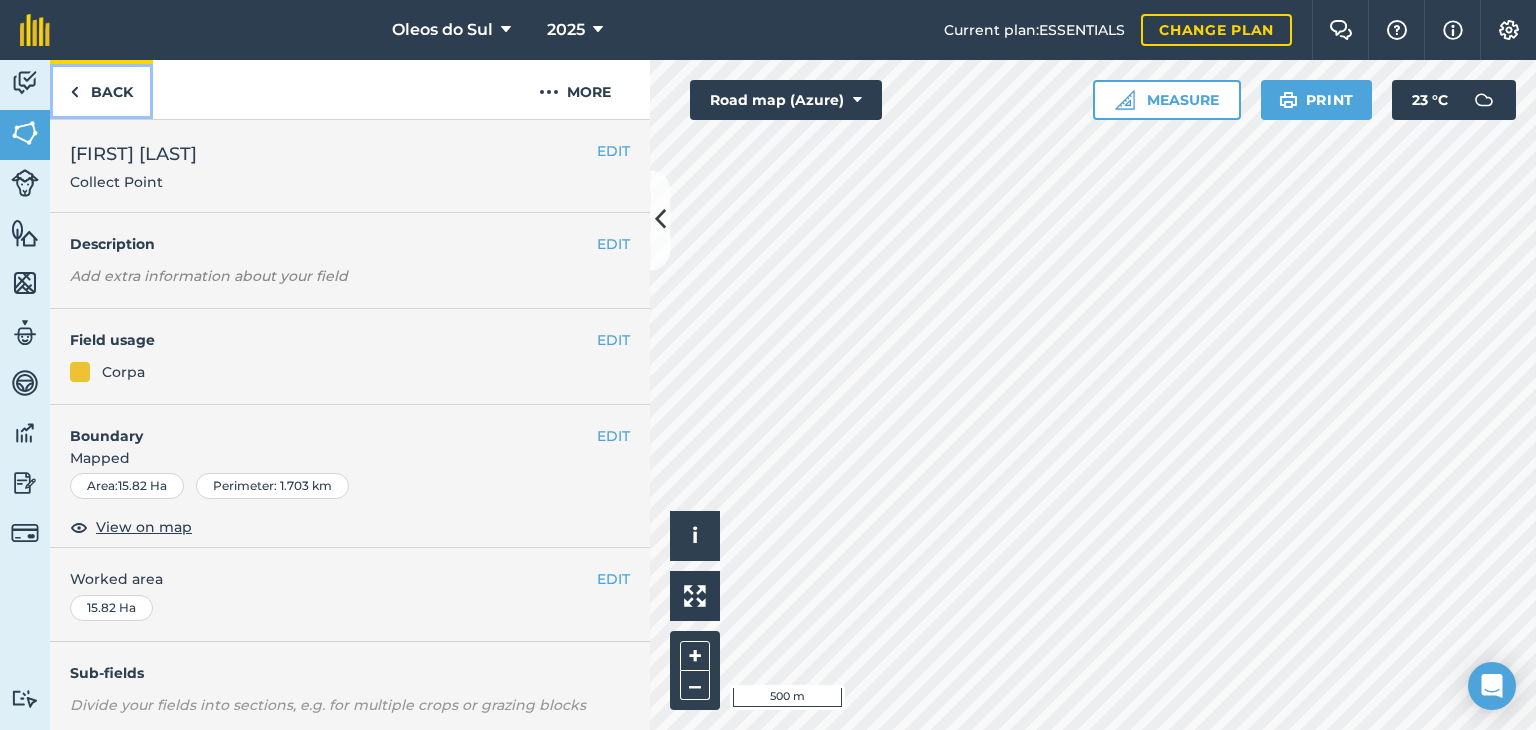 click at bounding box center [74, 92] 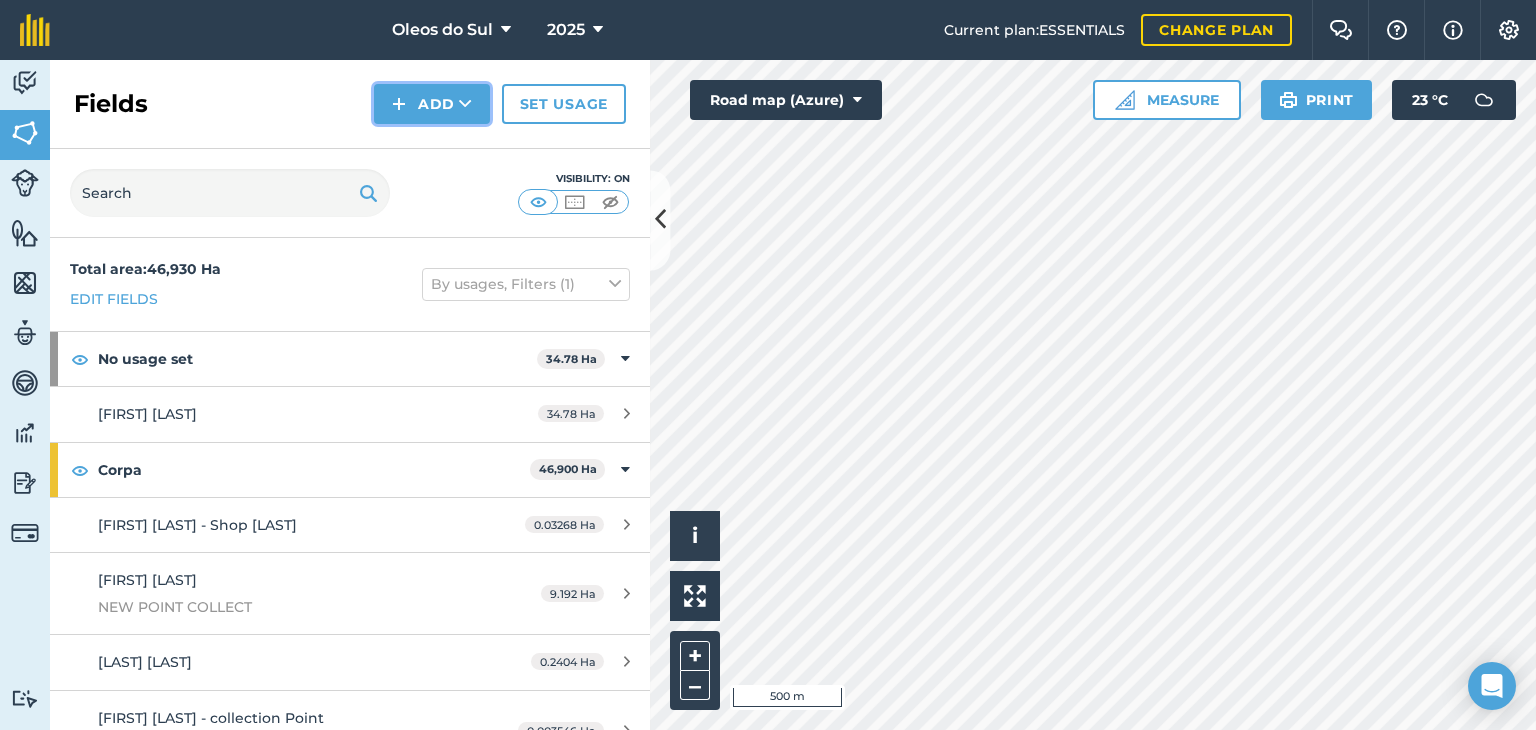 click on "Add" at bounding box center [432, 104] 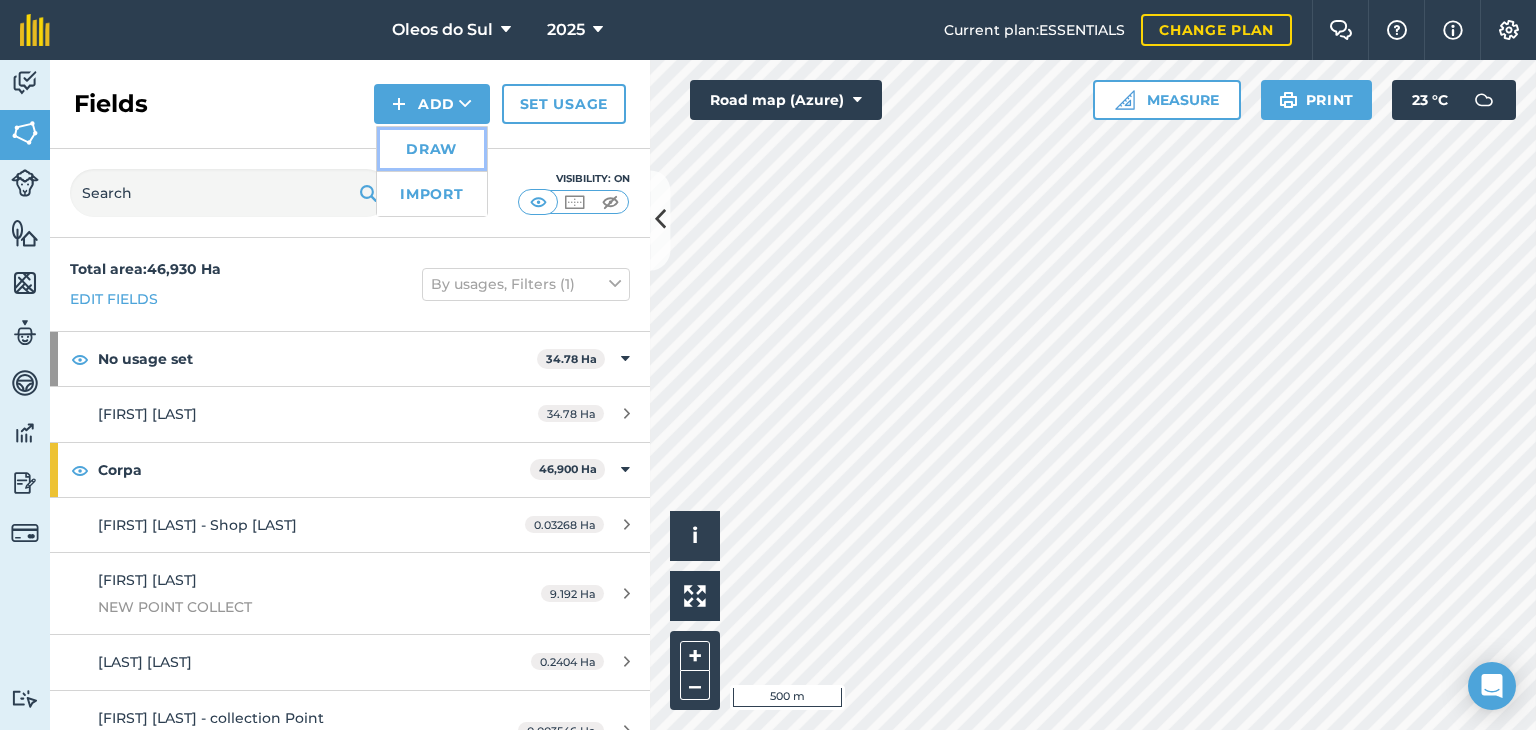 click on "Draw" at bounding box center (432, 149) 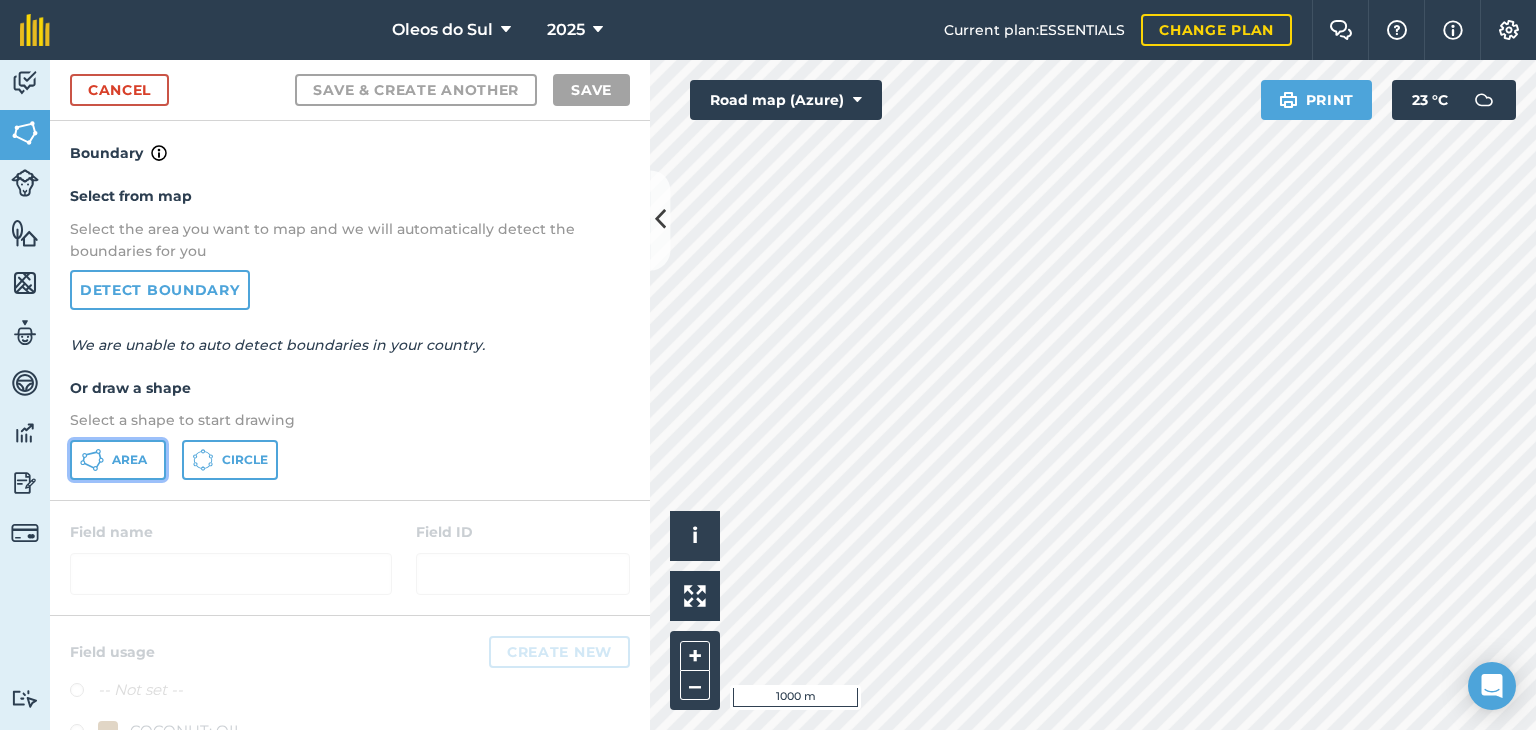 click on "Area" at bounding box center [129, 460] 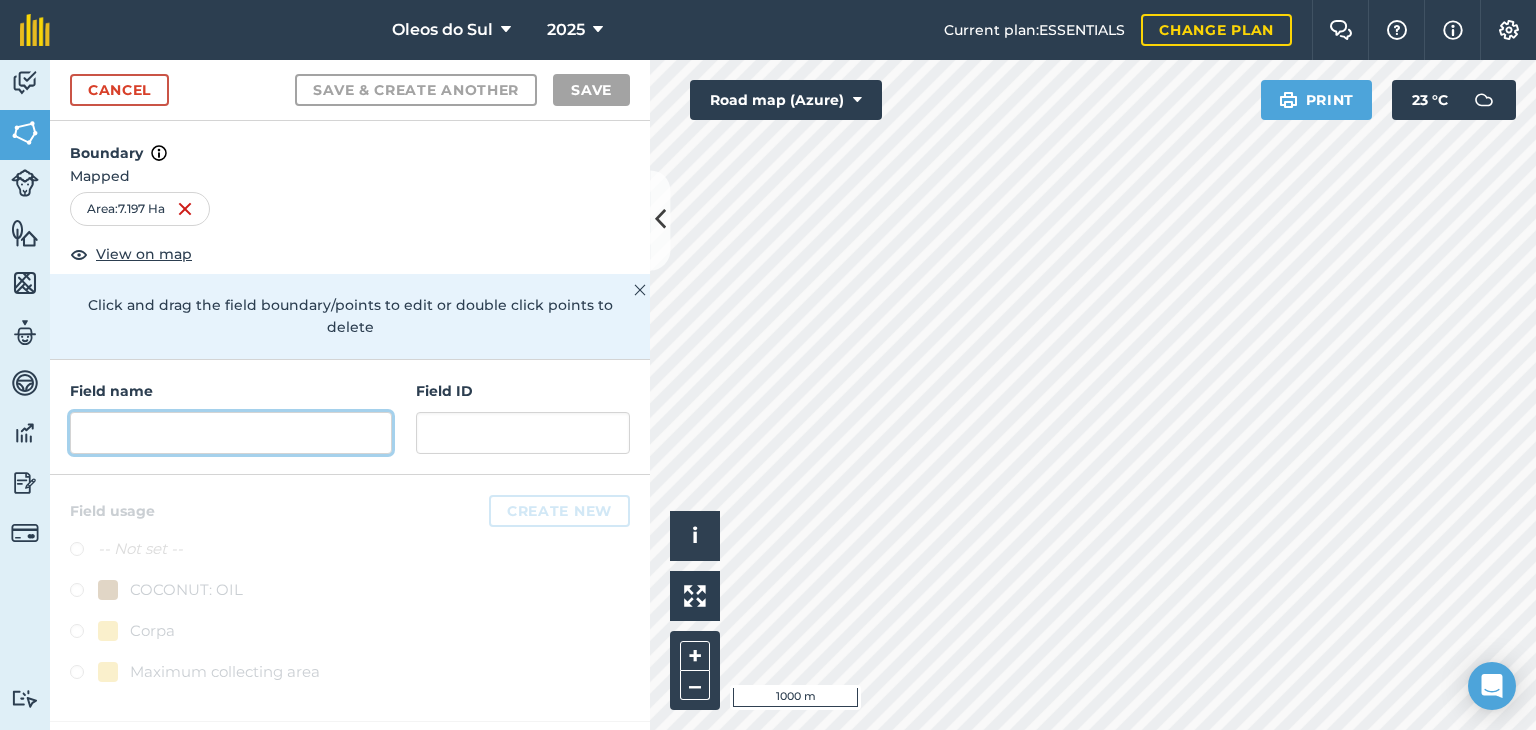 click at bounding box center [231, 433] 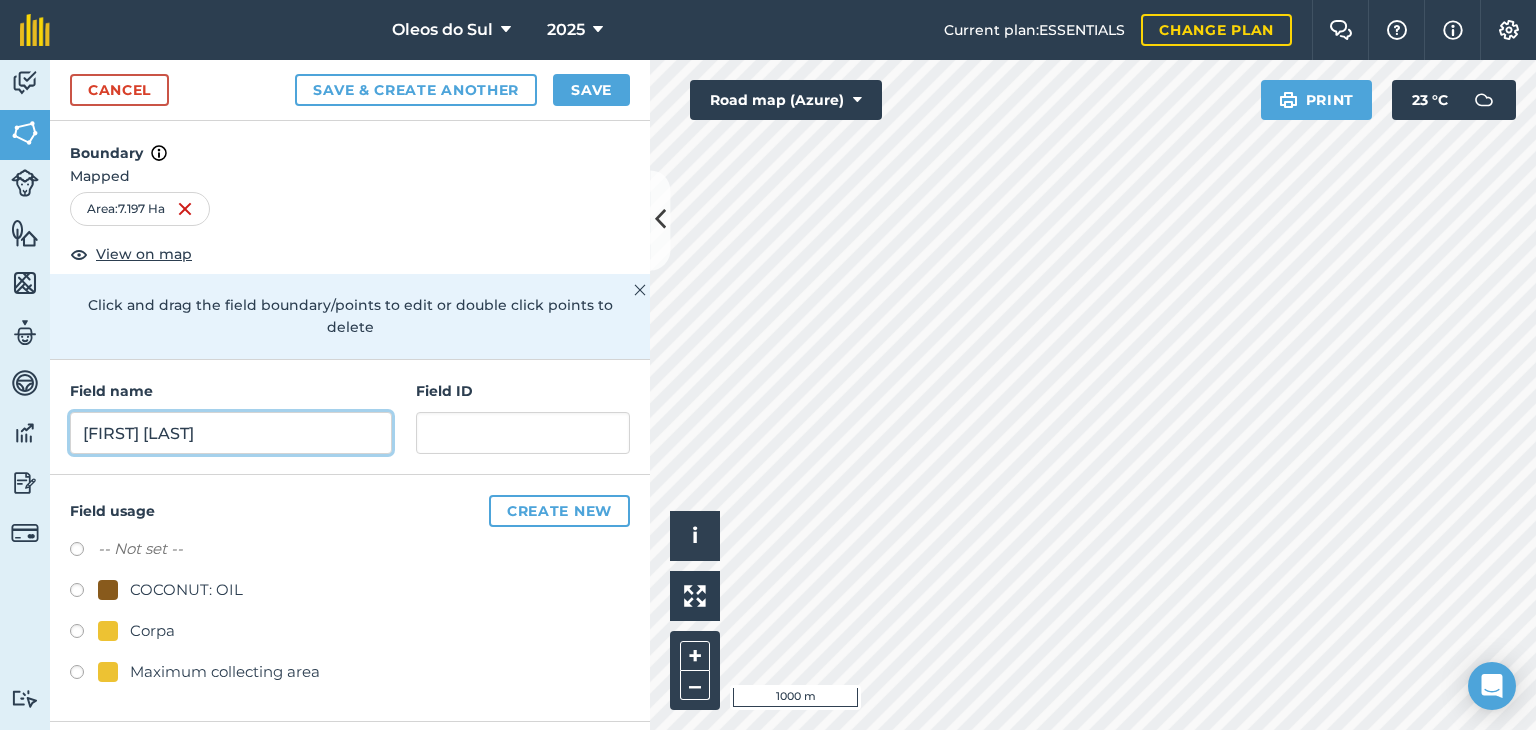 type on "[FIRST] [LAST]" 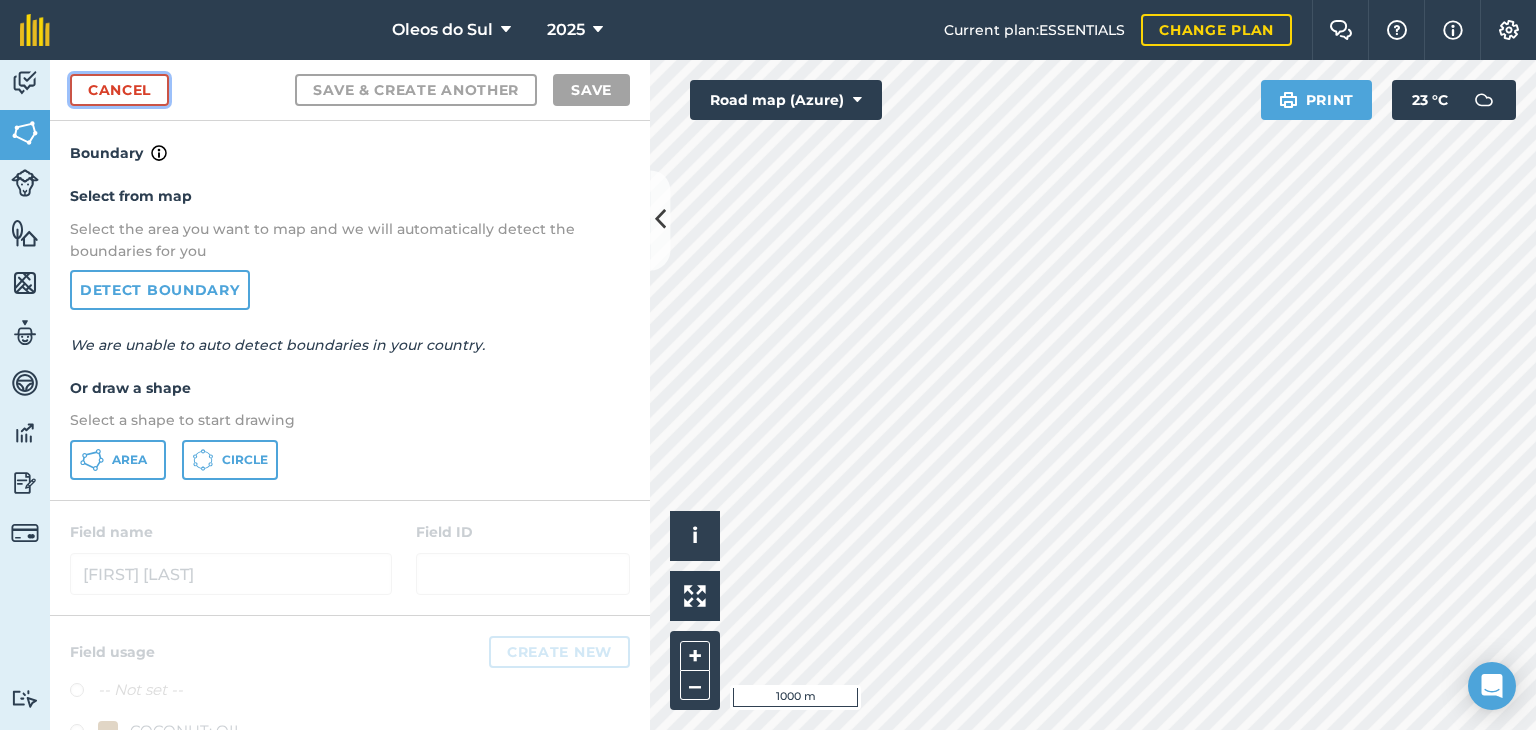 click on "Cancel" at bounding box center [119, 90] 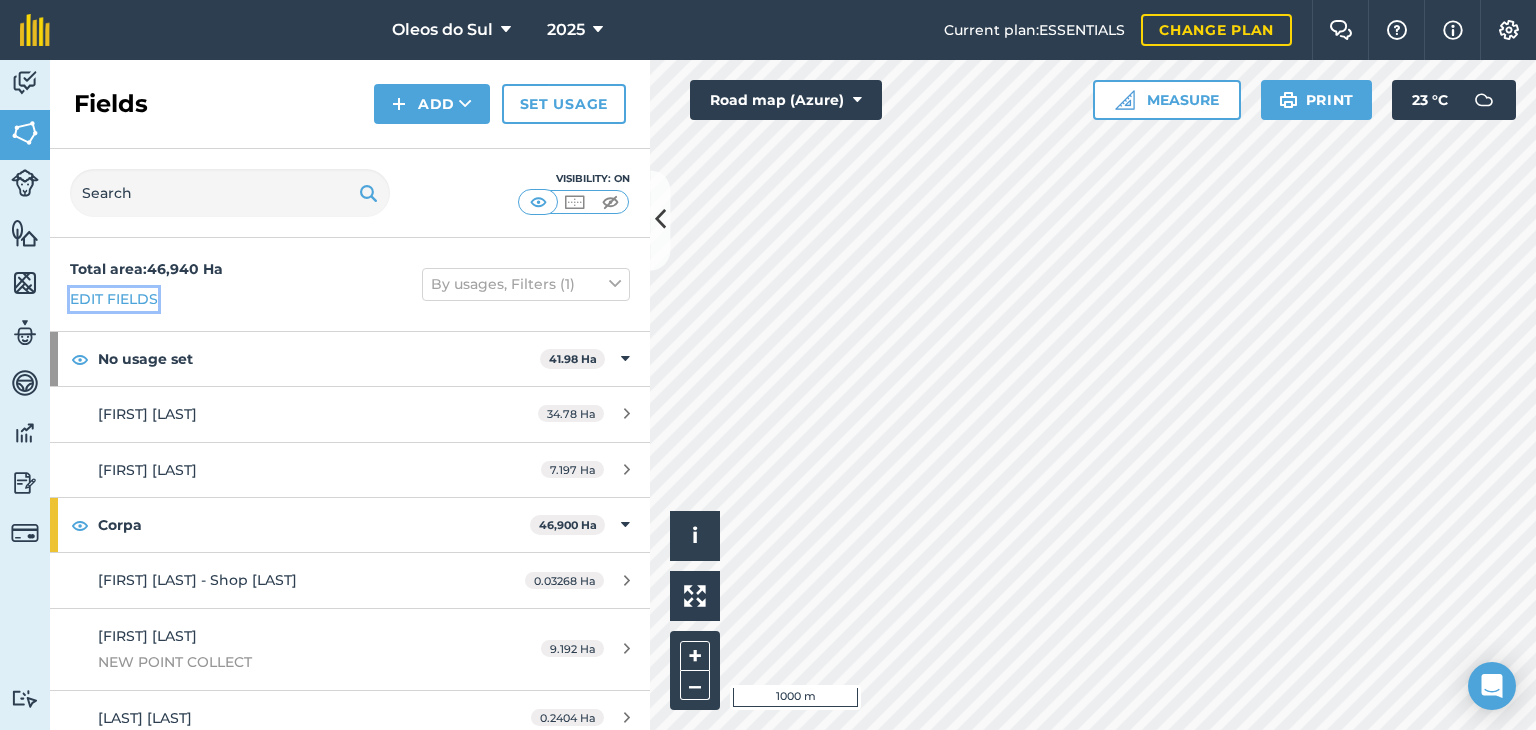 click on "Edit fields" at bounding box center [114, 299] 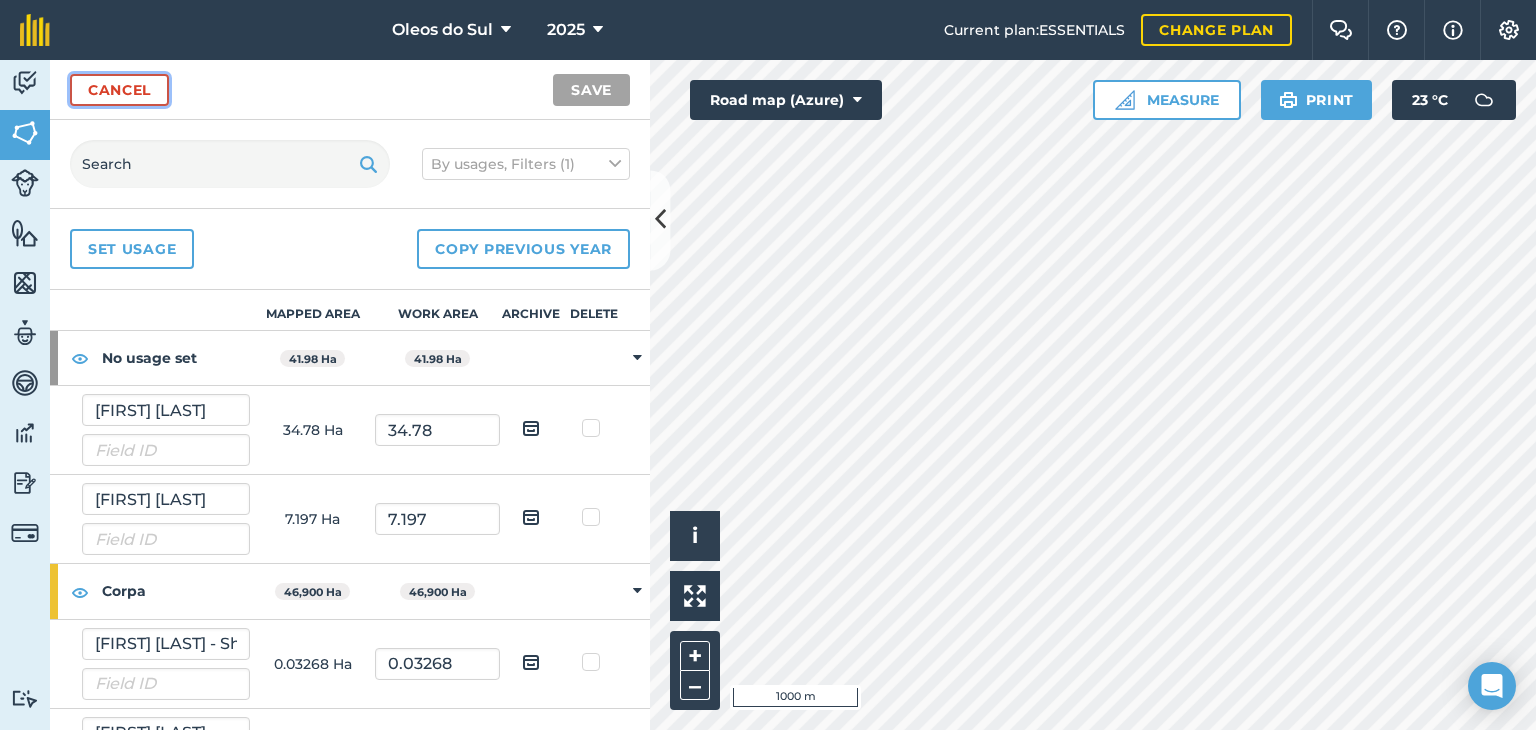 click on "Cancel" at bounding box center [119, 90] 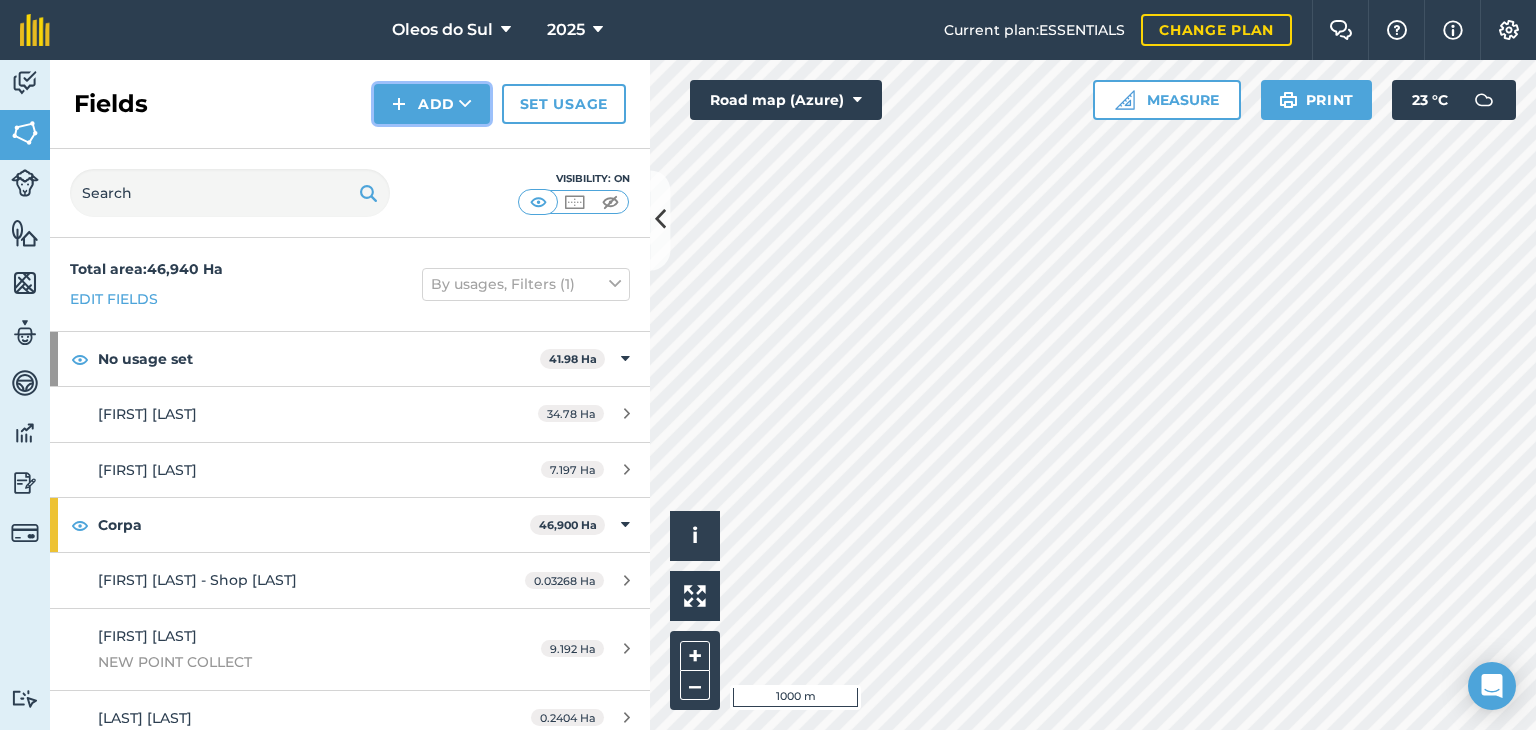 click on "Add" at bounding box center [432, 104] 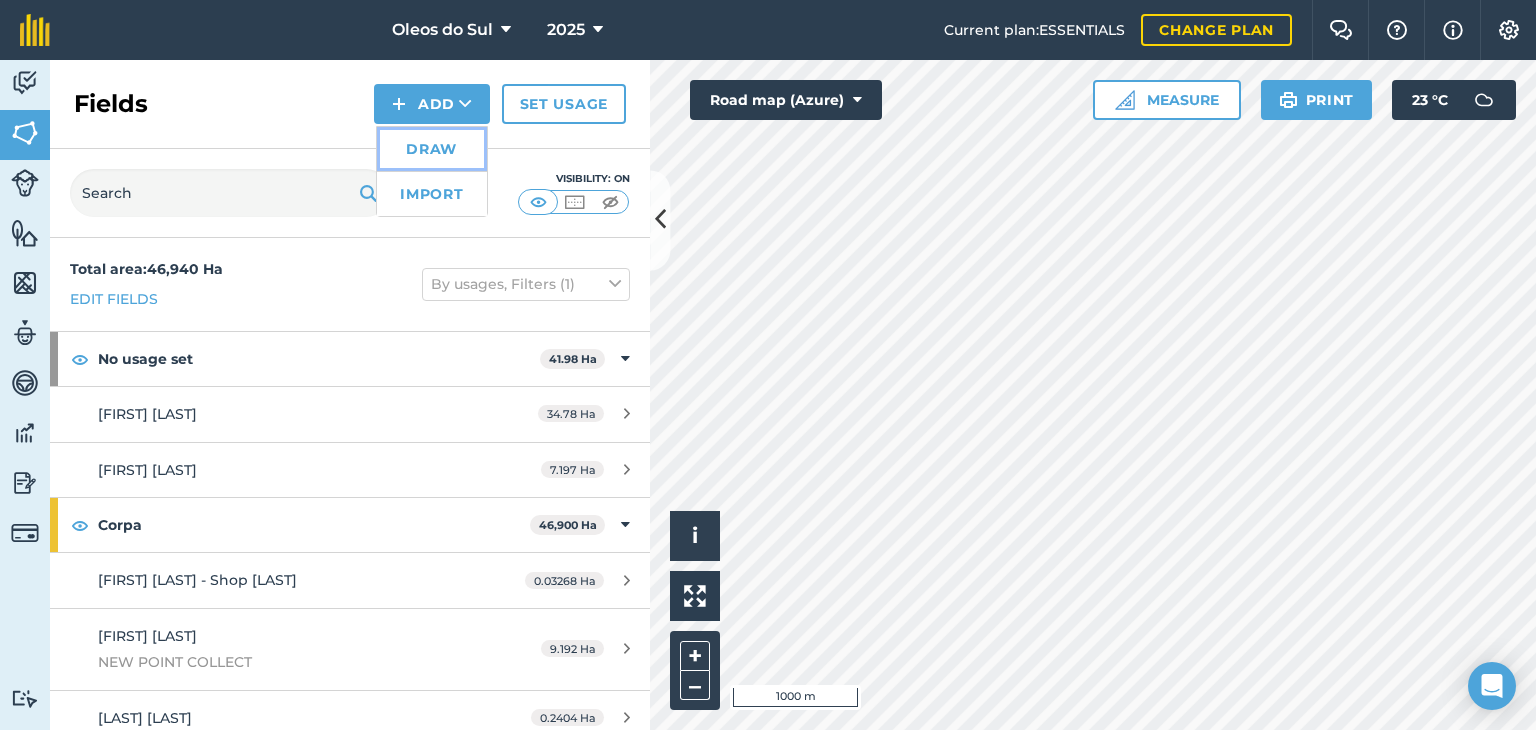 click on "Draw" at bounding box center (432, 149) 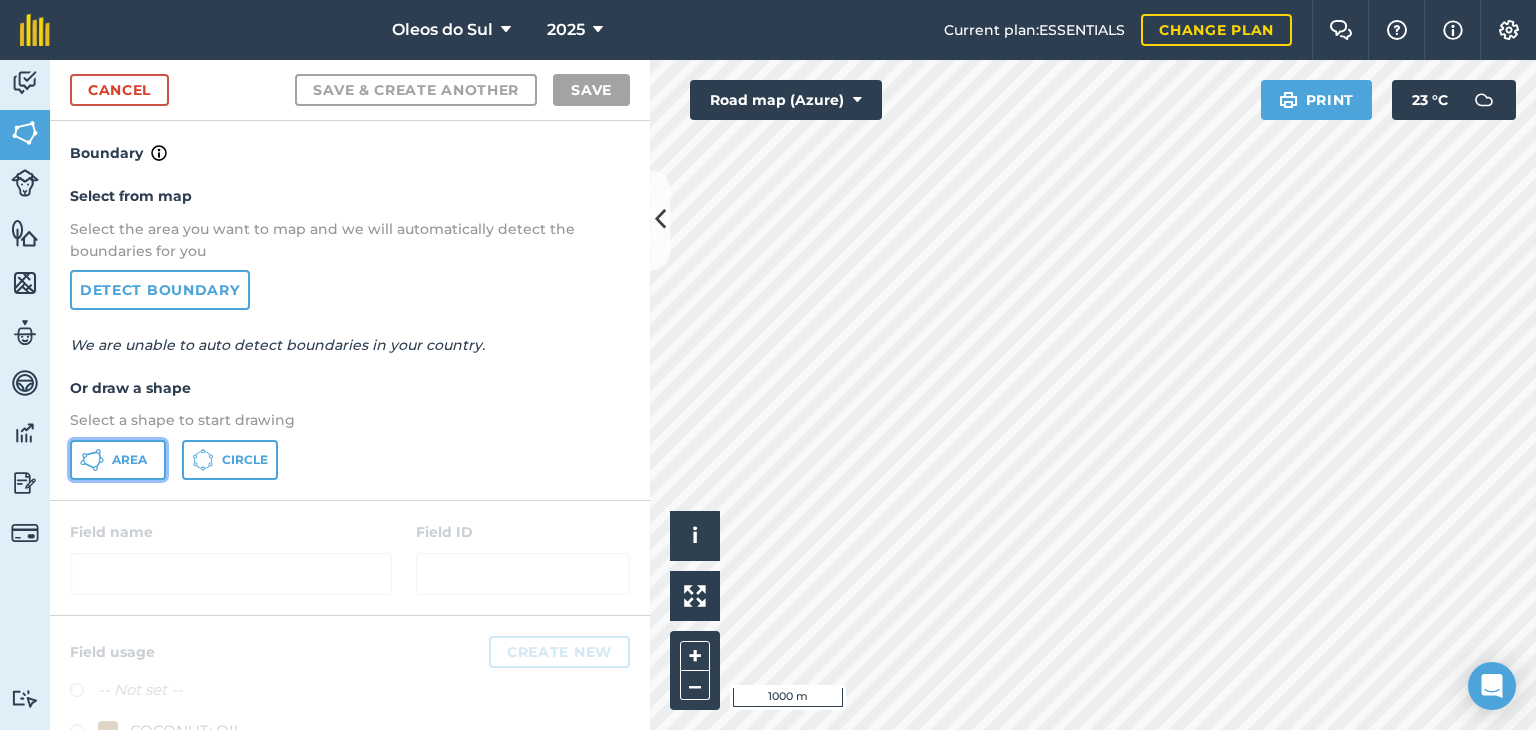 click 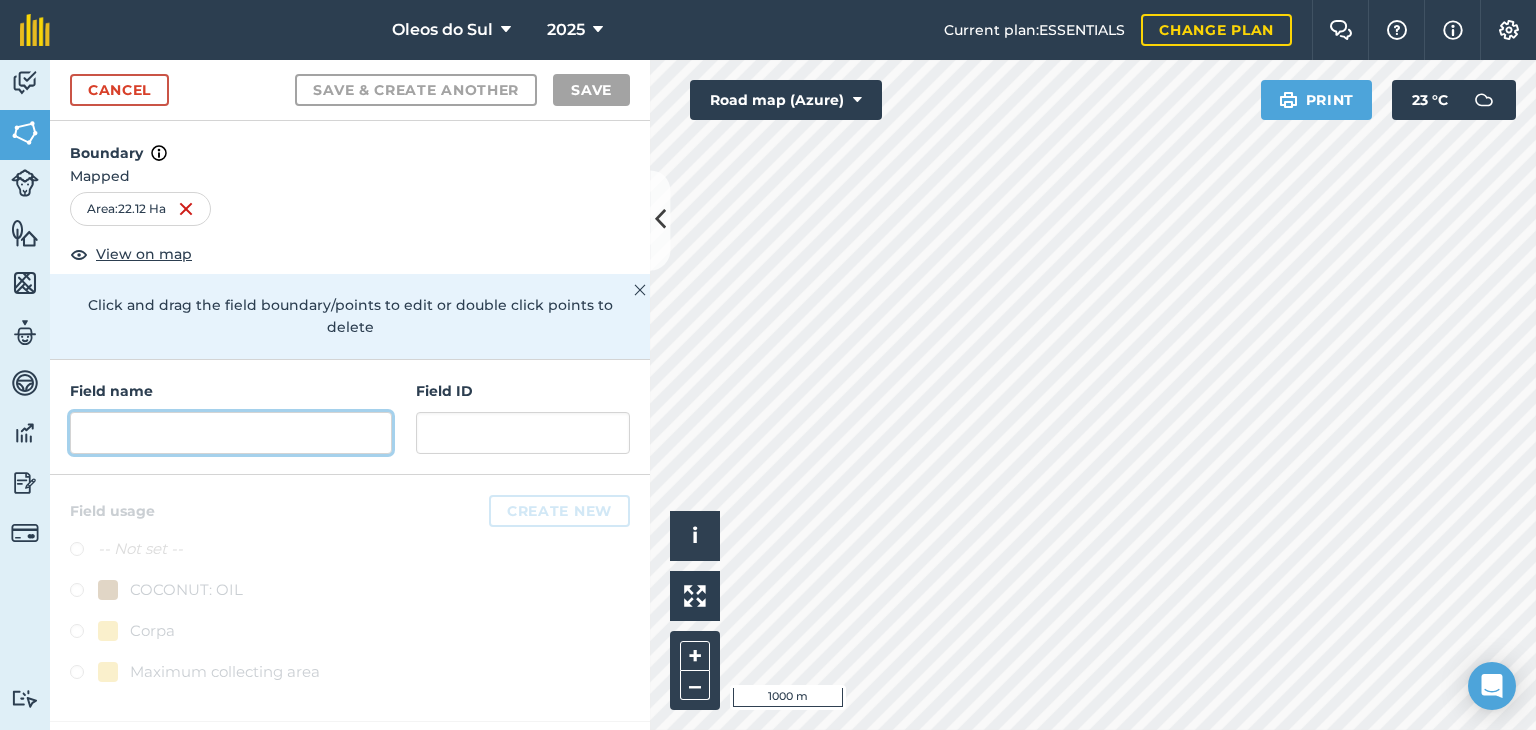 click at bounding box center [231, 433] 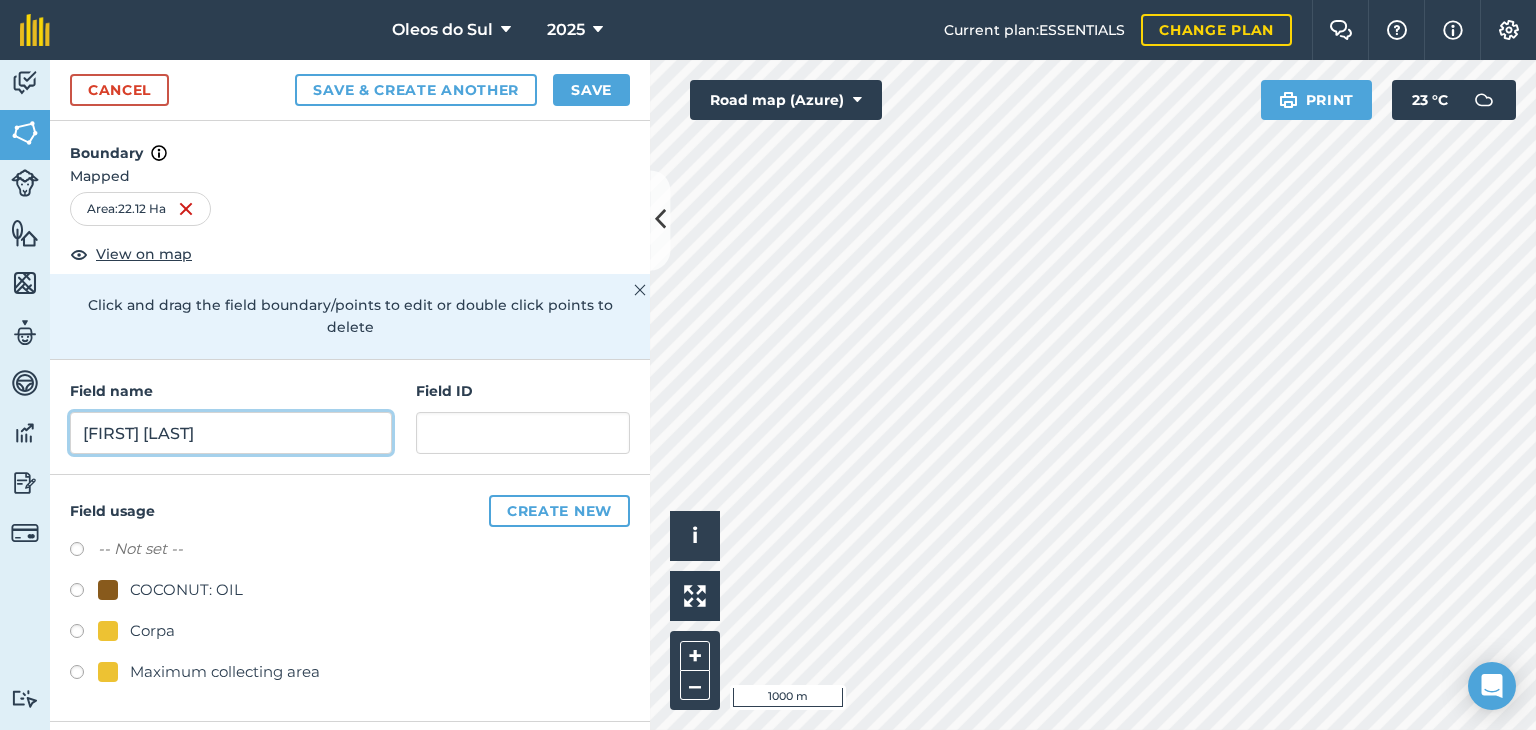 type on "[FIRST] [LAST]" 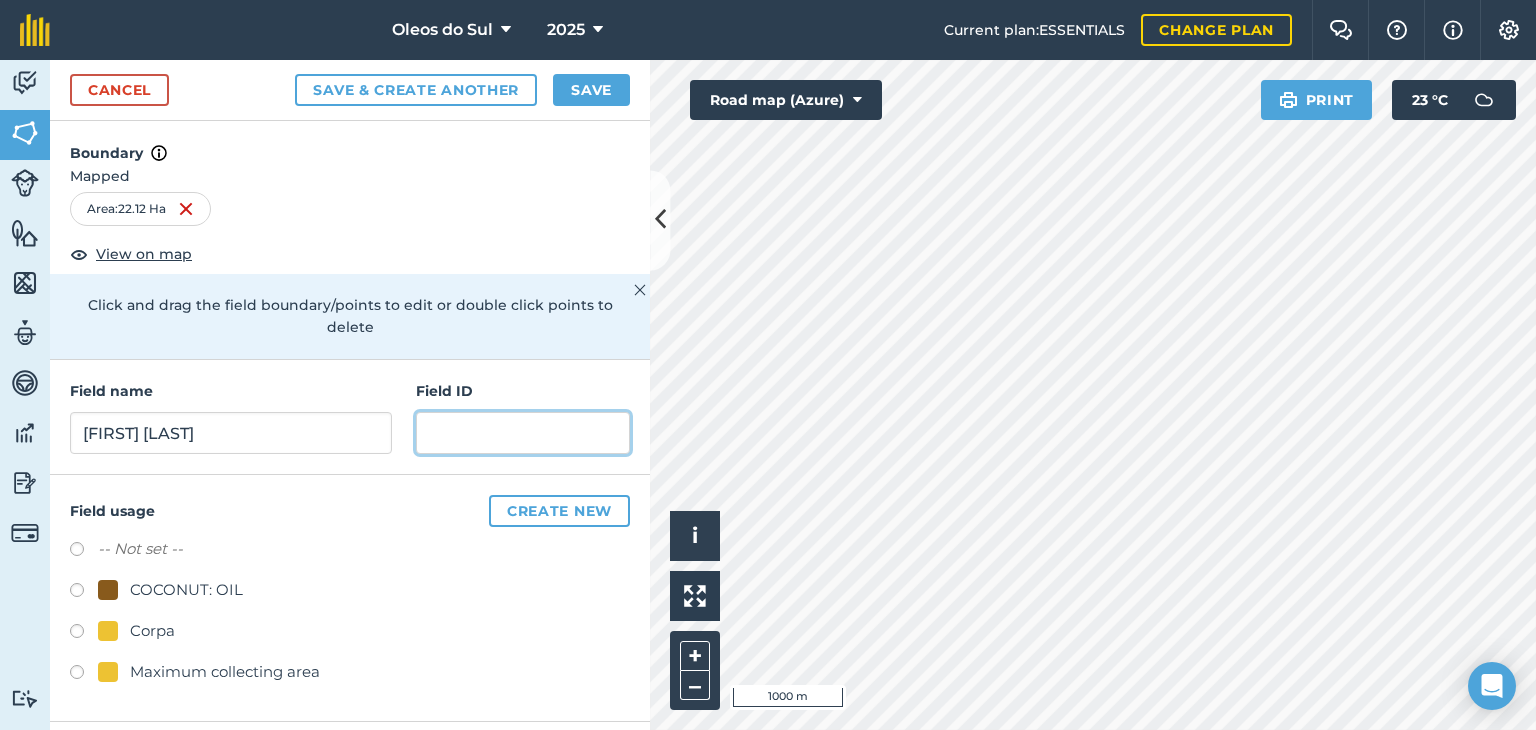 click at bounding box center (523, 433) 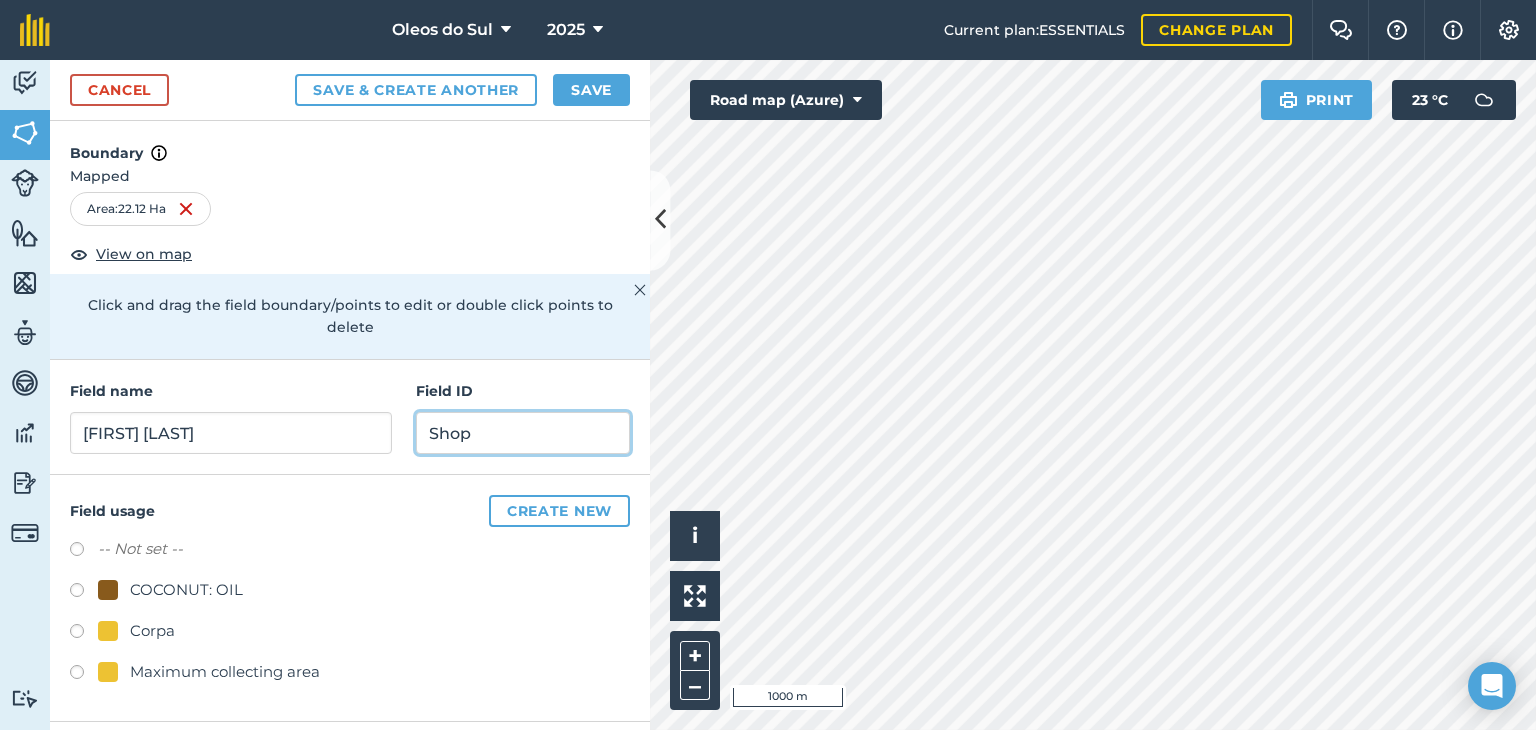 type on "Shop" 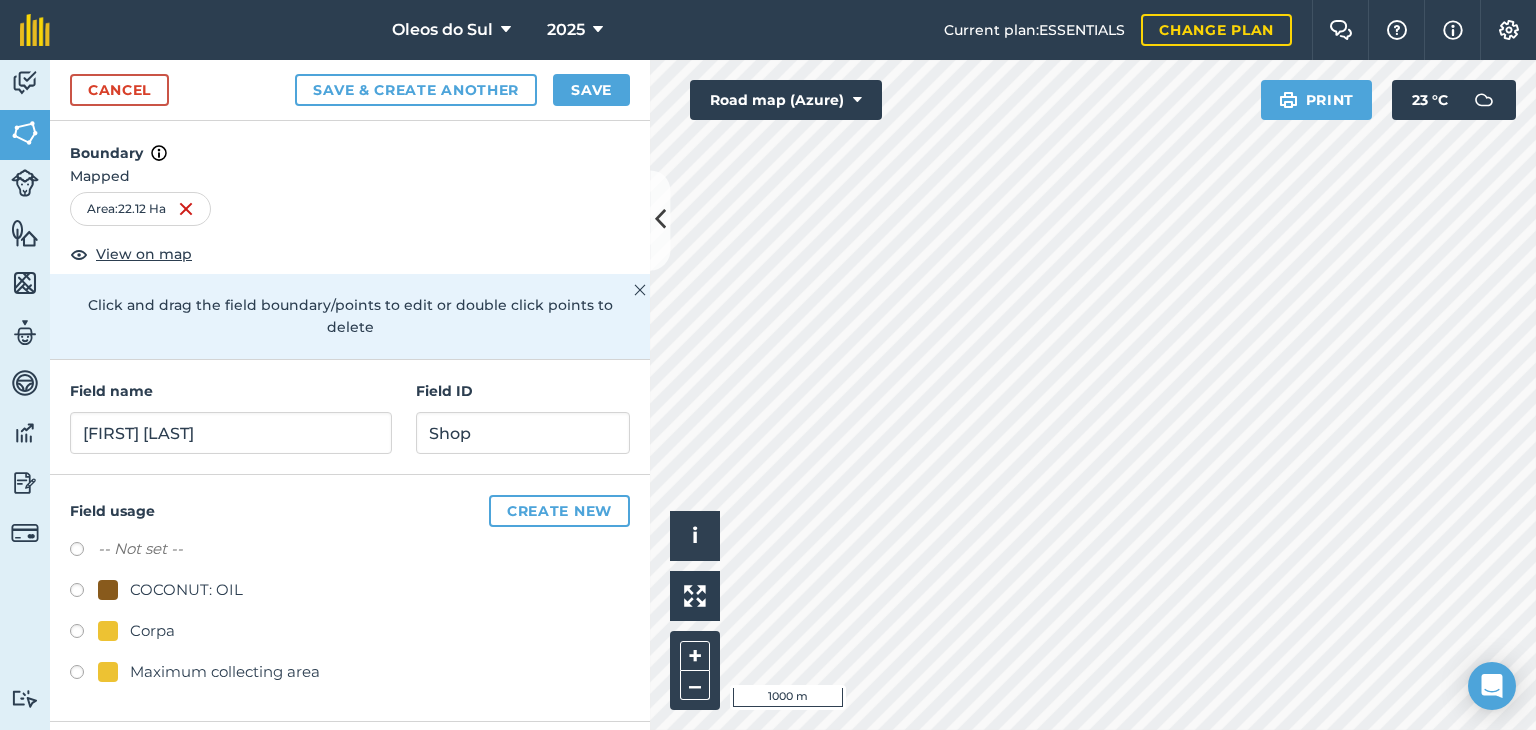 click at bounding box center [108, 631] 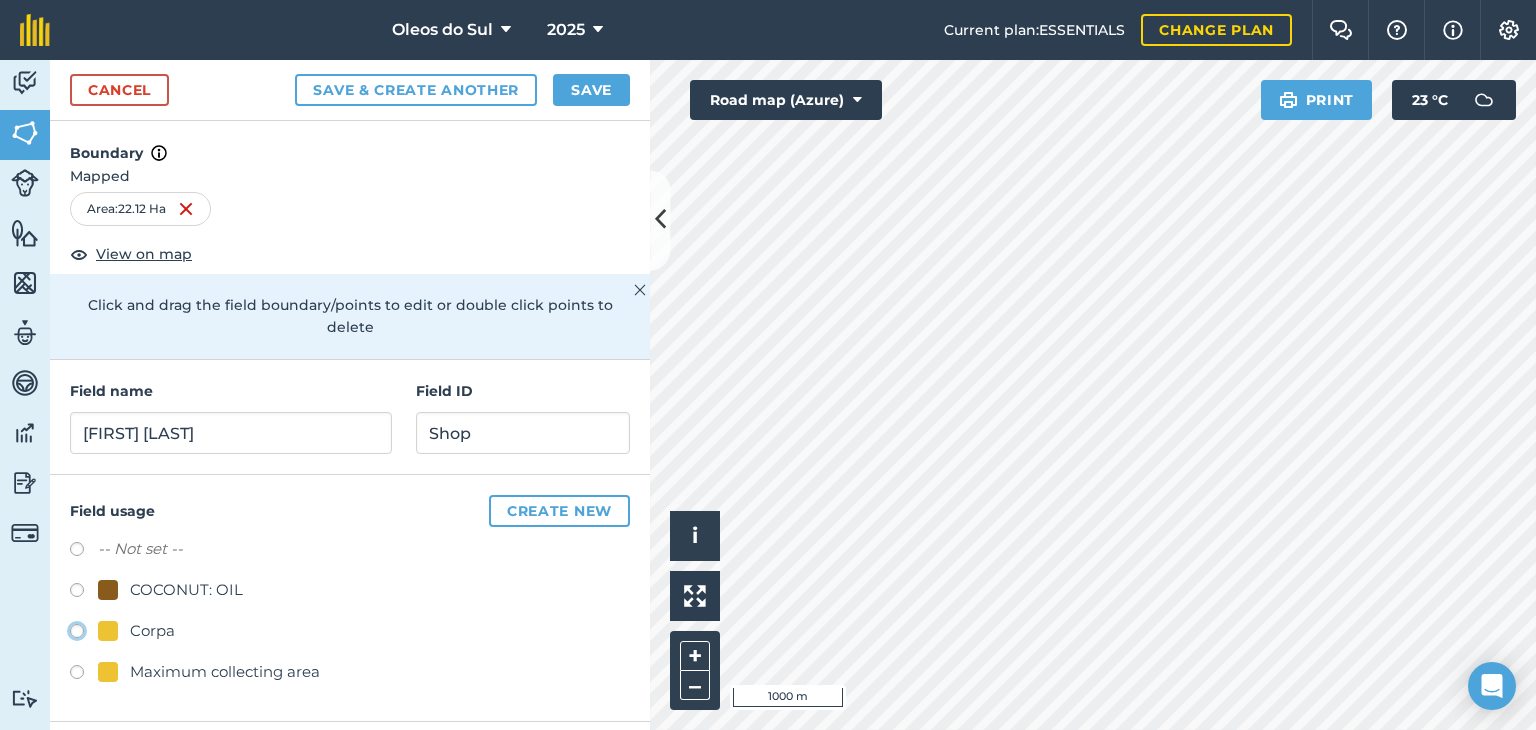 radio on "true" 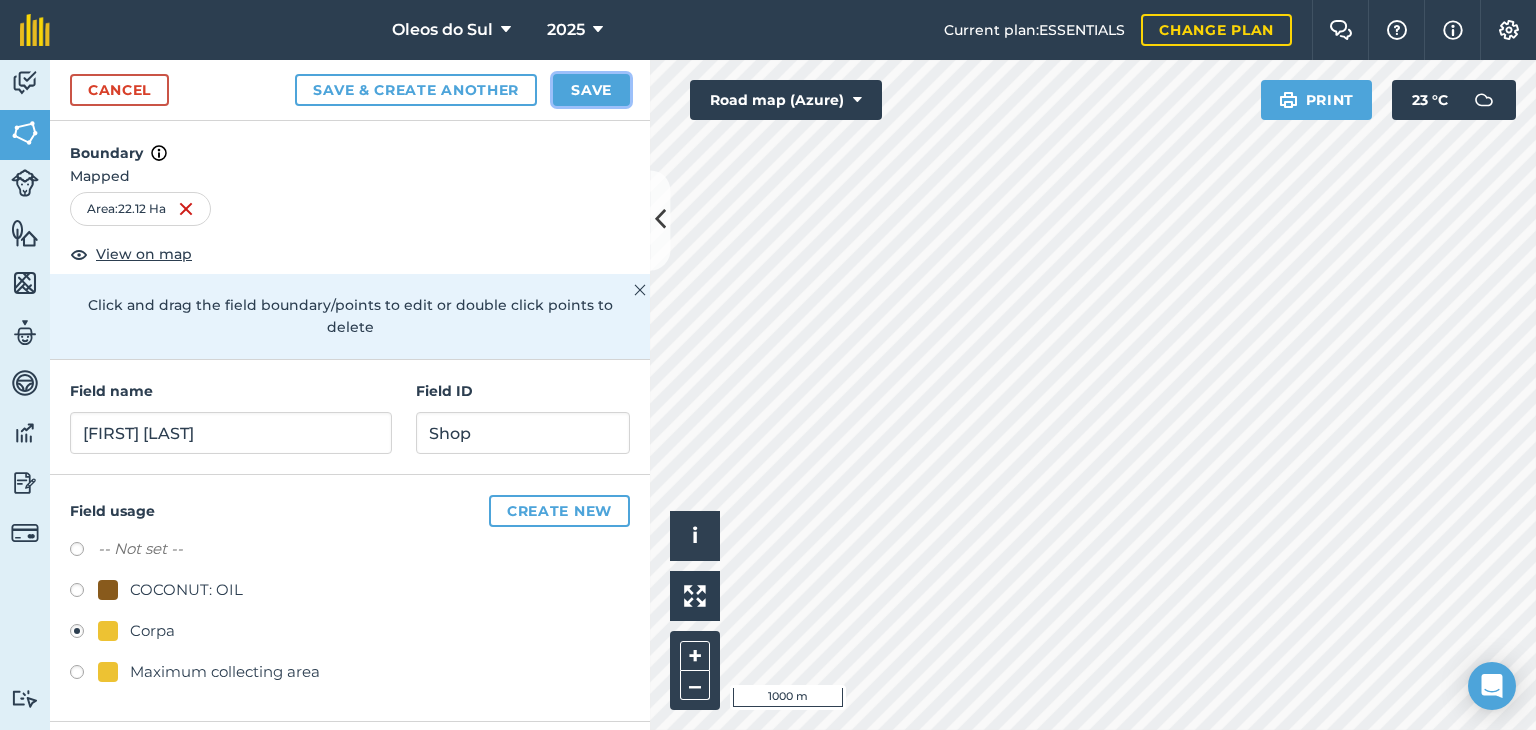 click on "Save" at bounding box center [591, 90] 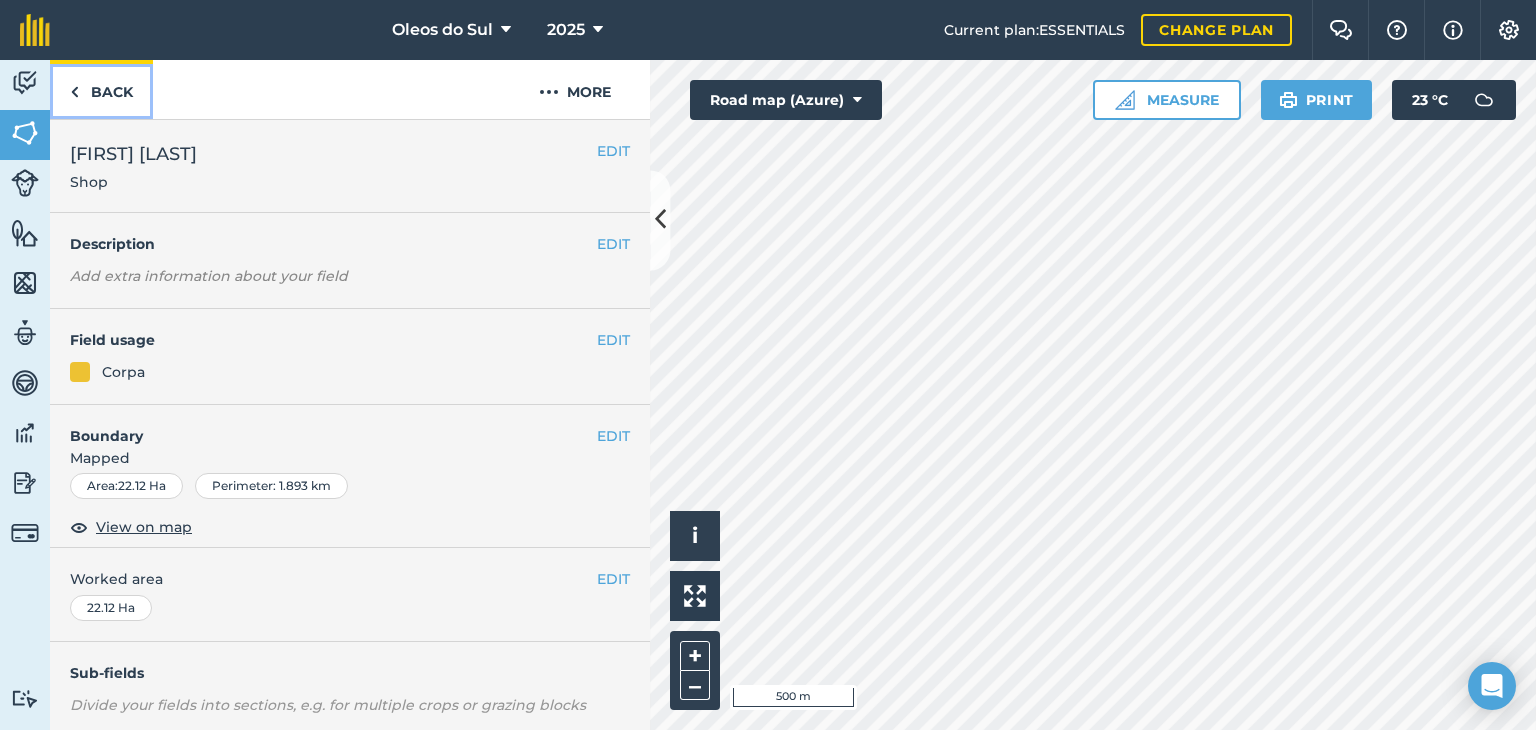 click at bounding box center [74, 92] 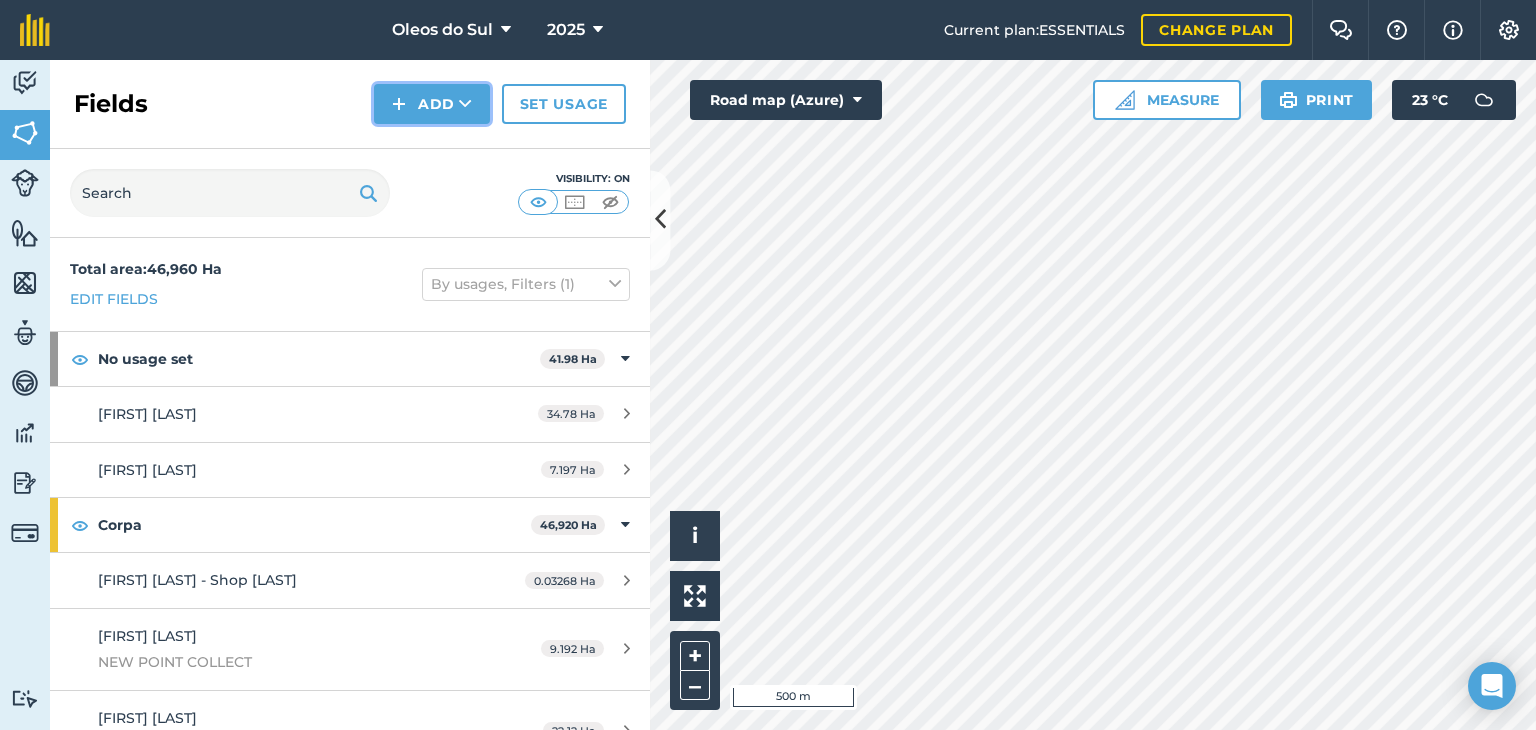 click at bounding box center [465, 104] 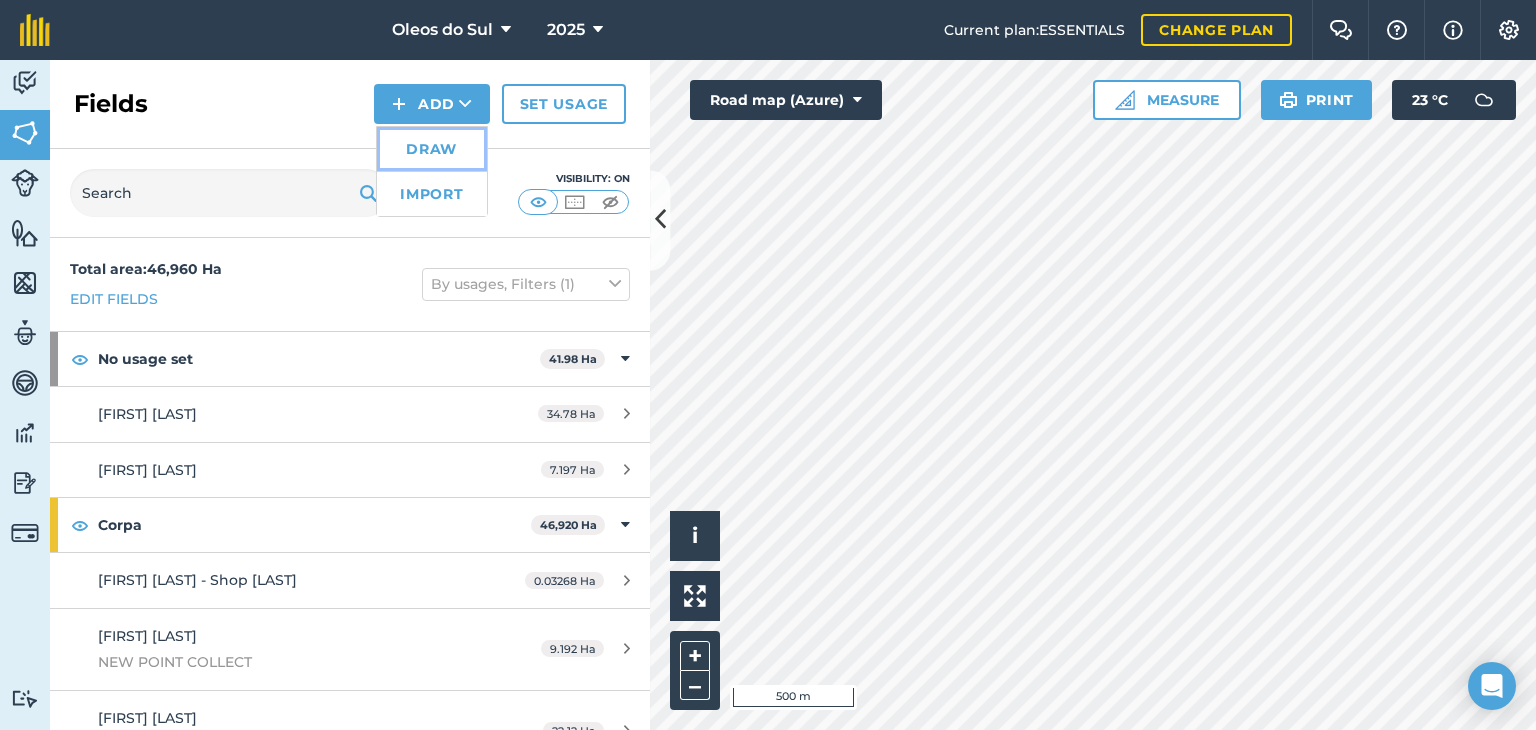 click on "Draw" at bounding box center [432, 149] 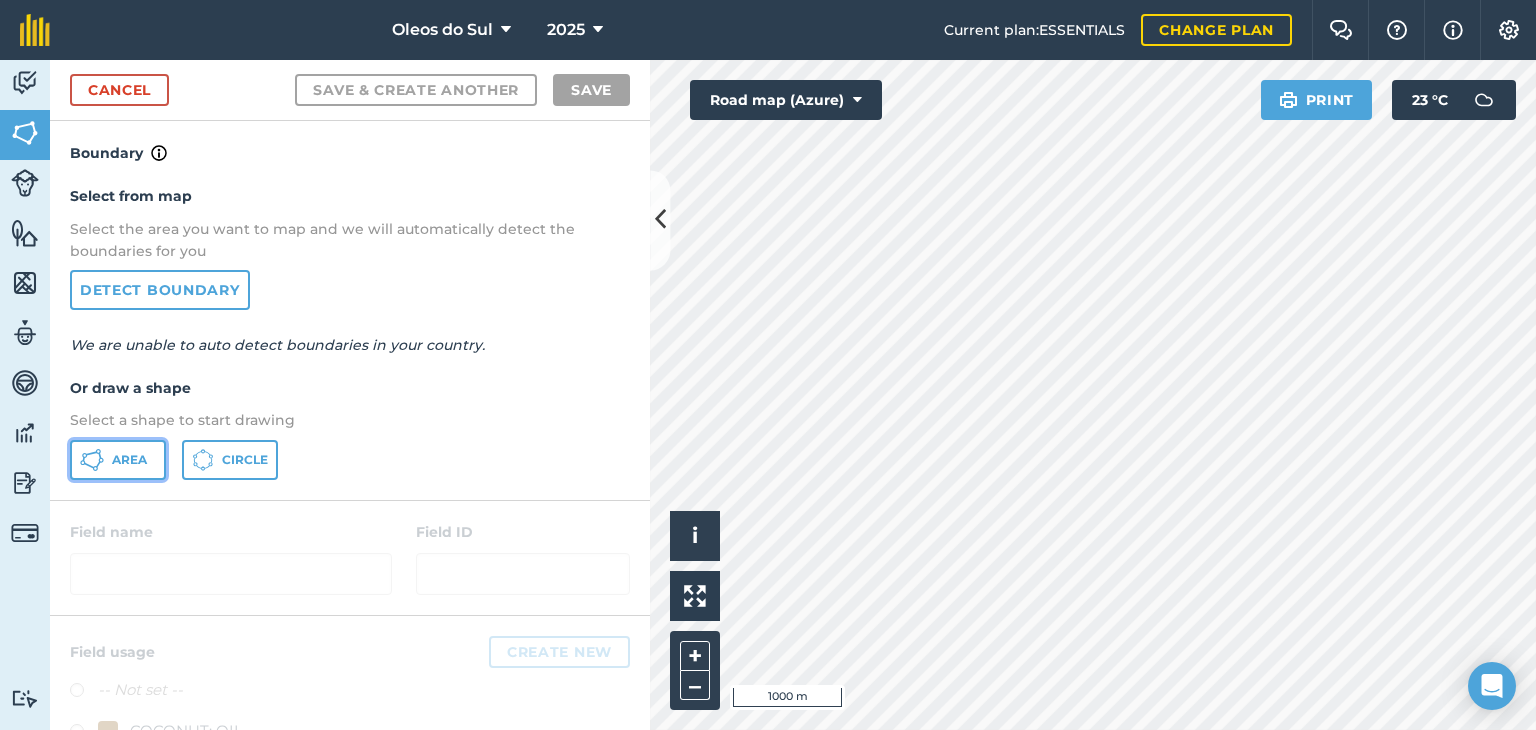 click on "Area" at bounding box center [129, 460] 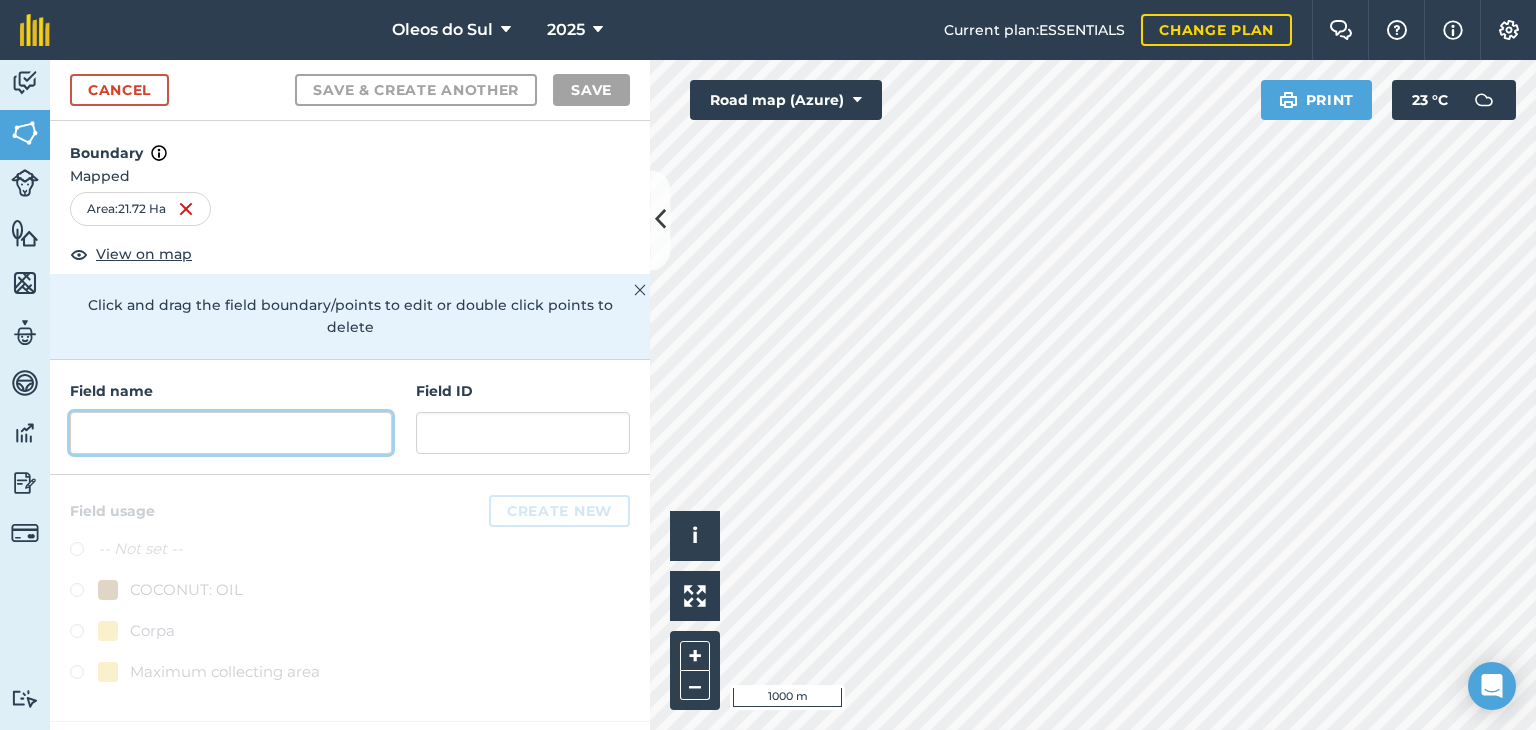 click at bounding box center (231, 433) 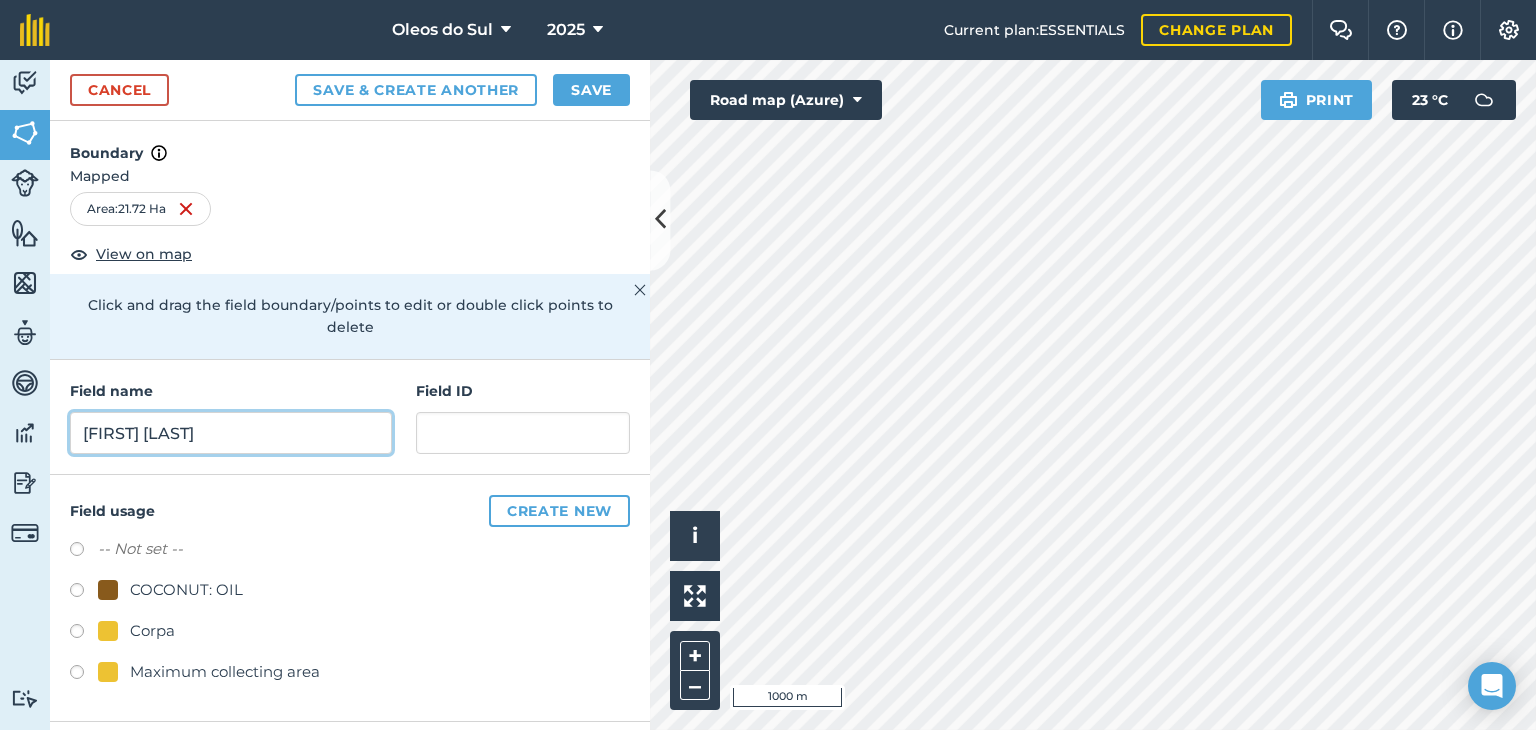 type on "[FIRST] [LAST]" 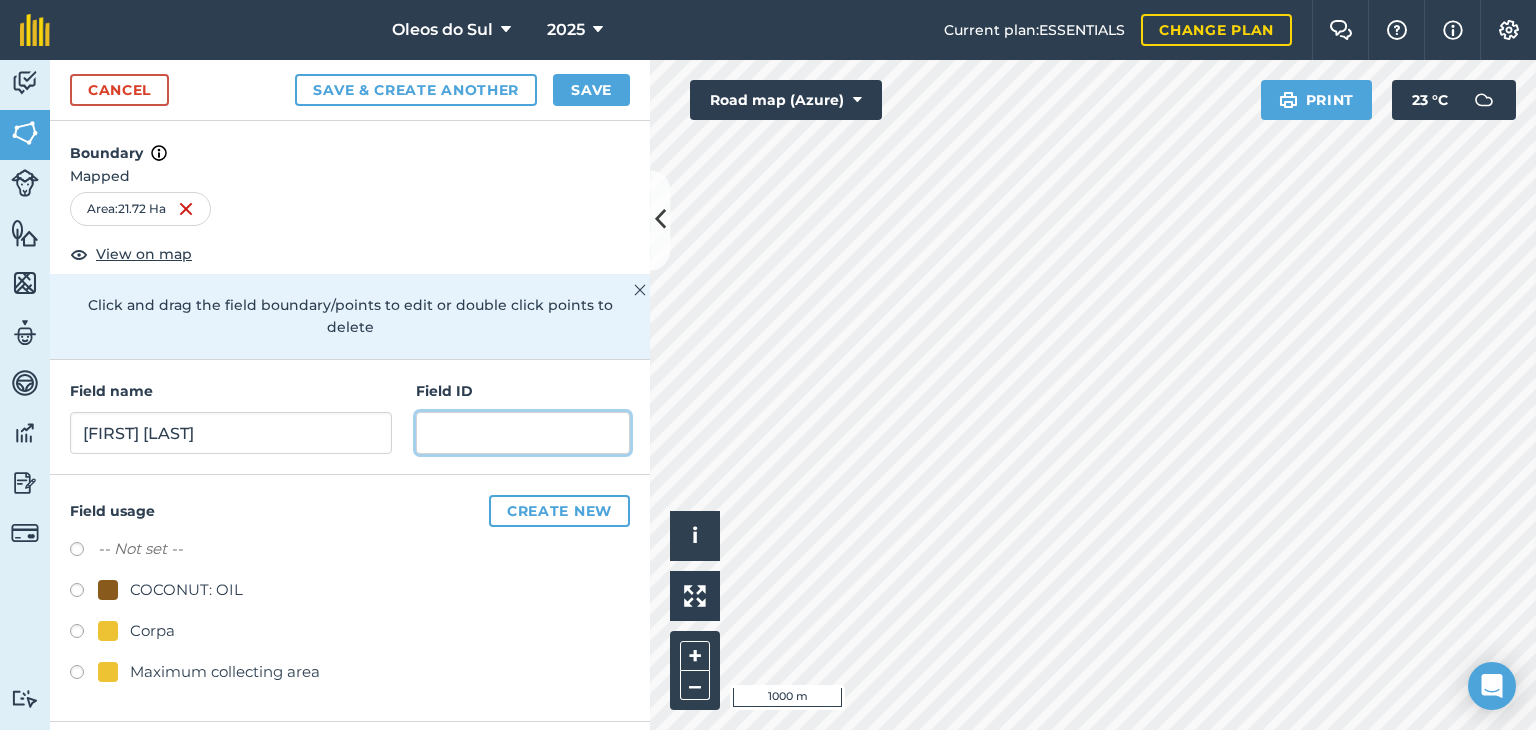 click at bounding box center (523, 433) 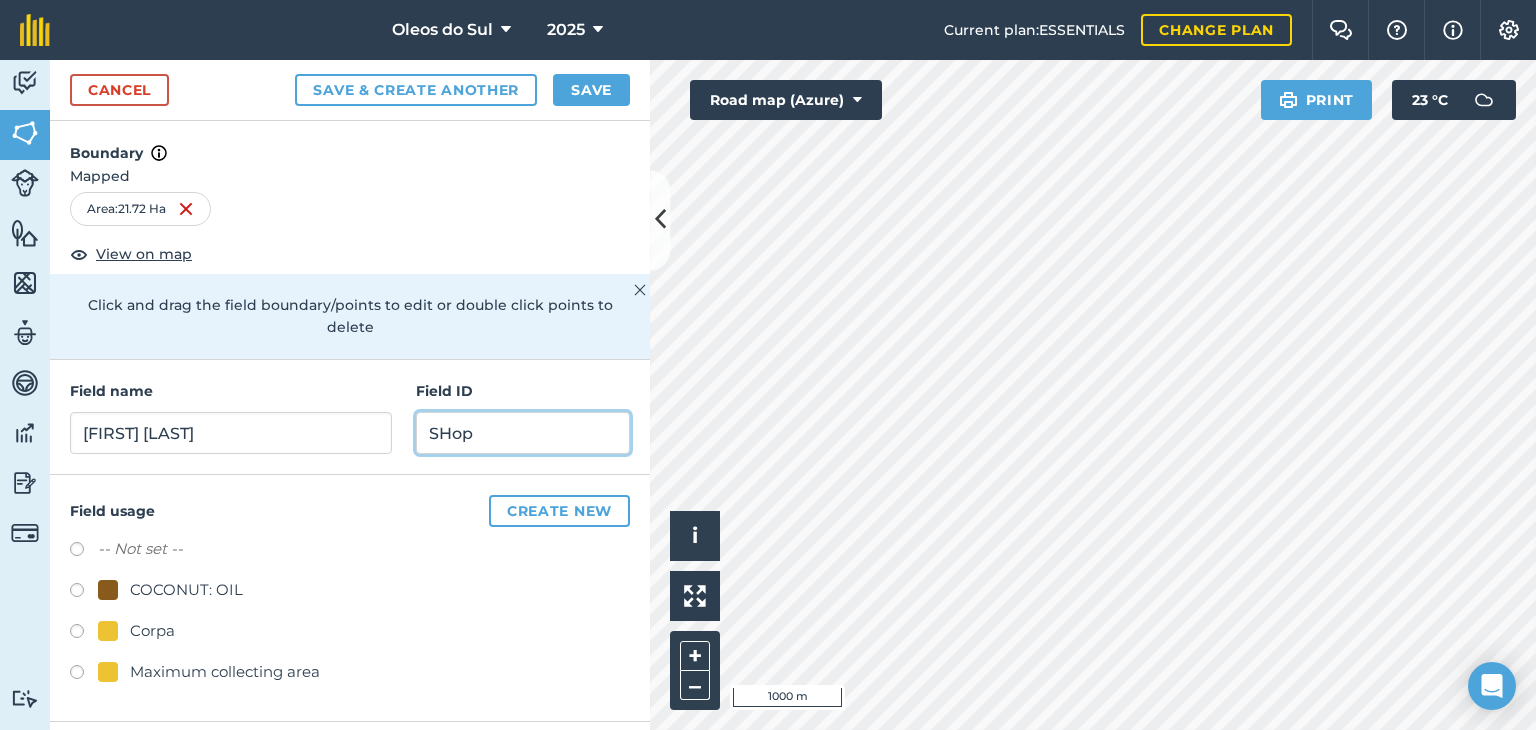 type on "SHop" 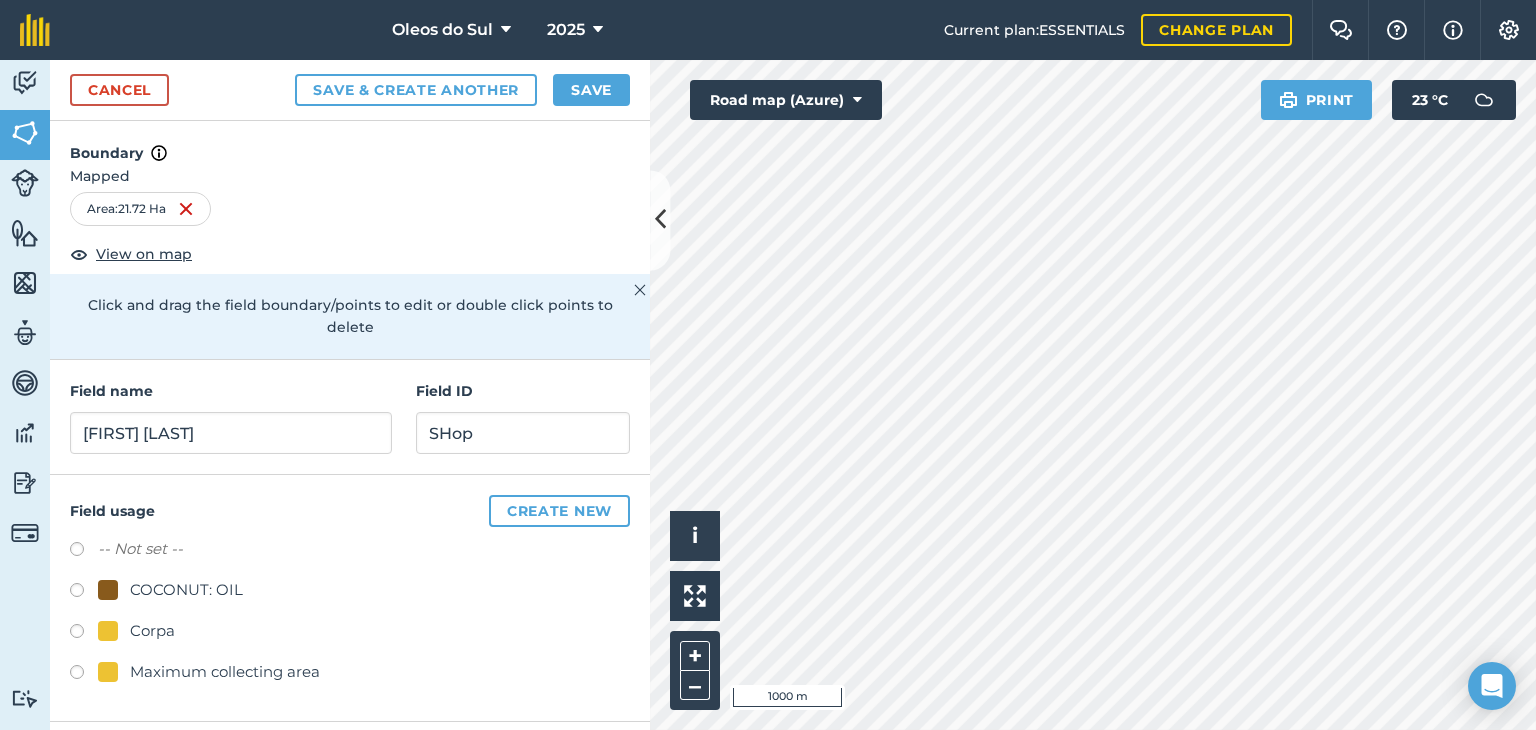 click at bounding box center [108, 631] 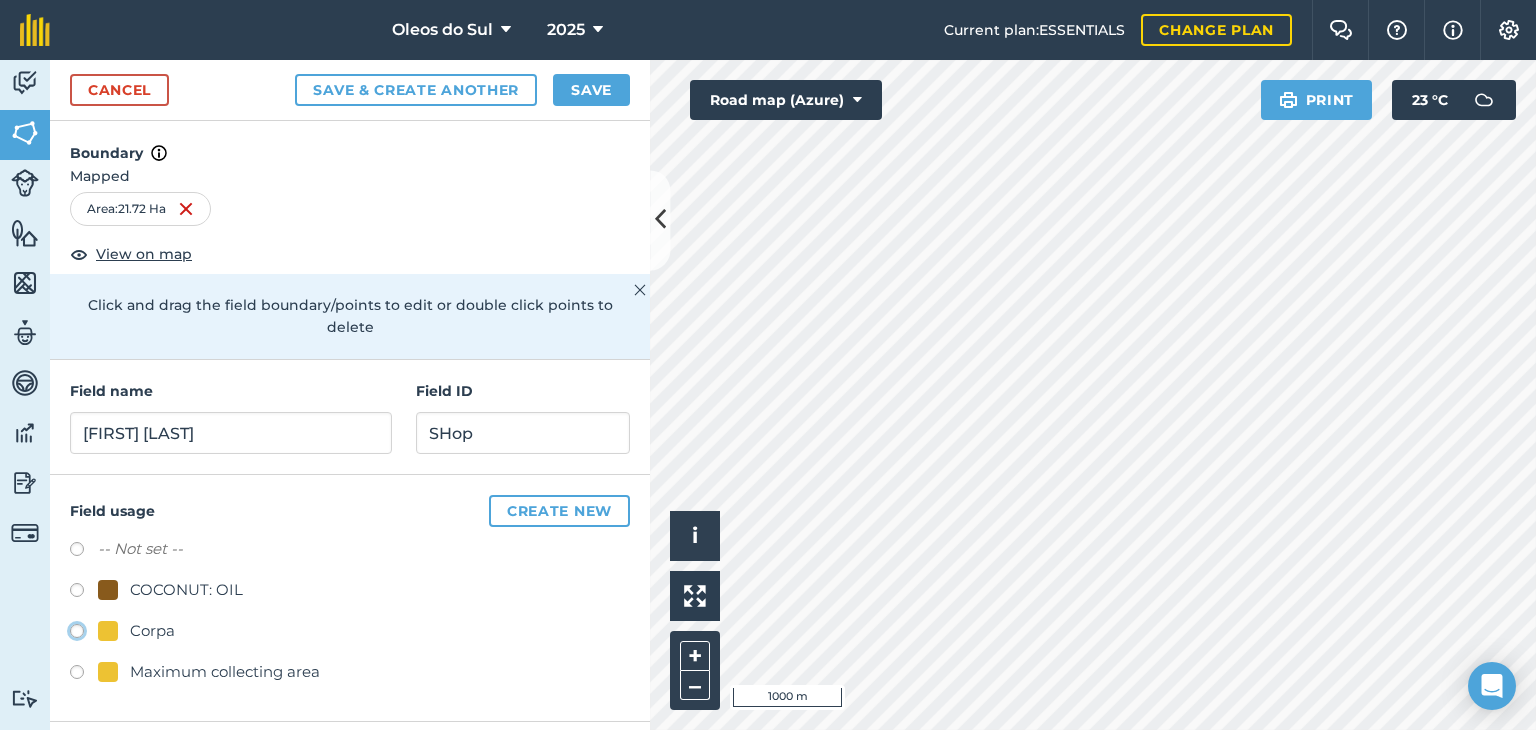 click on "Corpa" at bounding box center (-9923, 630) 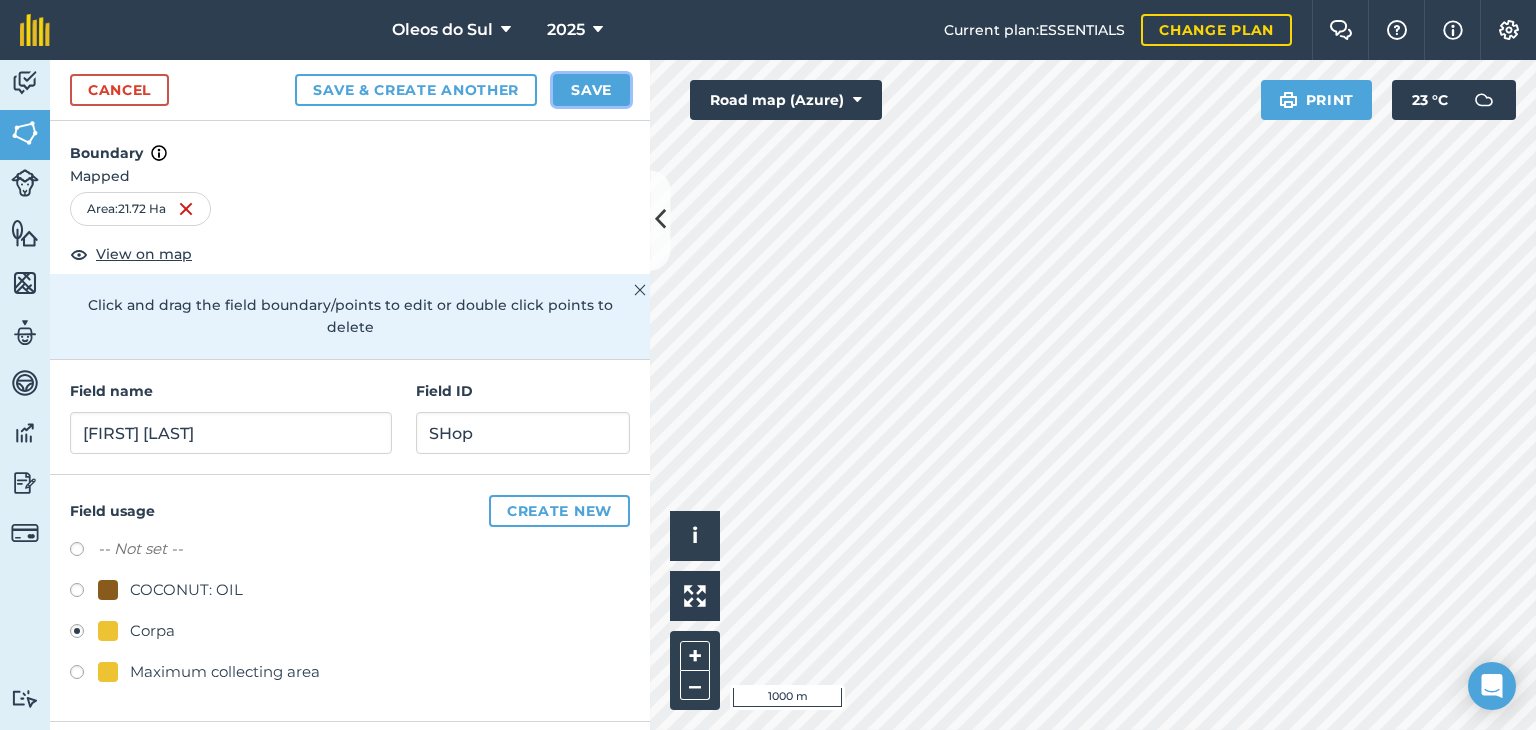 click on "Save" at bounding box center [591, 90] 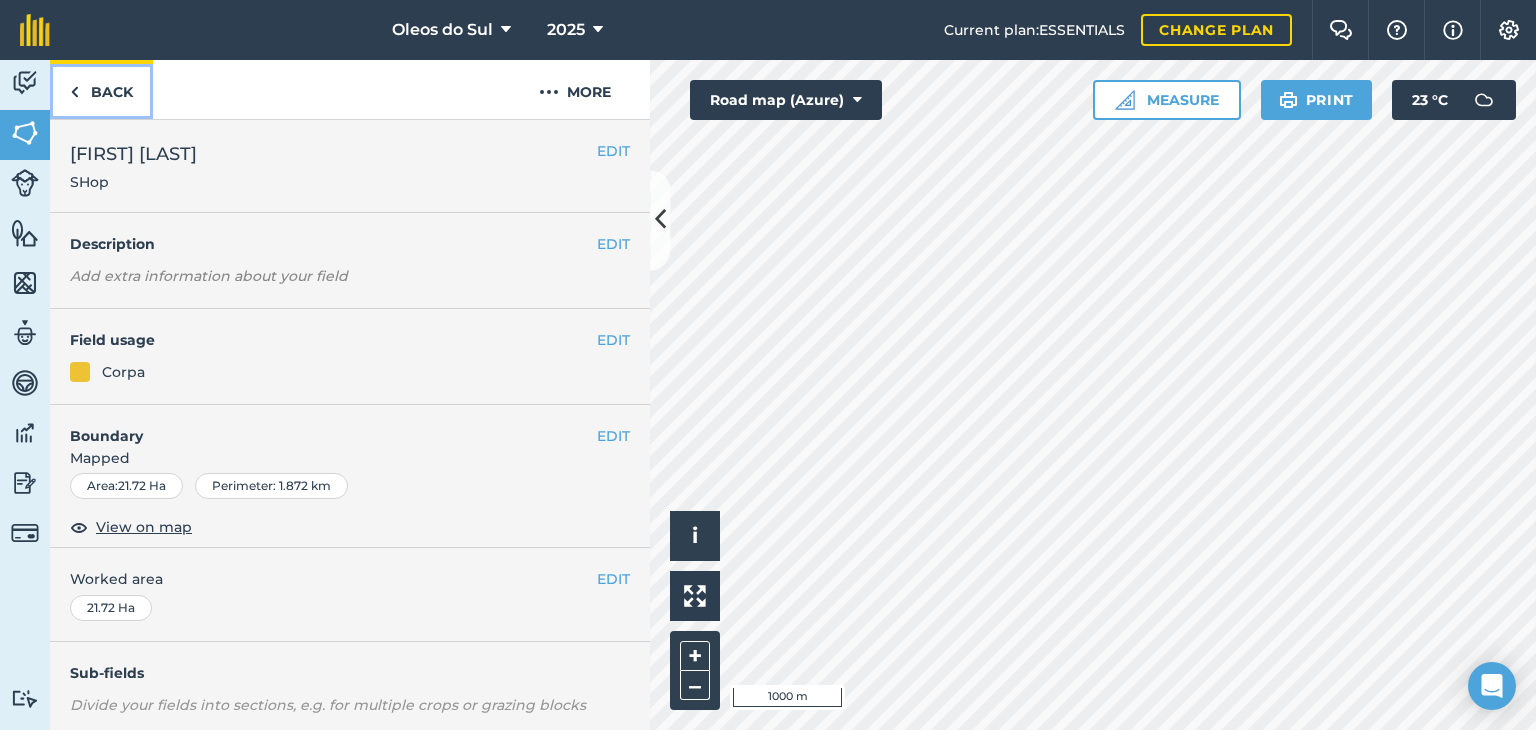 click at bounding box center (74, 92) 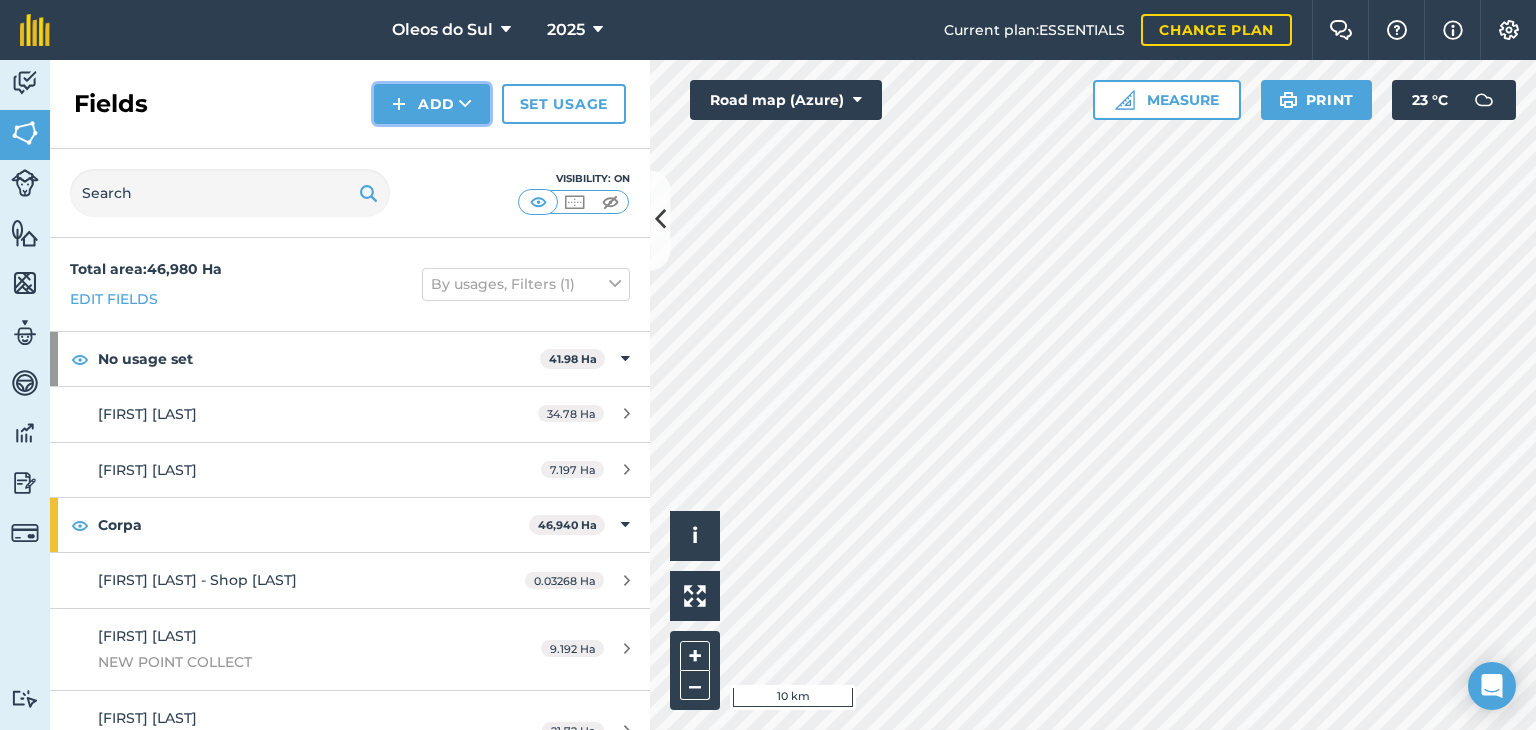 click on "Add" at bounding box center (432, 104) 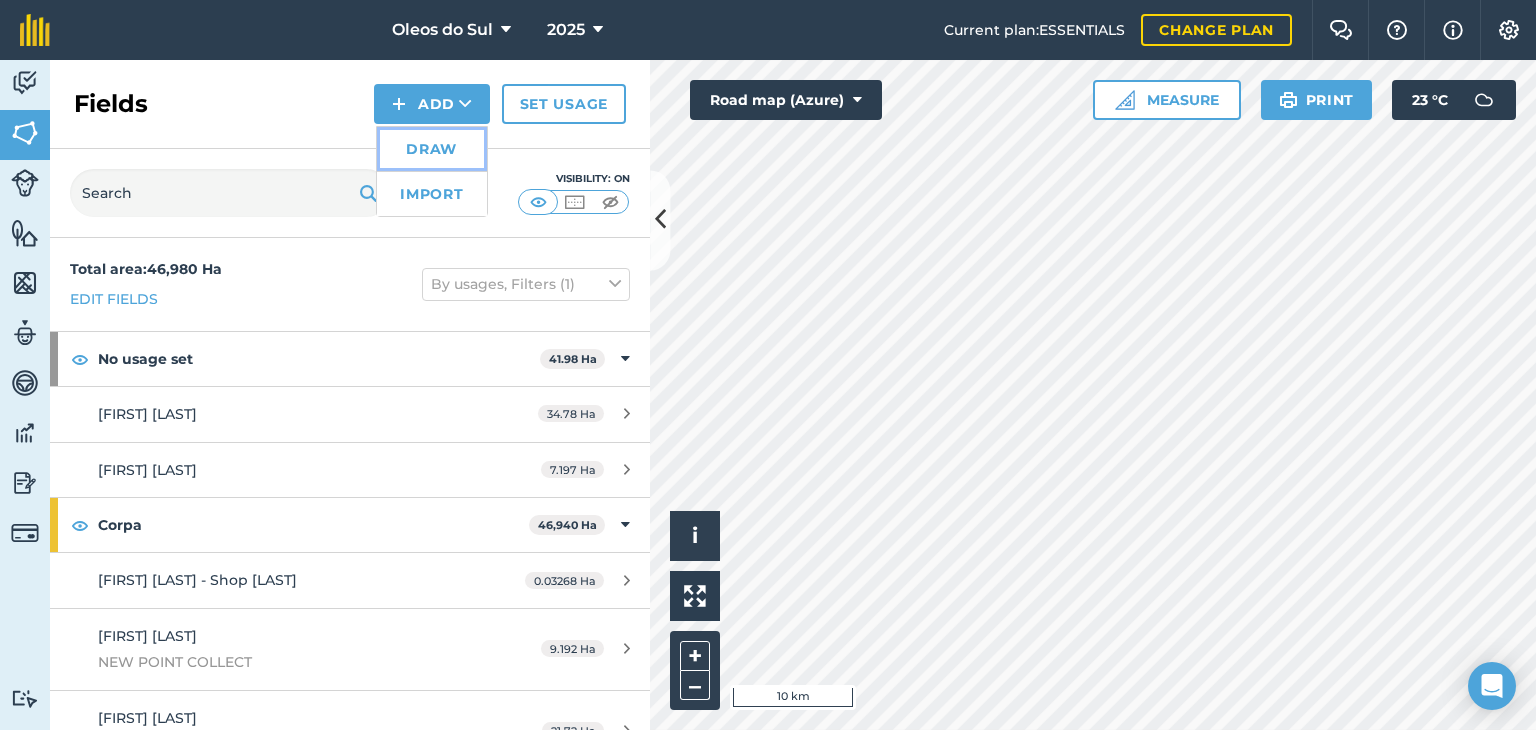 click on "Draw" at bounding box center [432, 149] 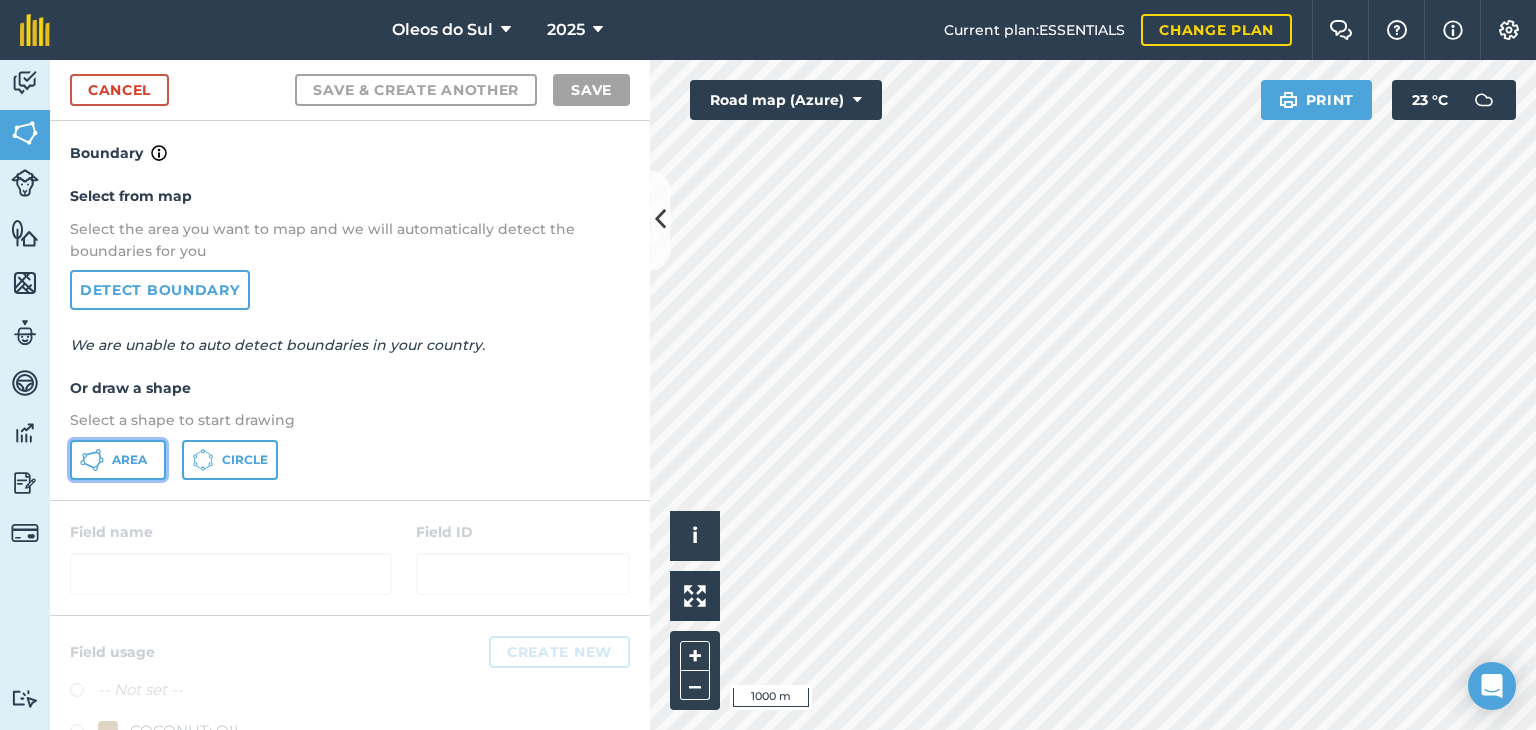 click on "Area" at bounding box center (129, 460) 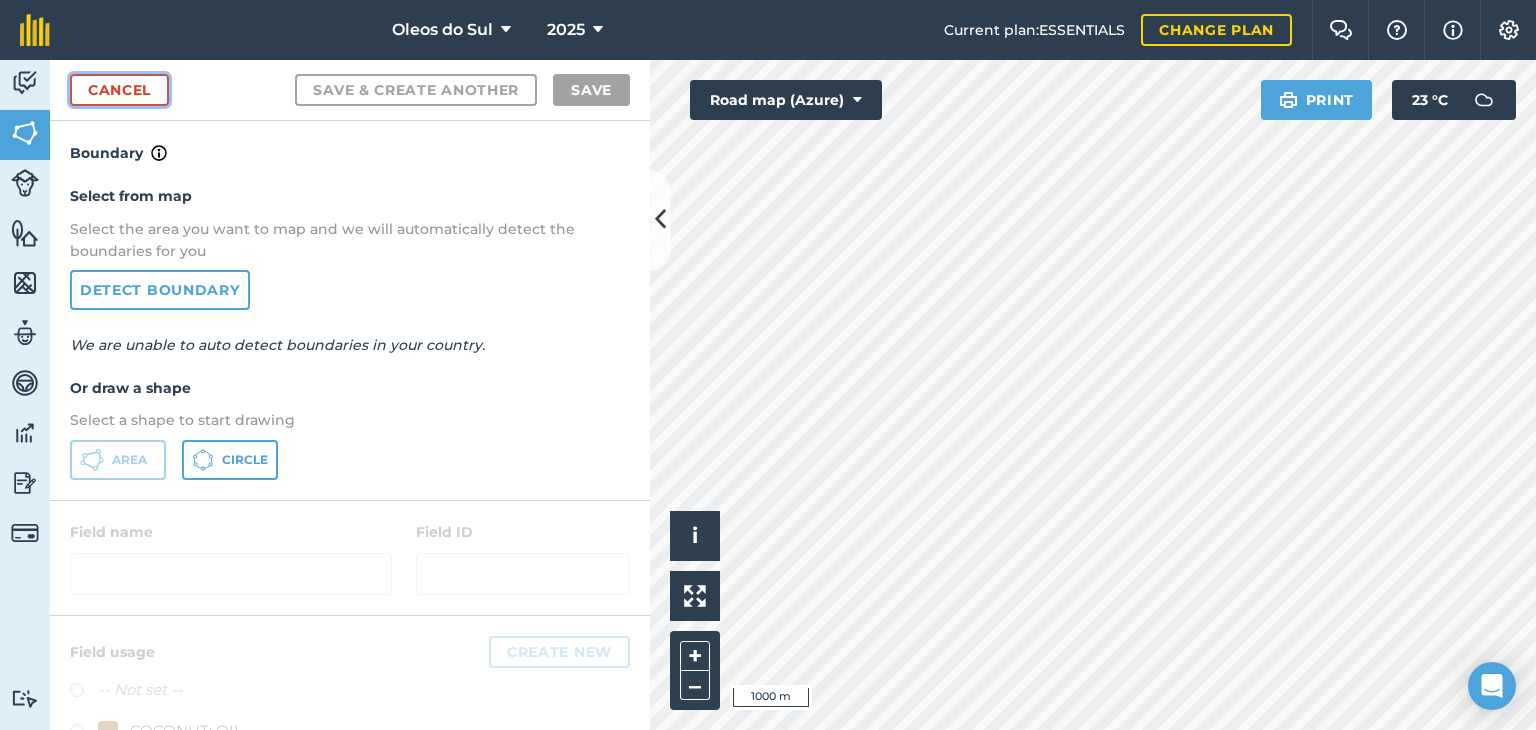 click on "Cancel" at bounding box center [119, 90] 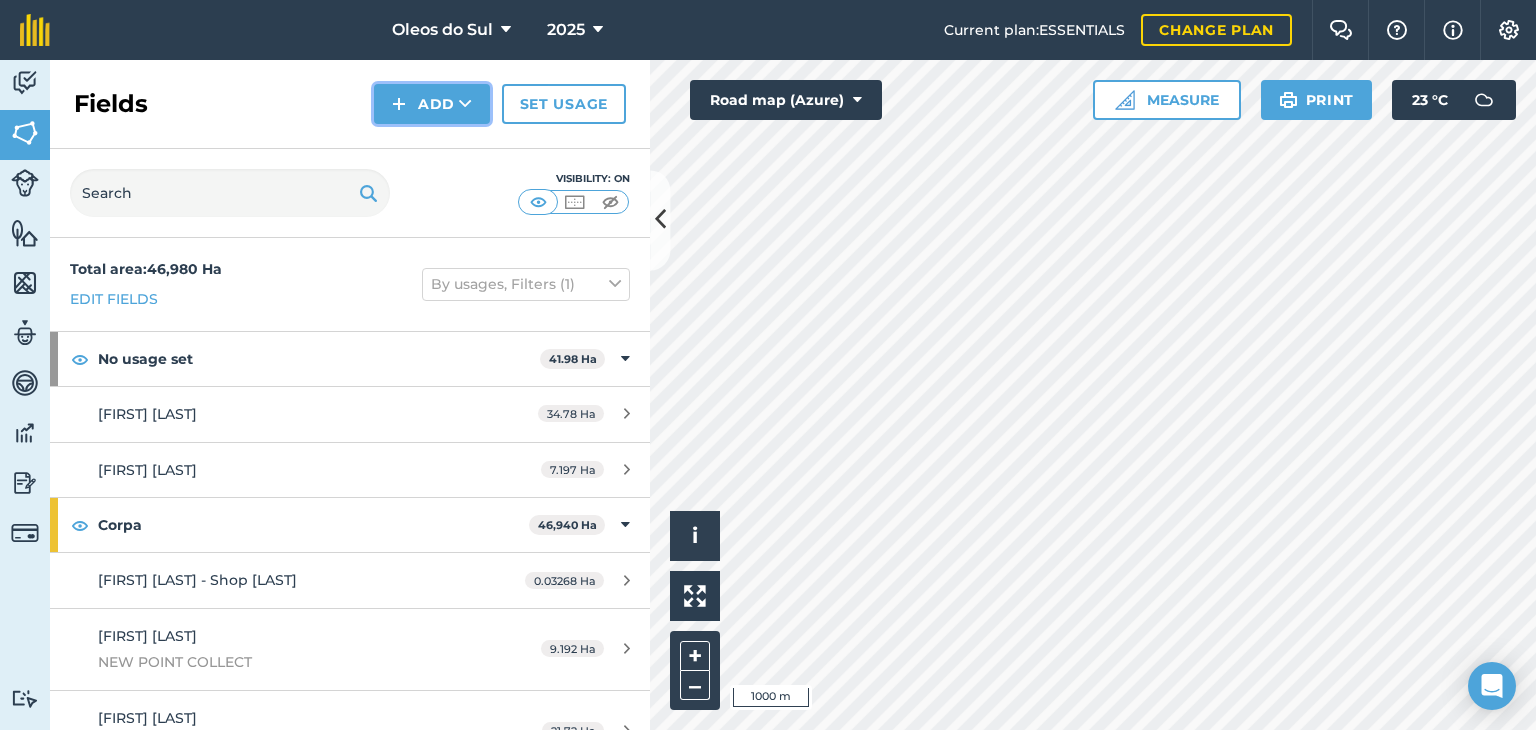click at bounding box center [465, 104] 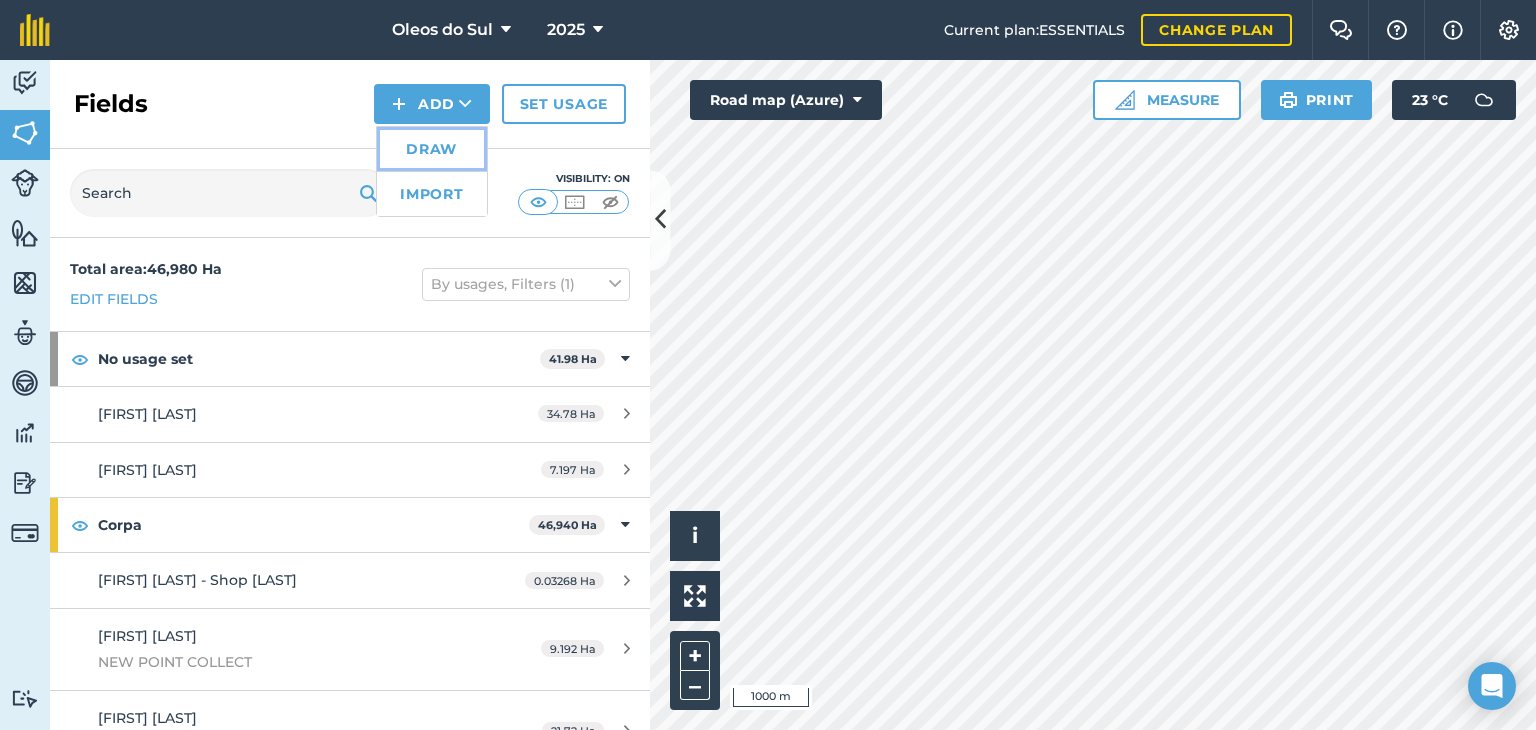 click on "Draw" at bounding box center [432, 149] 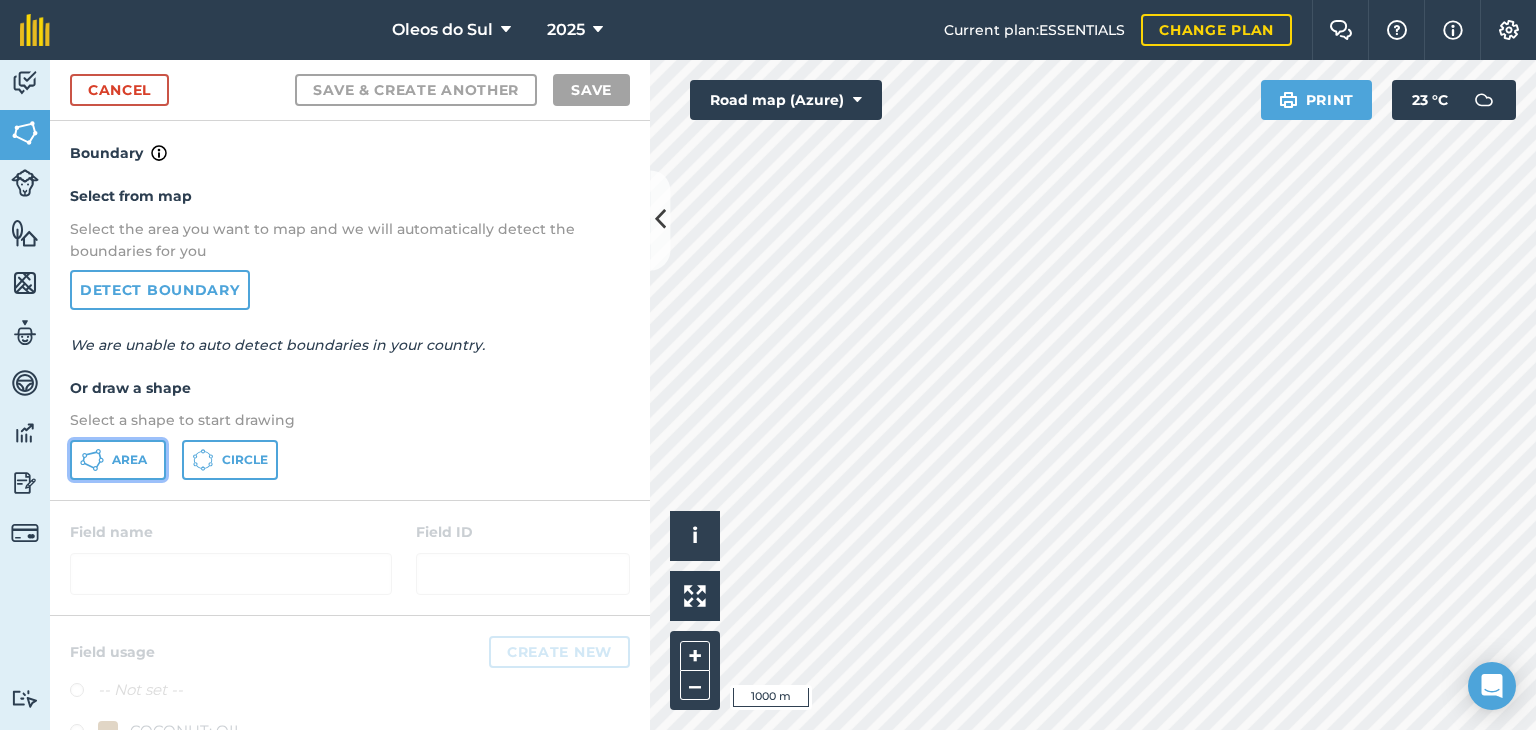 click on "Area" at bounding box center (129, 460) 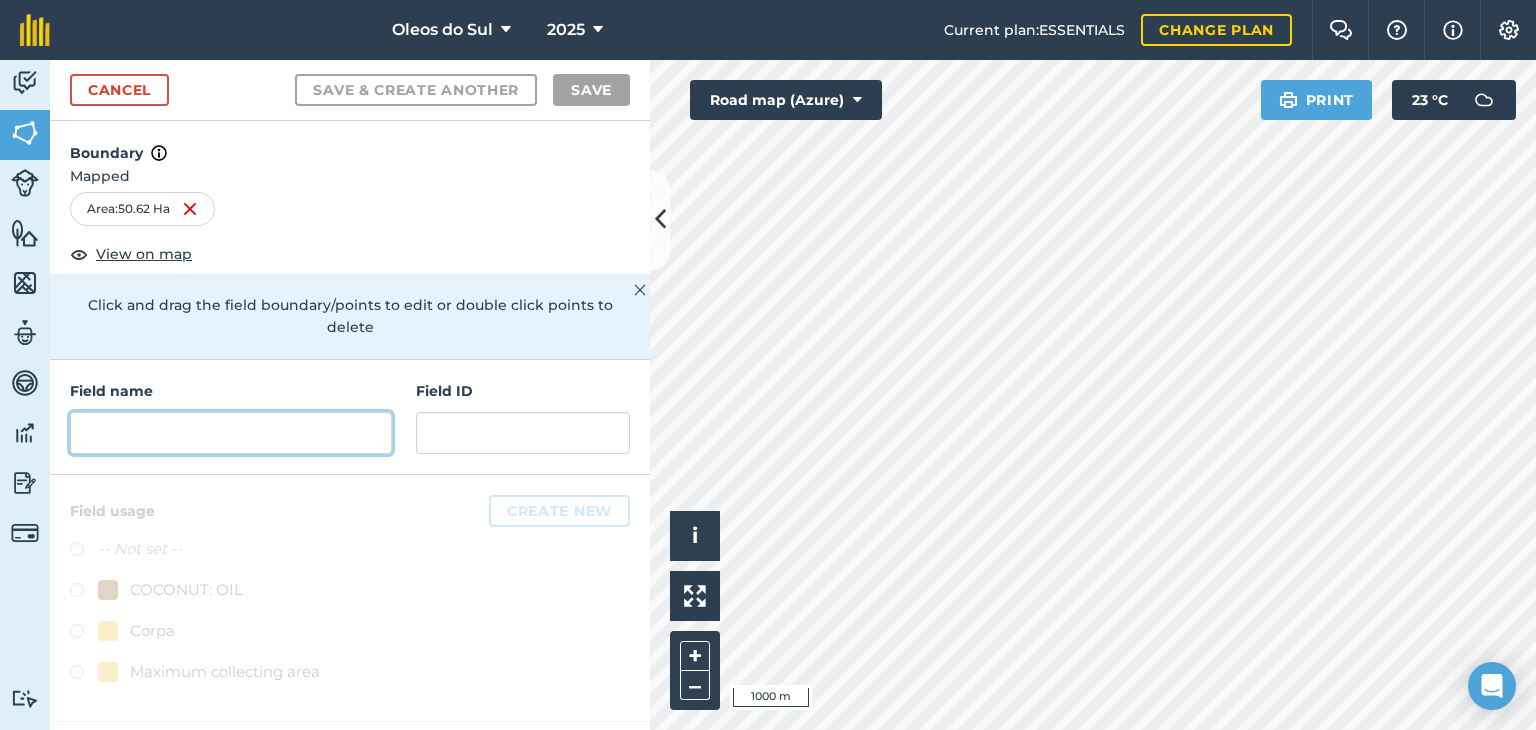 click at bounding box center (231, 433) 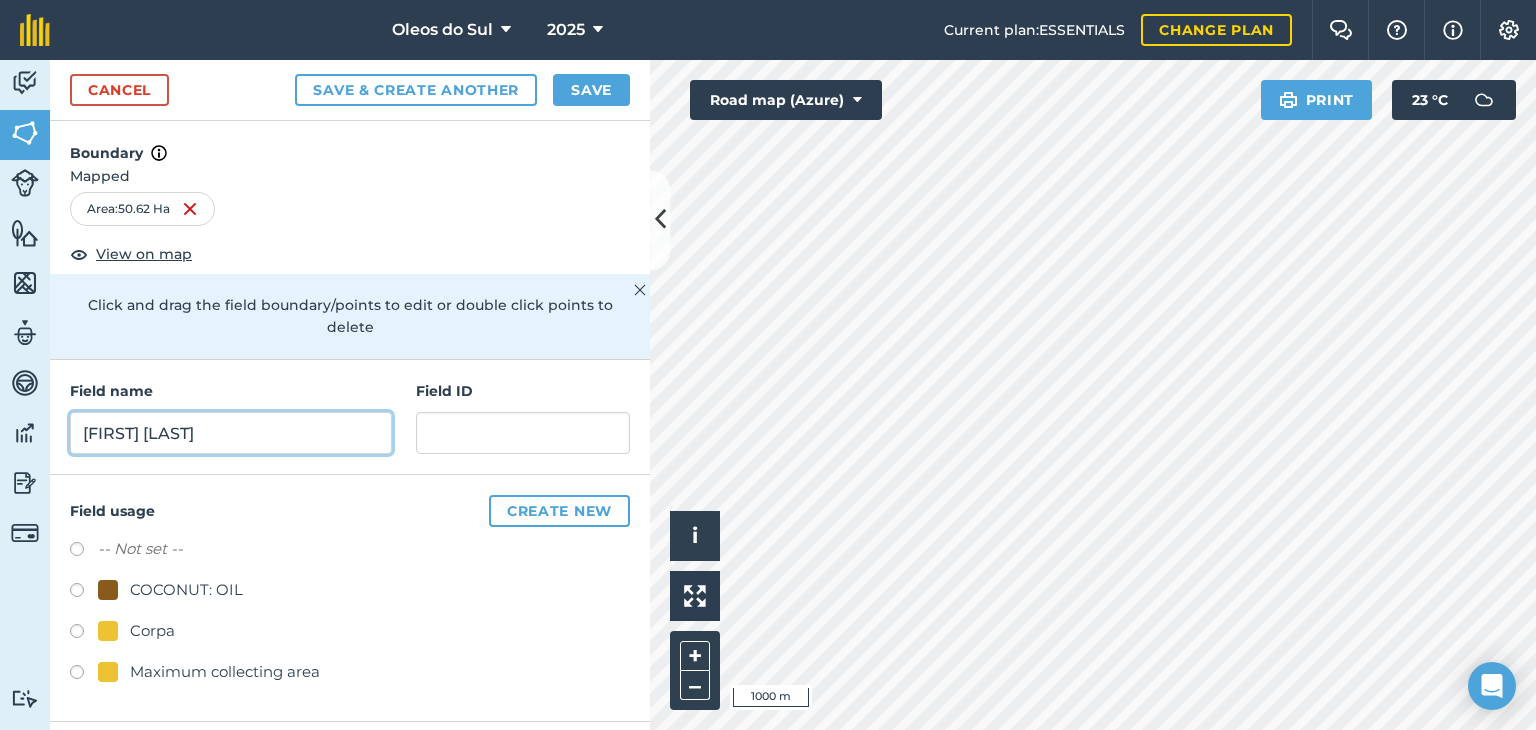 type on "[FIRST] [LAST]" 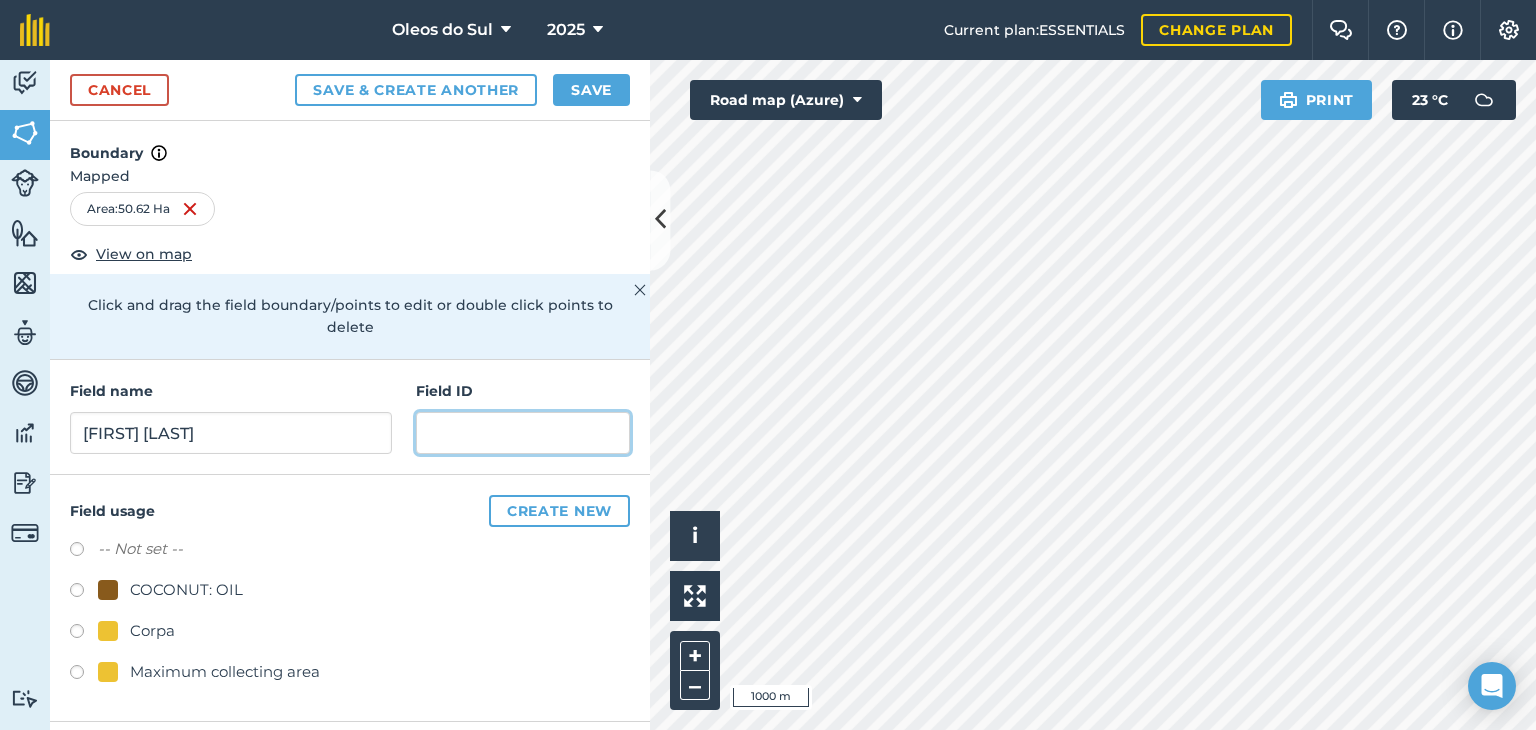 click at bounding box center (523, 433) 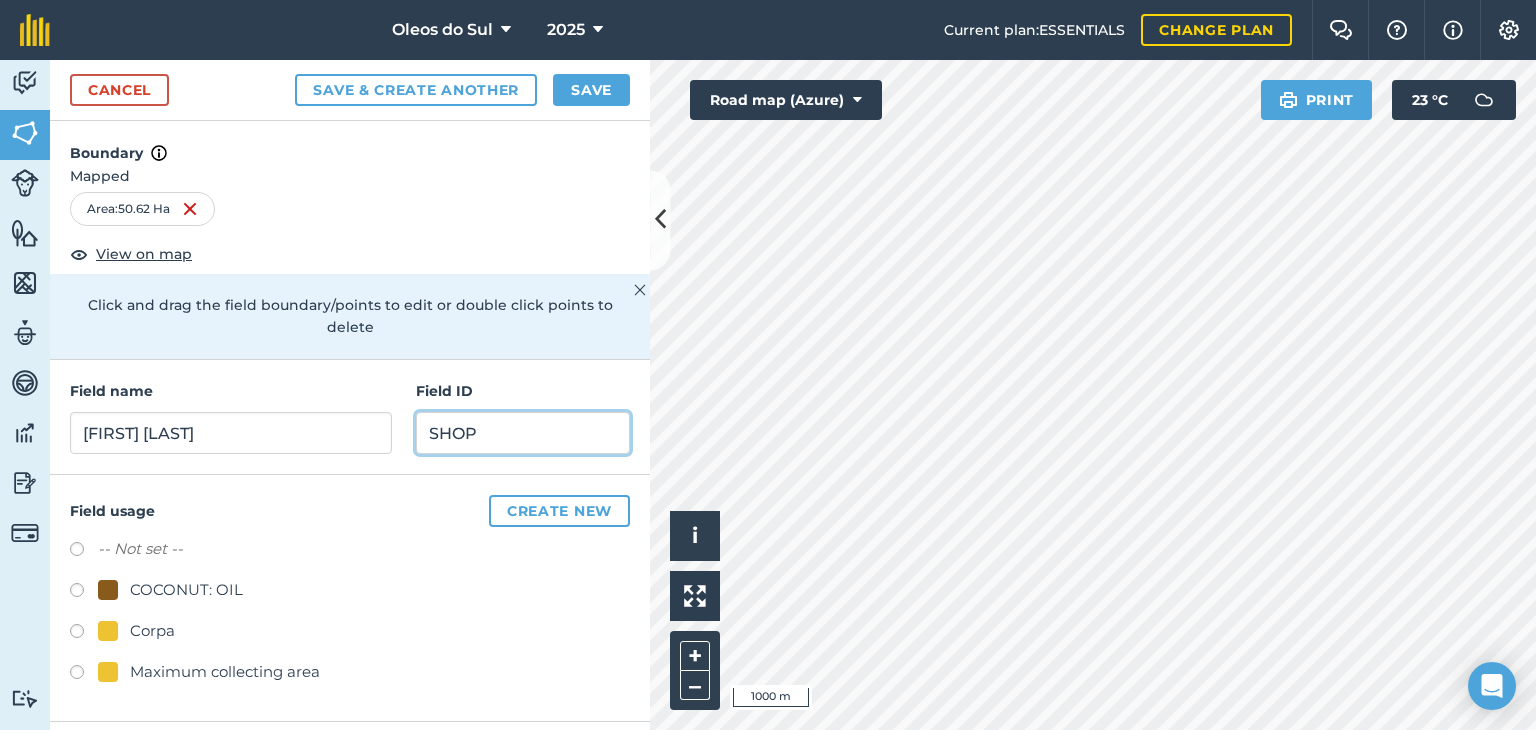 type on "SHOP" 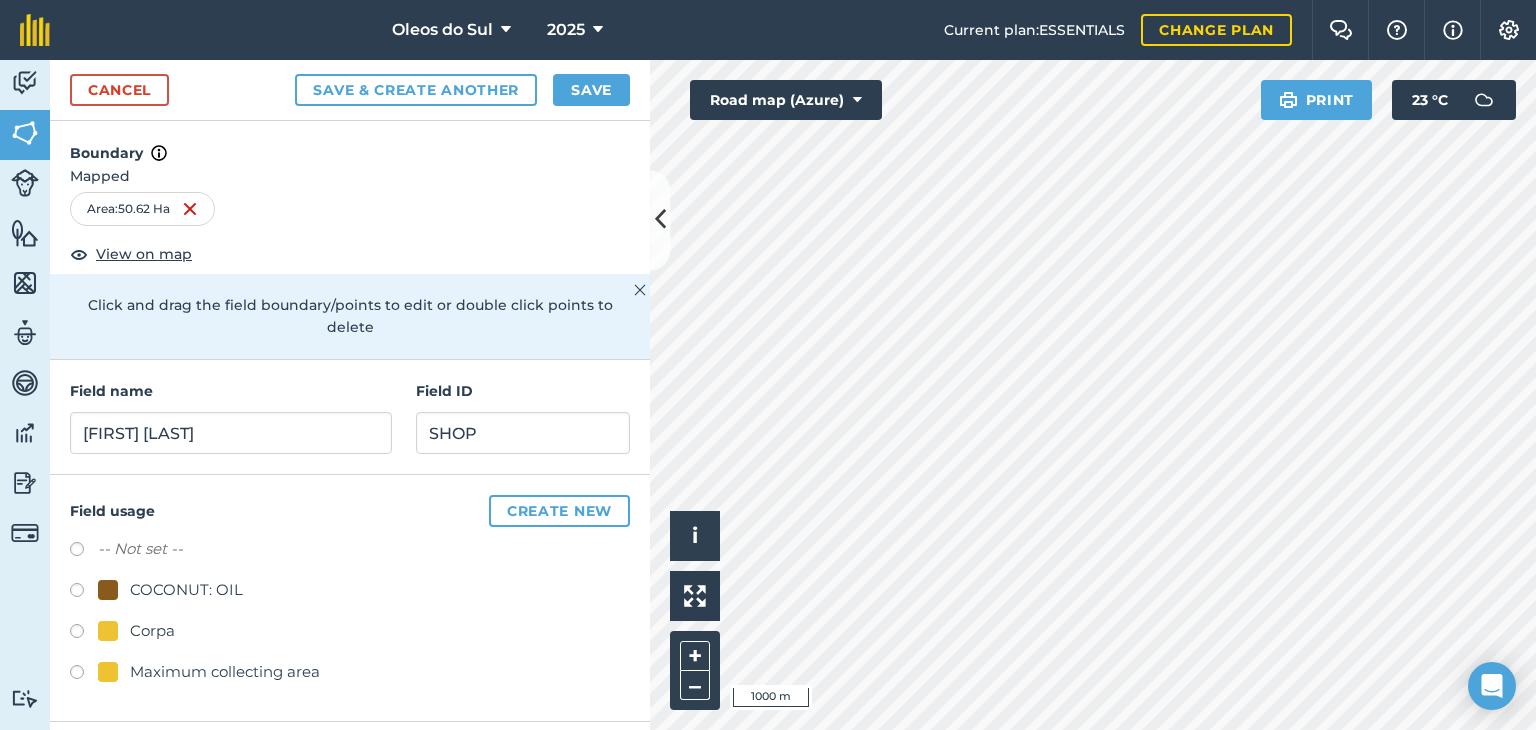click at bounding box center [108, 631] 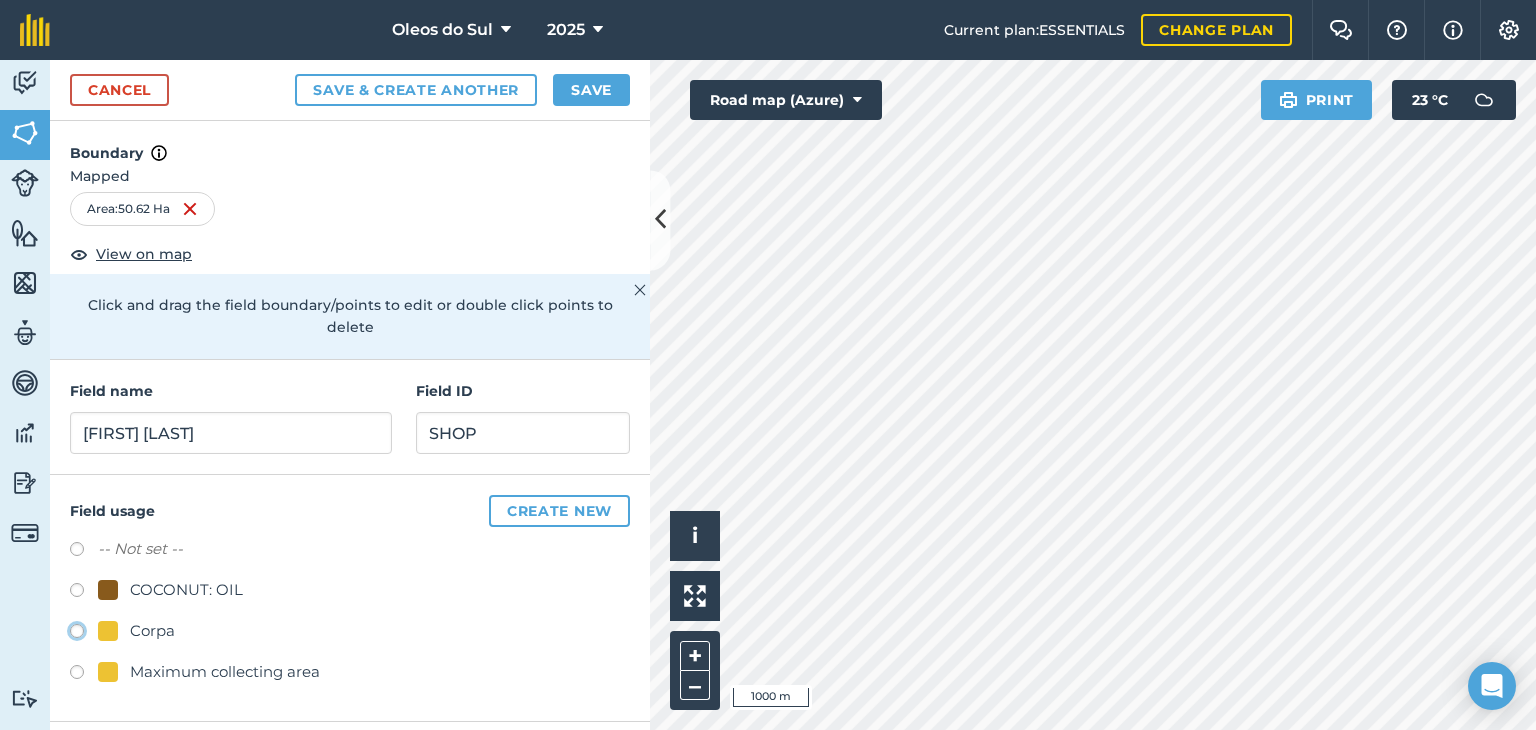 click on "Corpa" at bounding box center (-9923, 630) 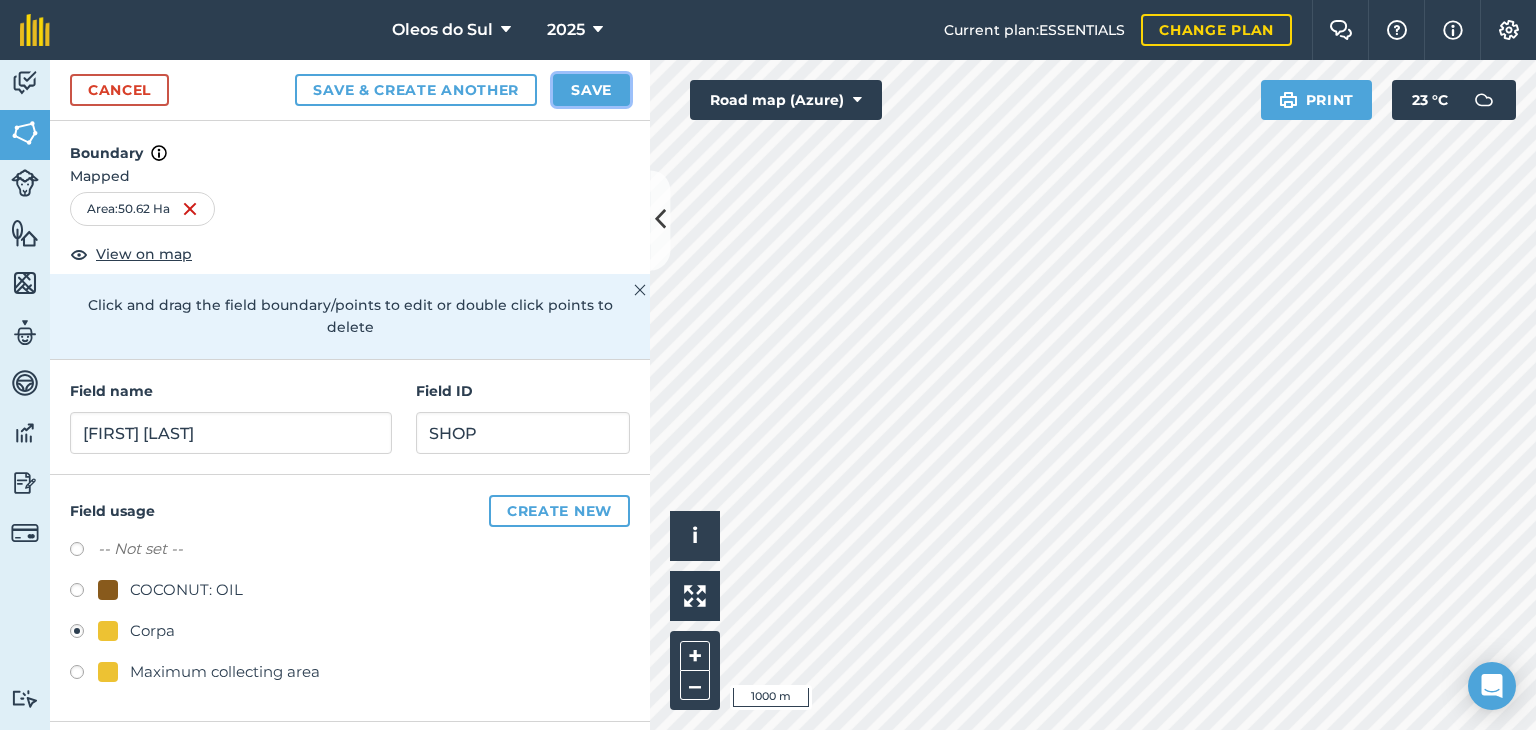 click on "Save" at bounding box center (591, 90) 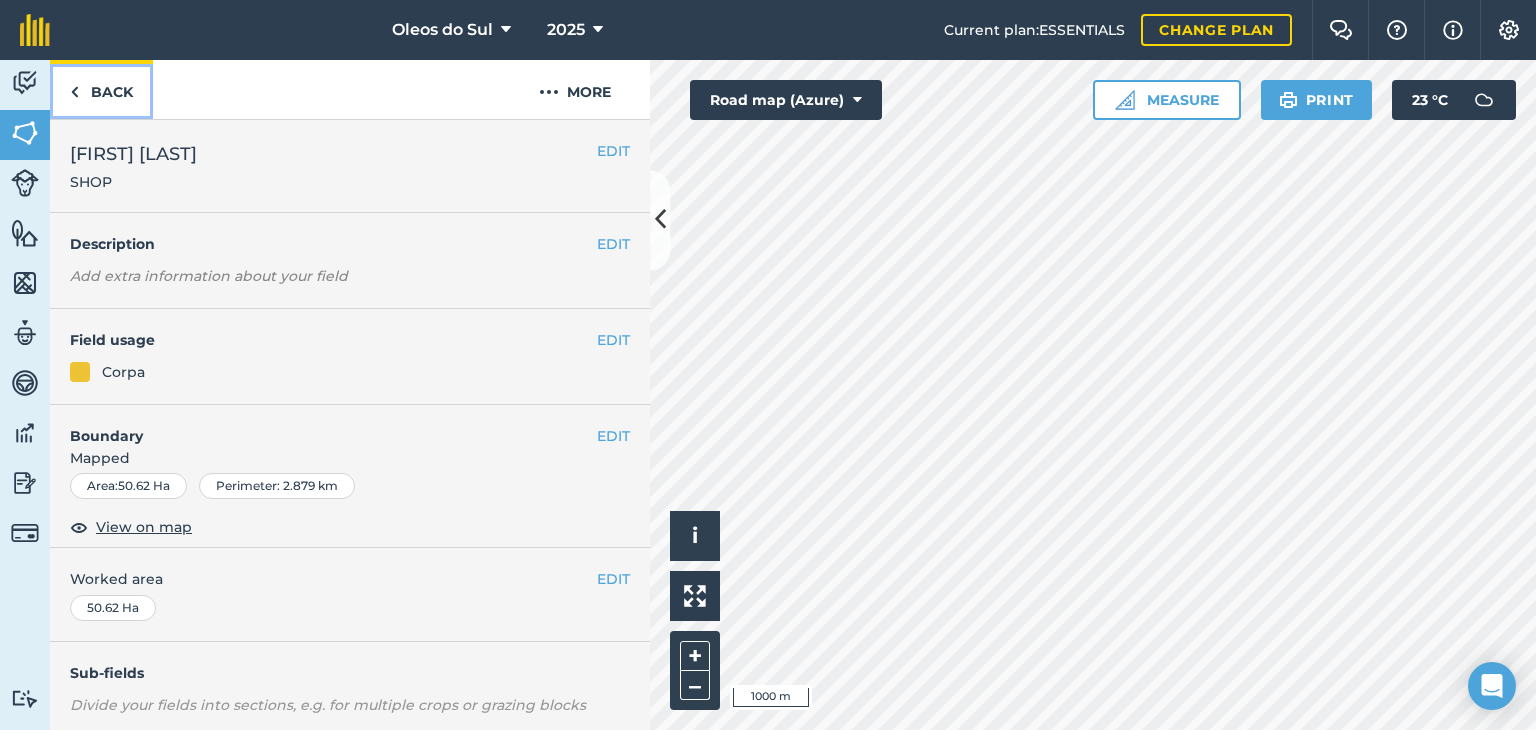 click at bounding box center [74, 92] 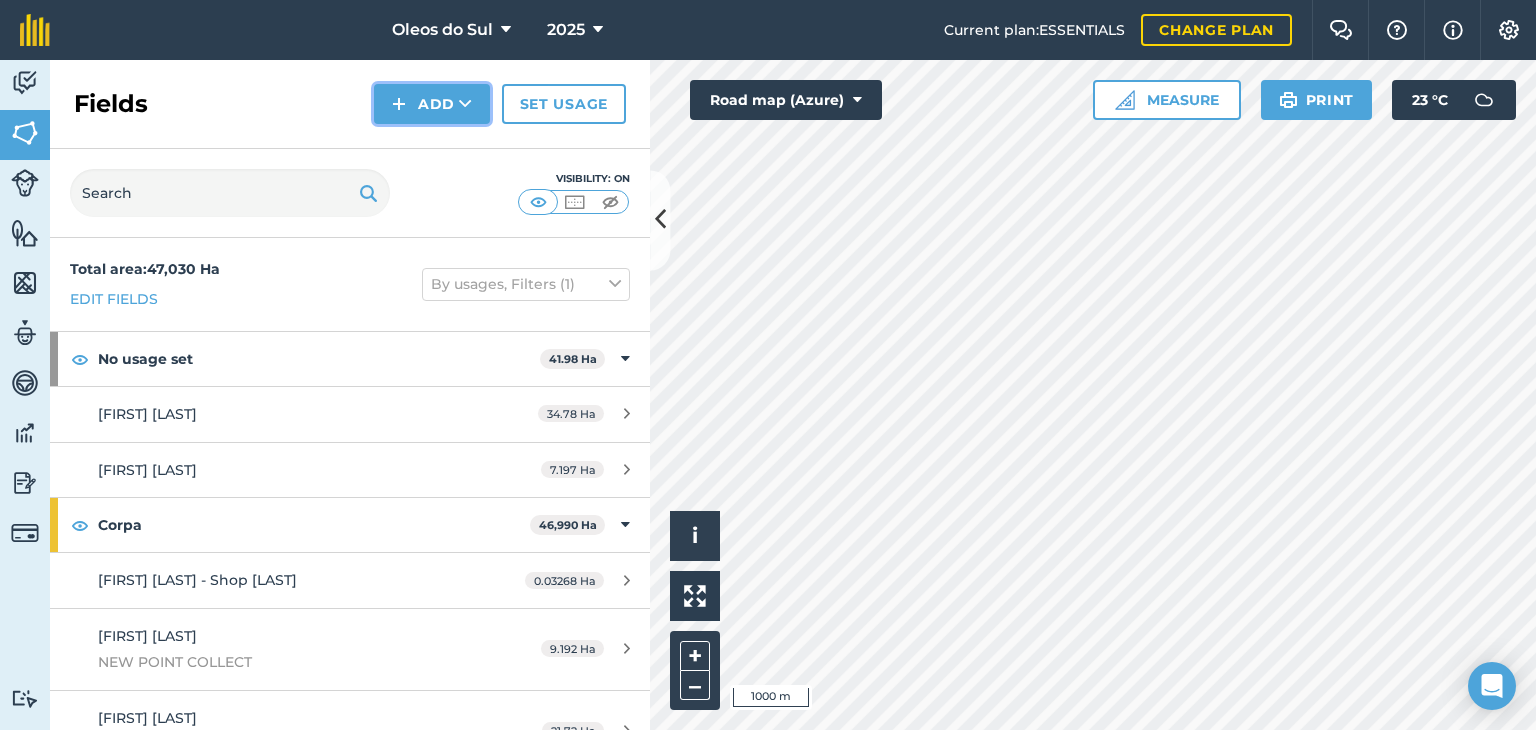 click at bounding box center (465, 104) 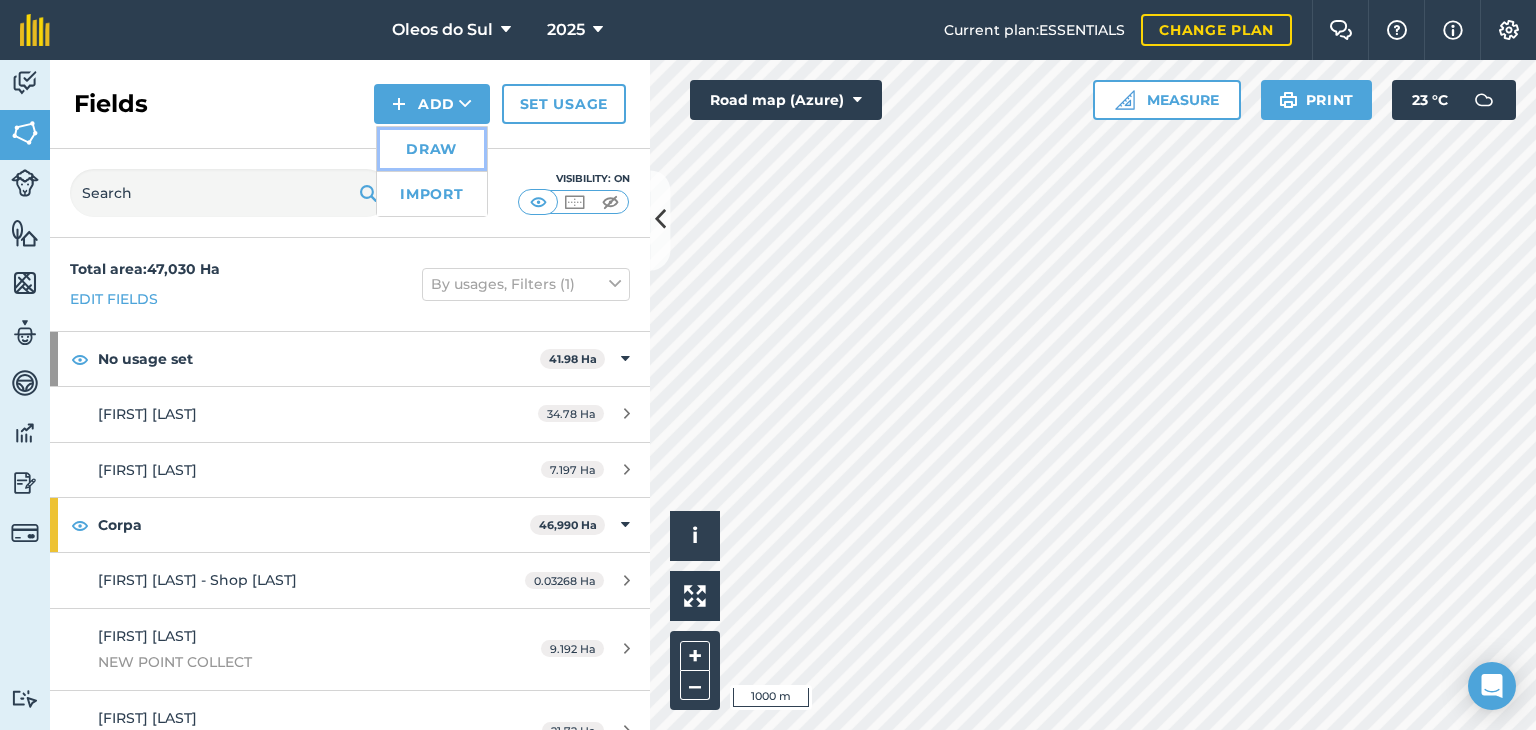 click on "Draw" at bounding box center (432, 149) 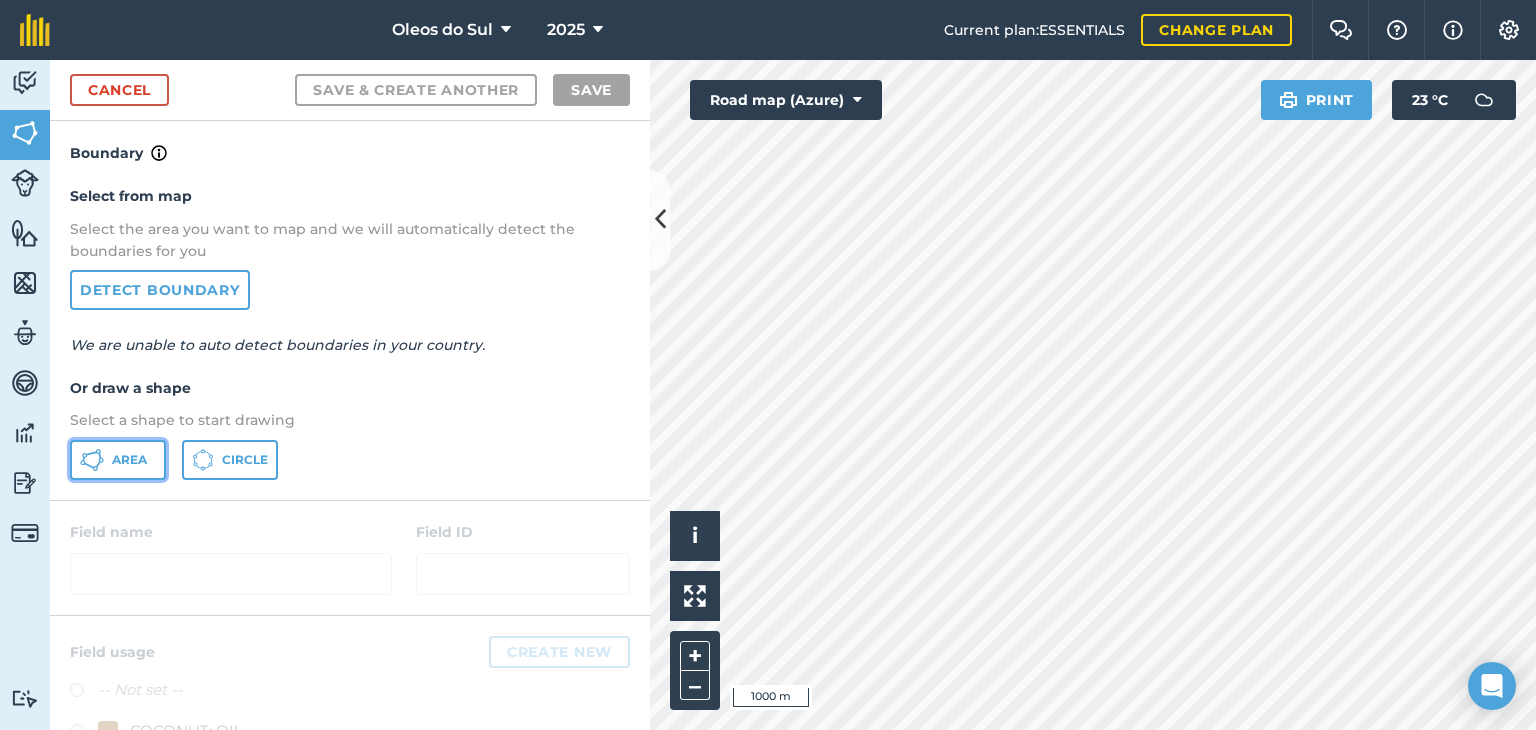 click on "Area" at bounding box center [129, 460] 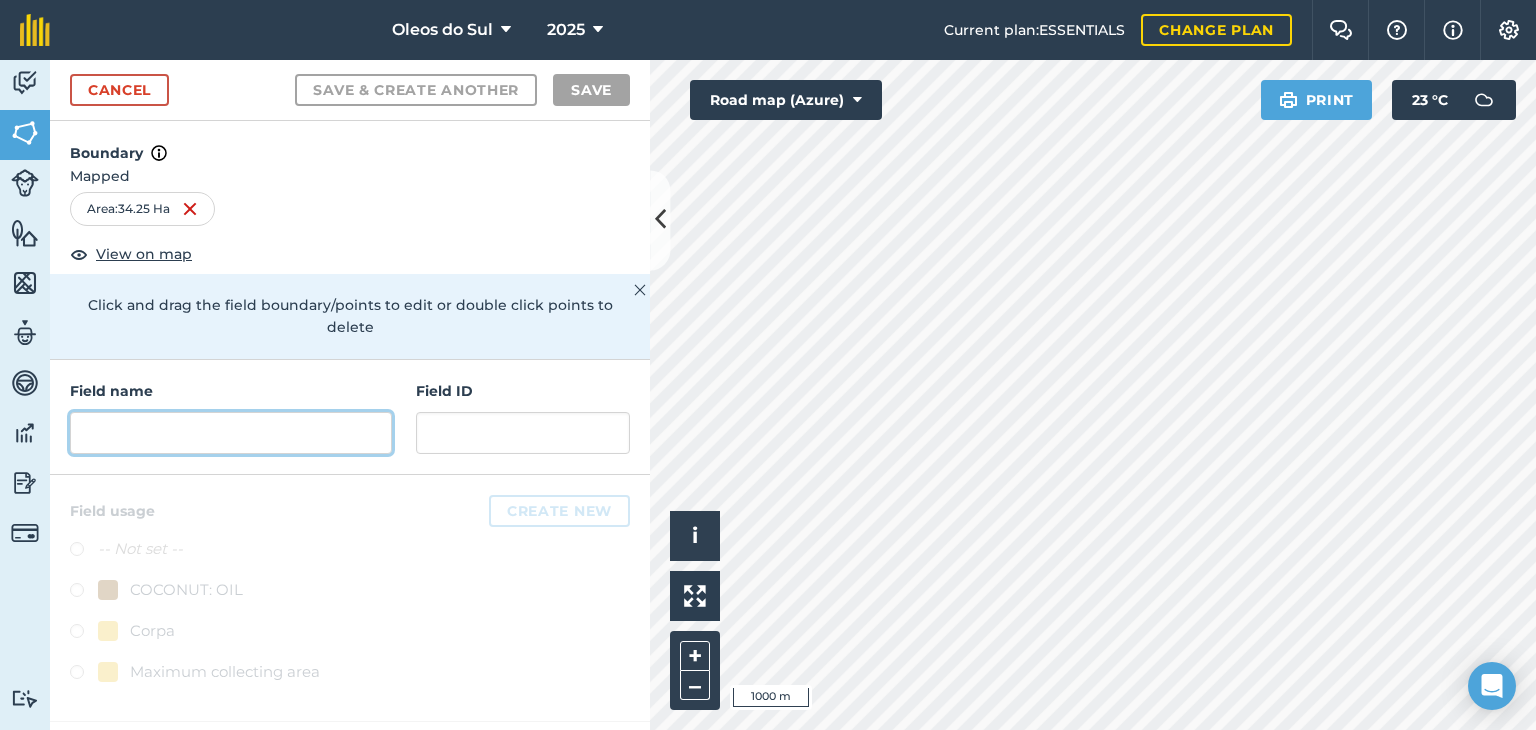 click at bounding box center (231, 433) 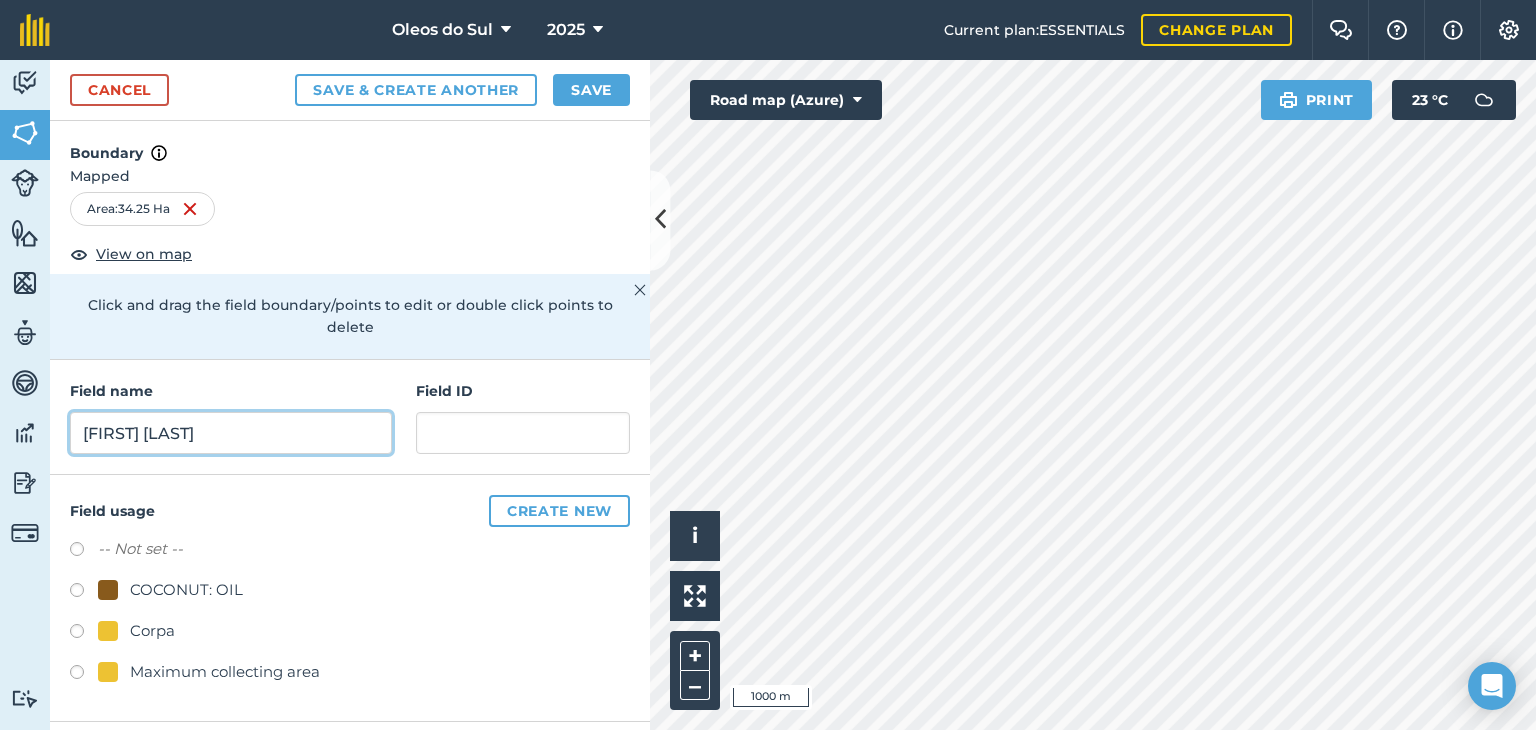 type on "[FIRST] [LAST]" 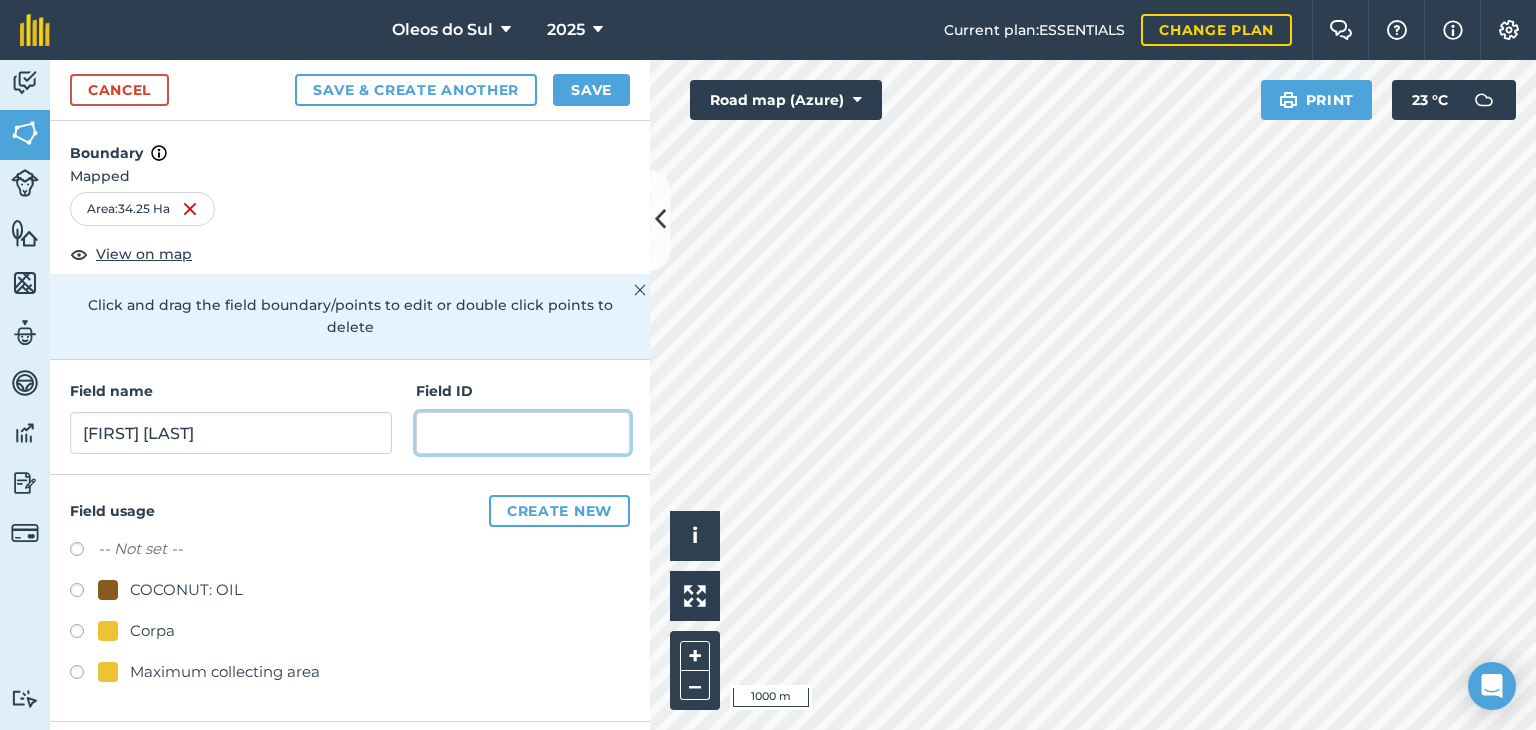 click at bounding box center [523, 433] 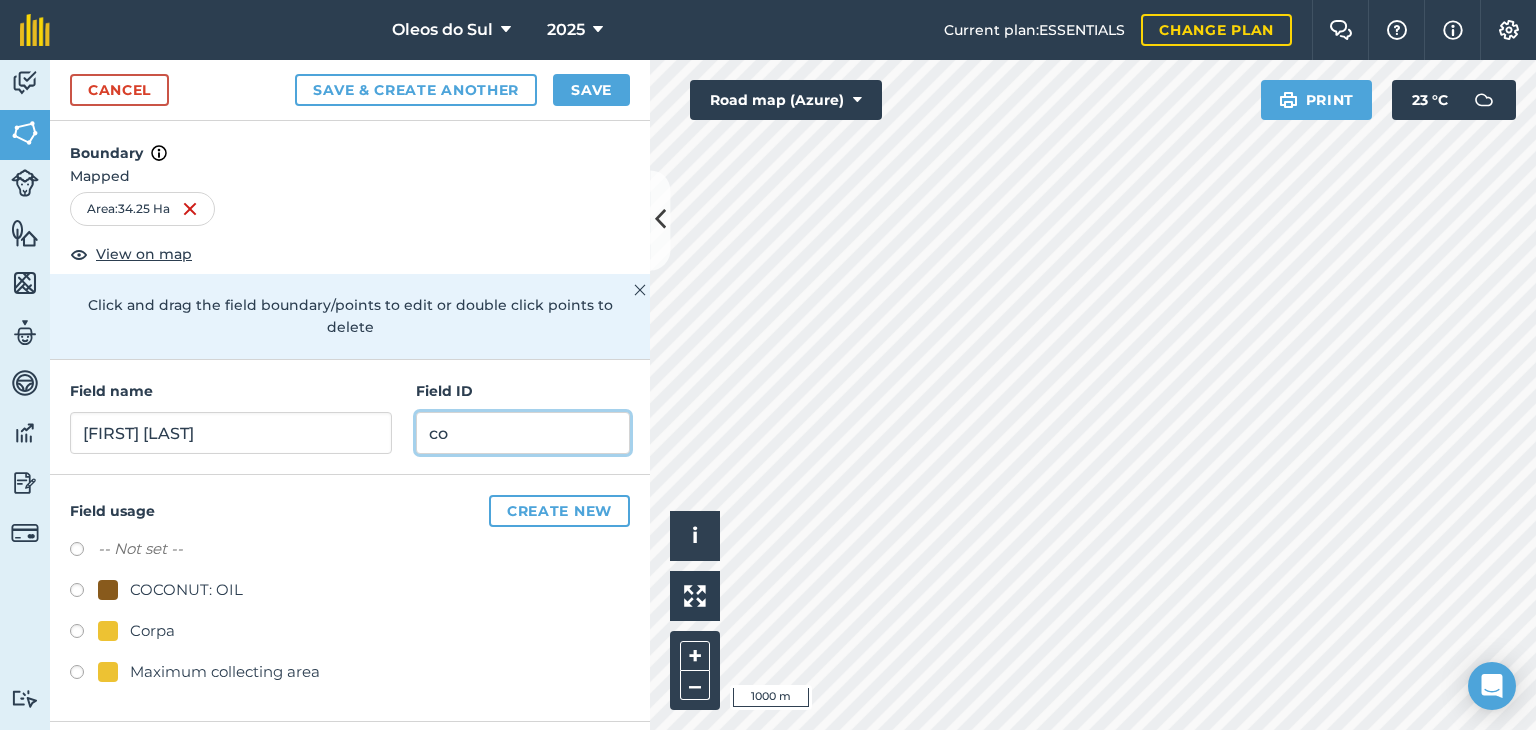 type on "c" 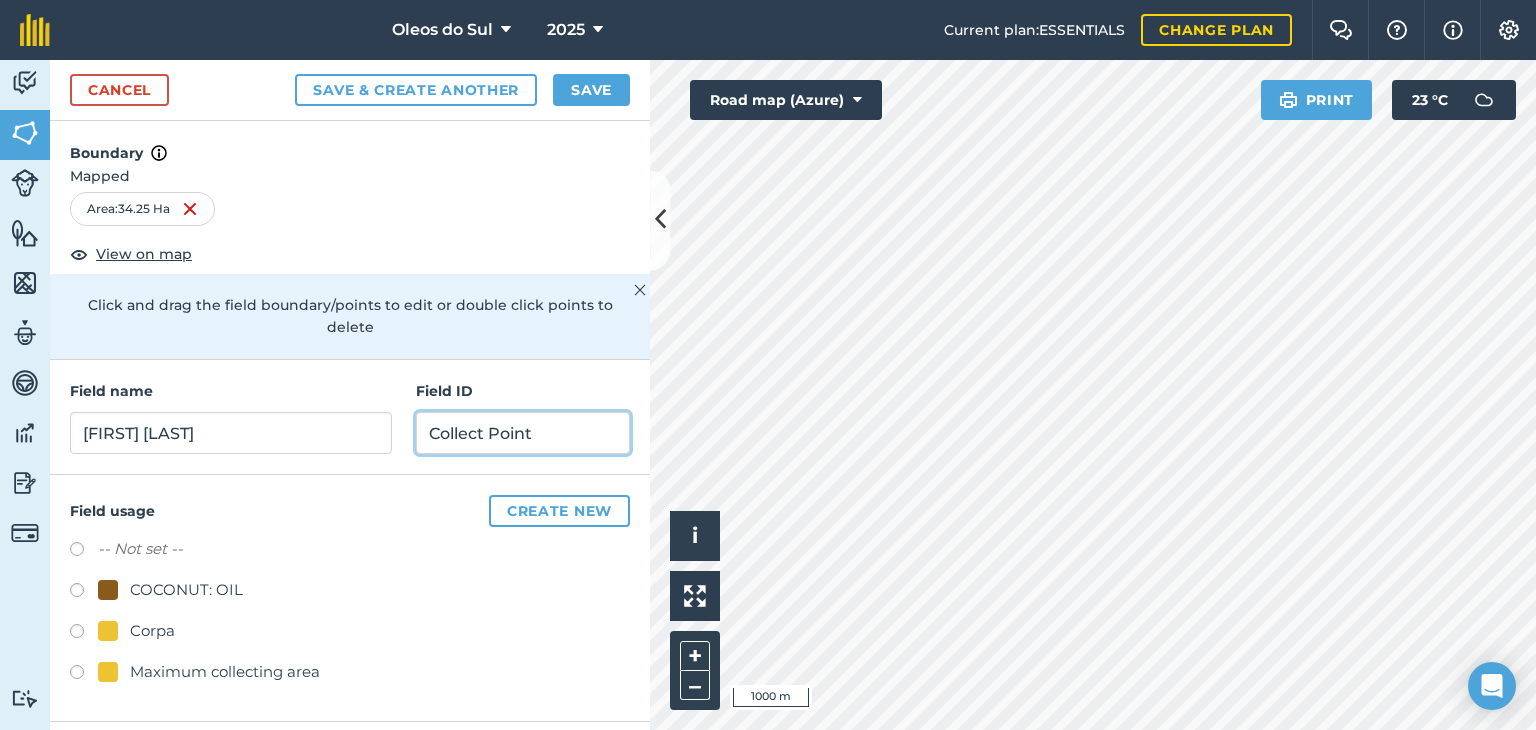 type on "Collect Point" 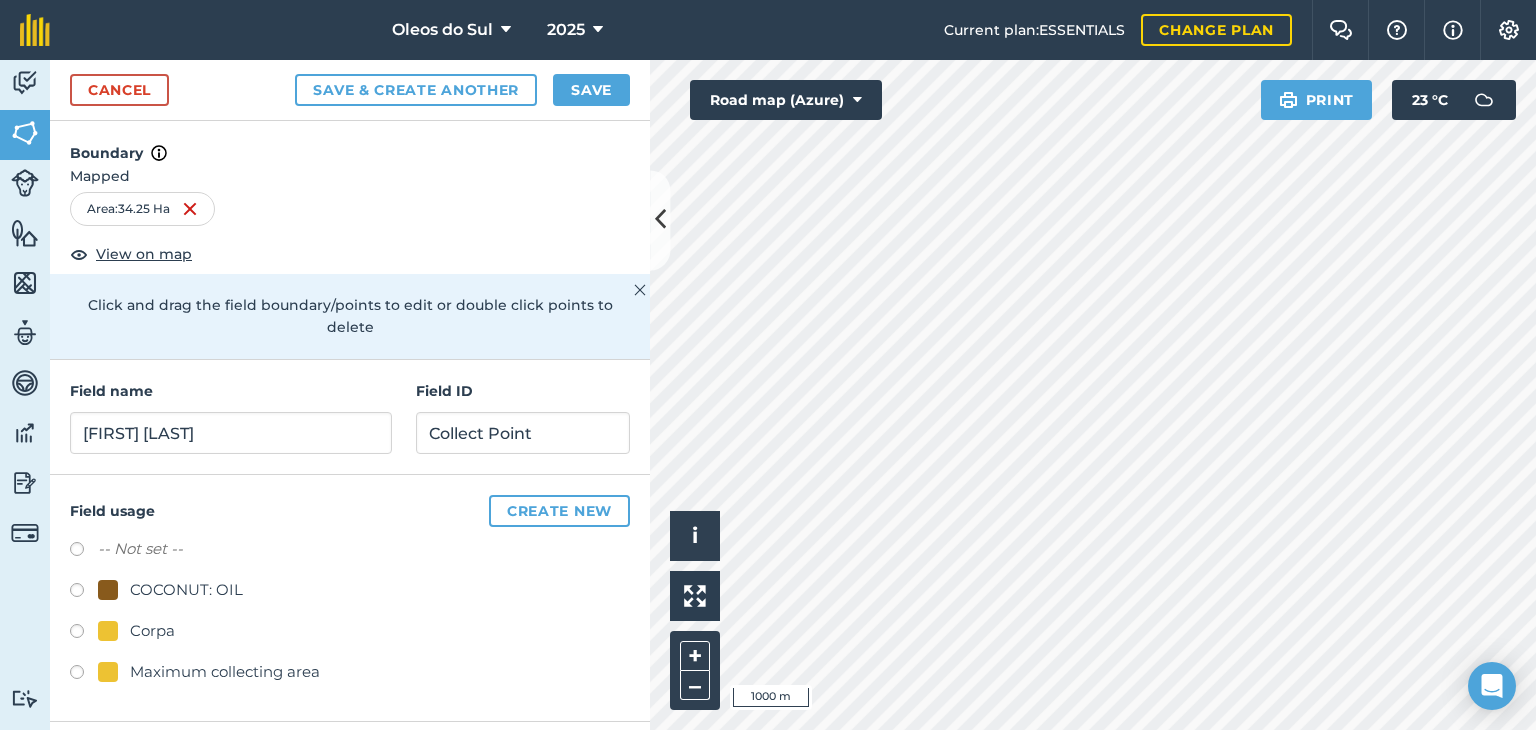 click at bounding box center (108, 631) 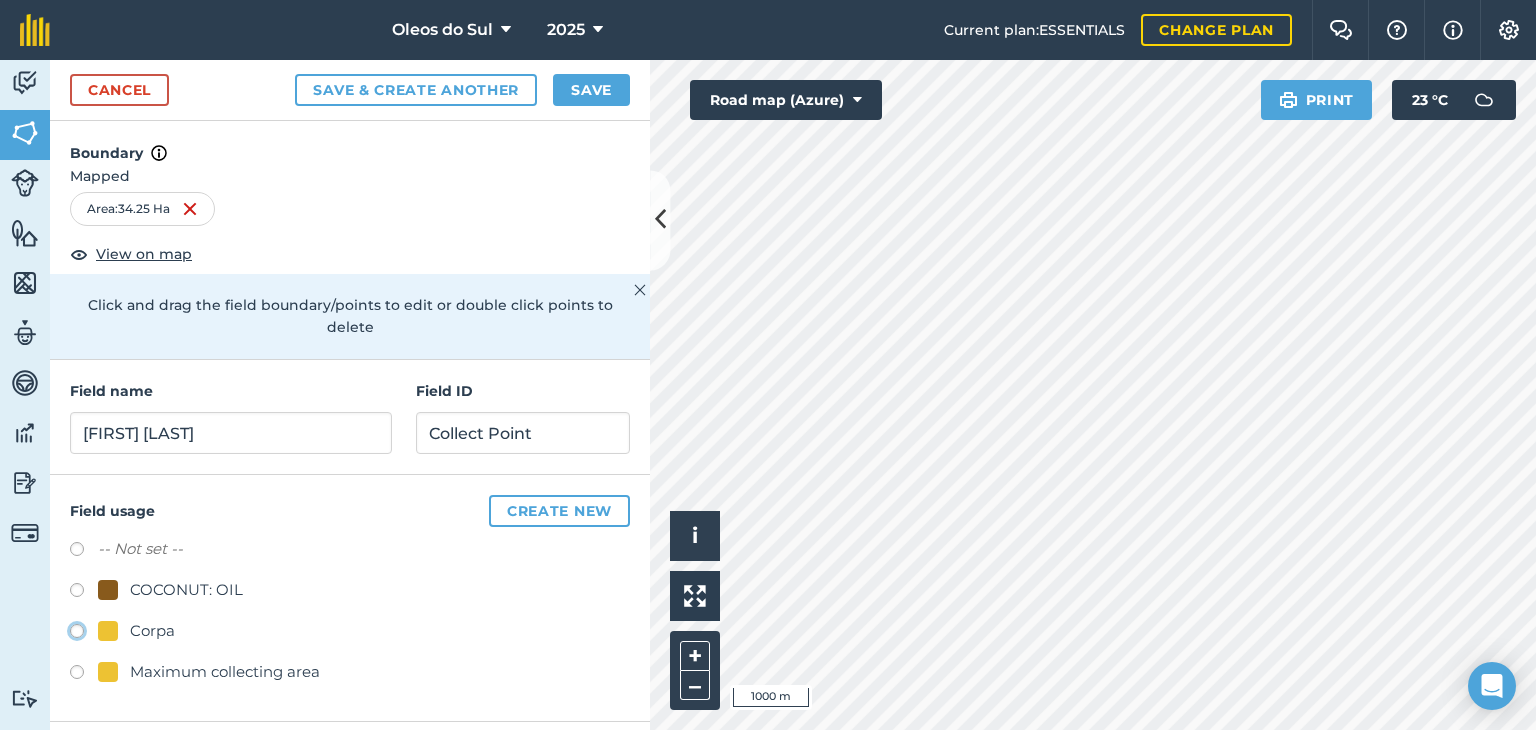 radio on "true" 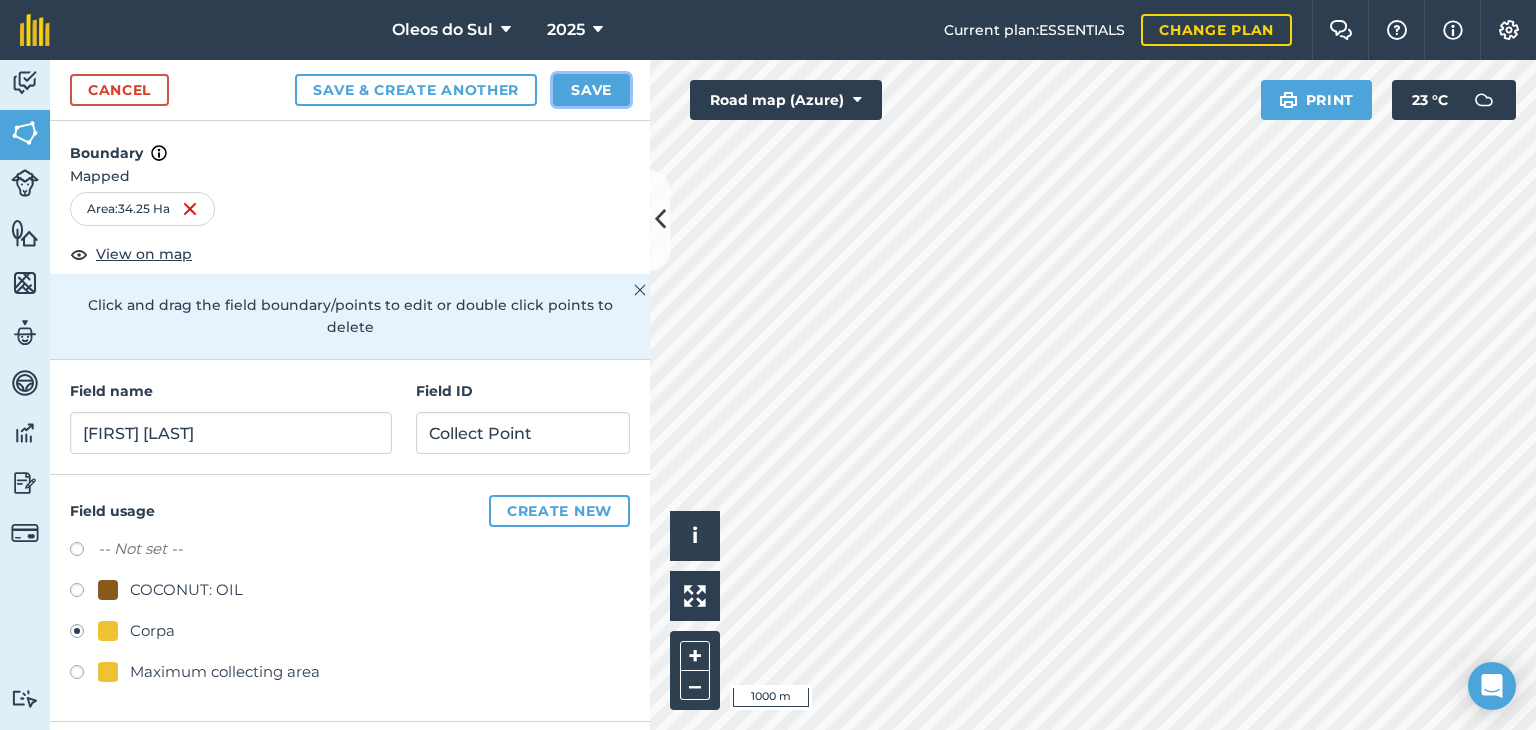 click on "Save" at bounding box center (591, 90) 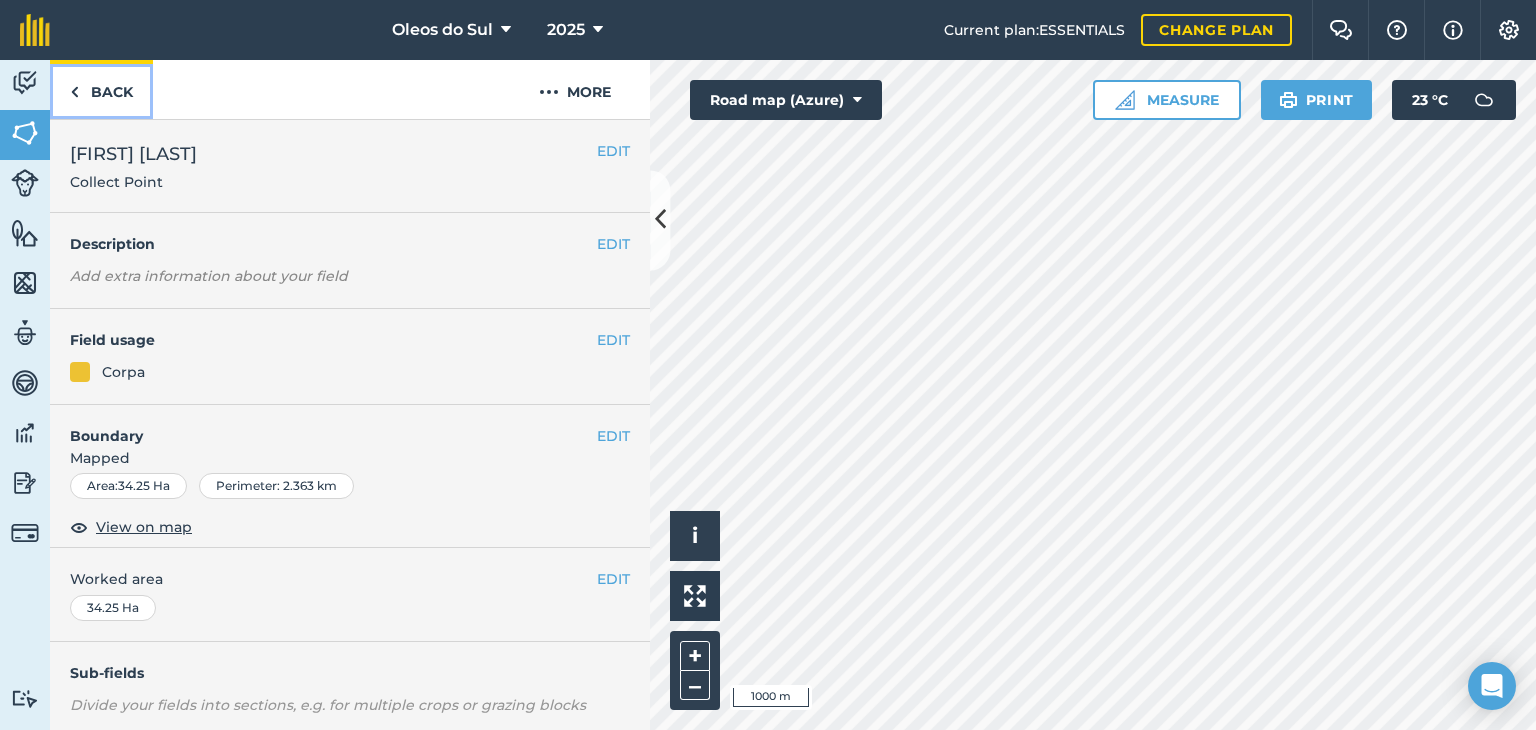 click at bounding box center [74, 92] 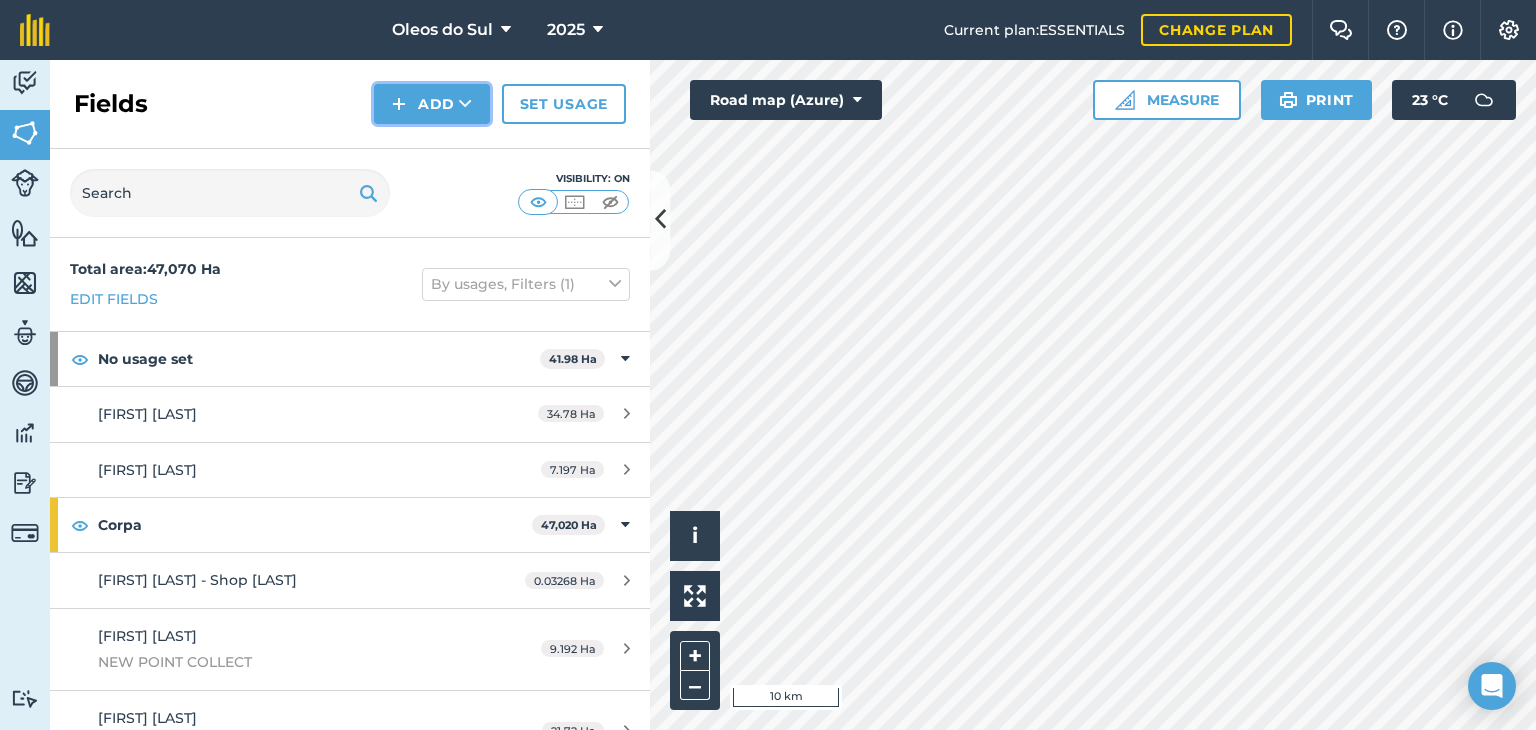 click at bounding box center (465, 104) 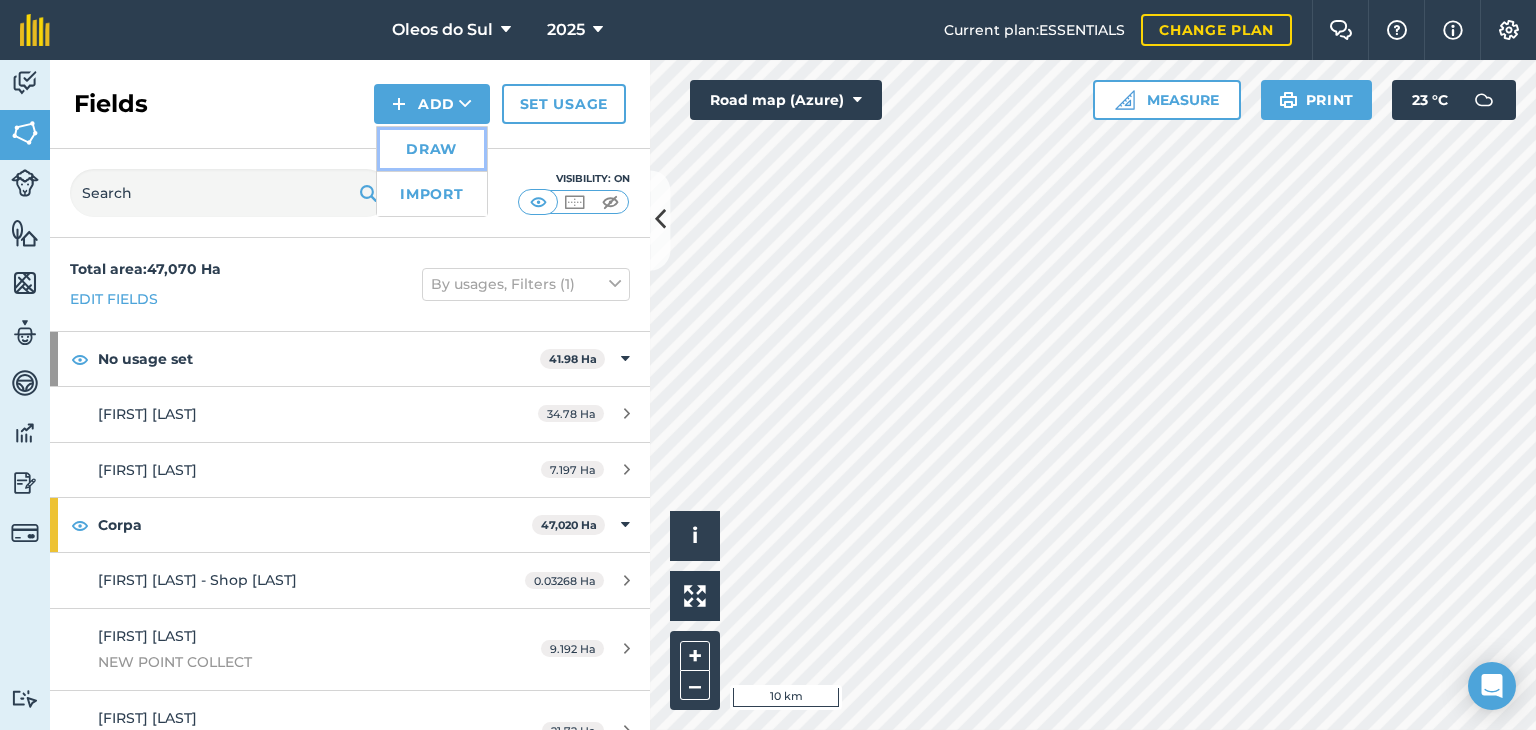click on "Draw" at bounding box center (432, 149) 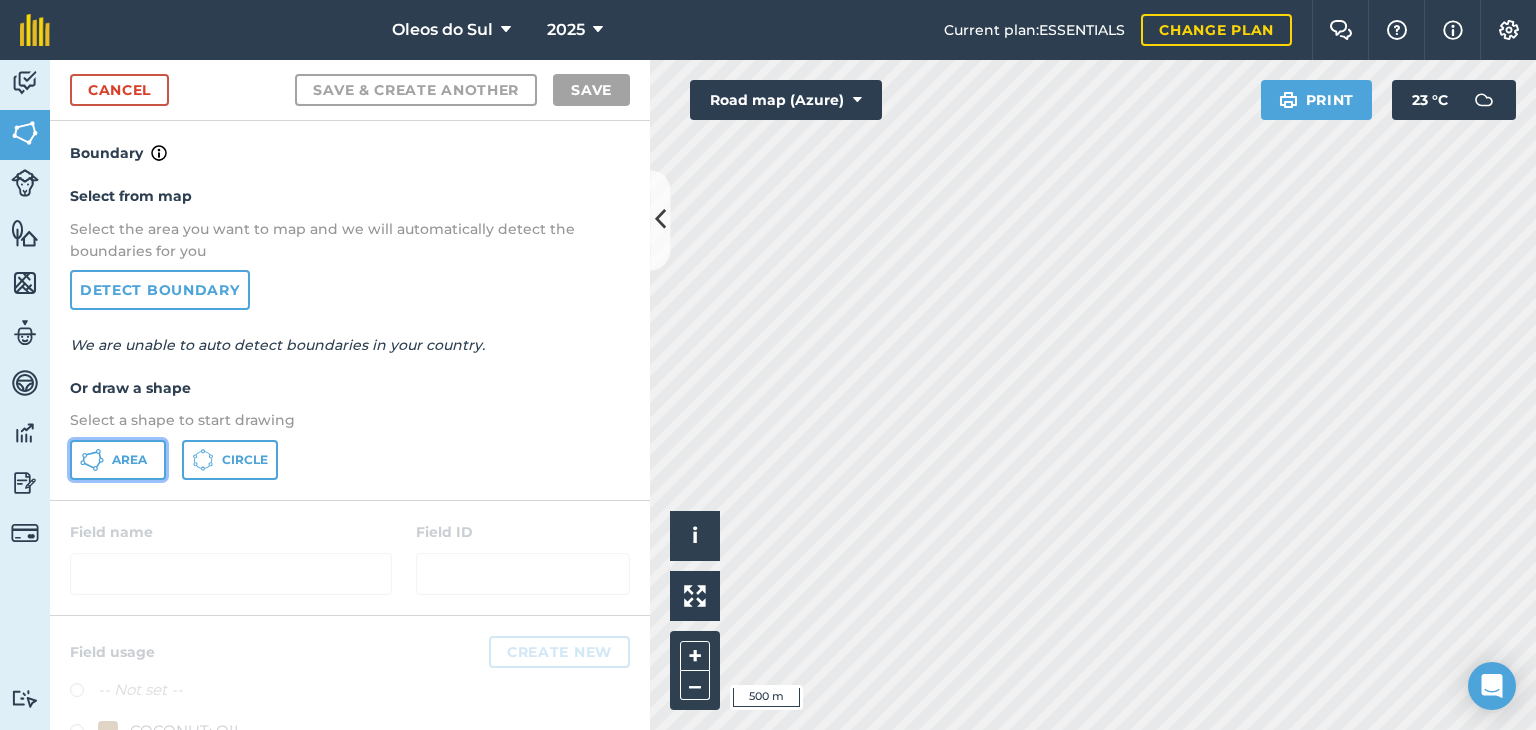 click on "Area" at bounding box center [129, 460] 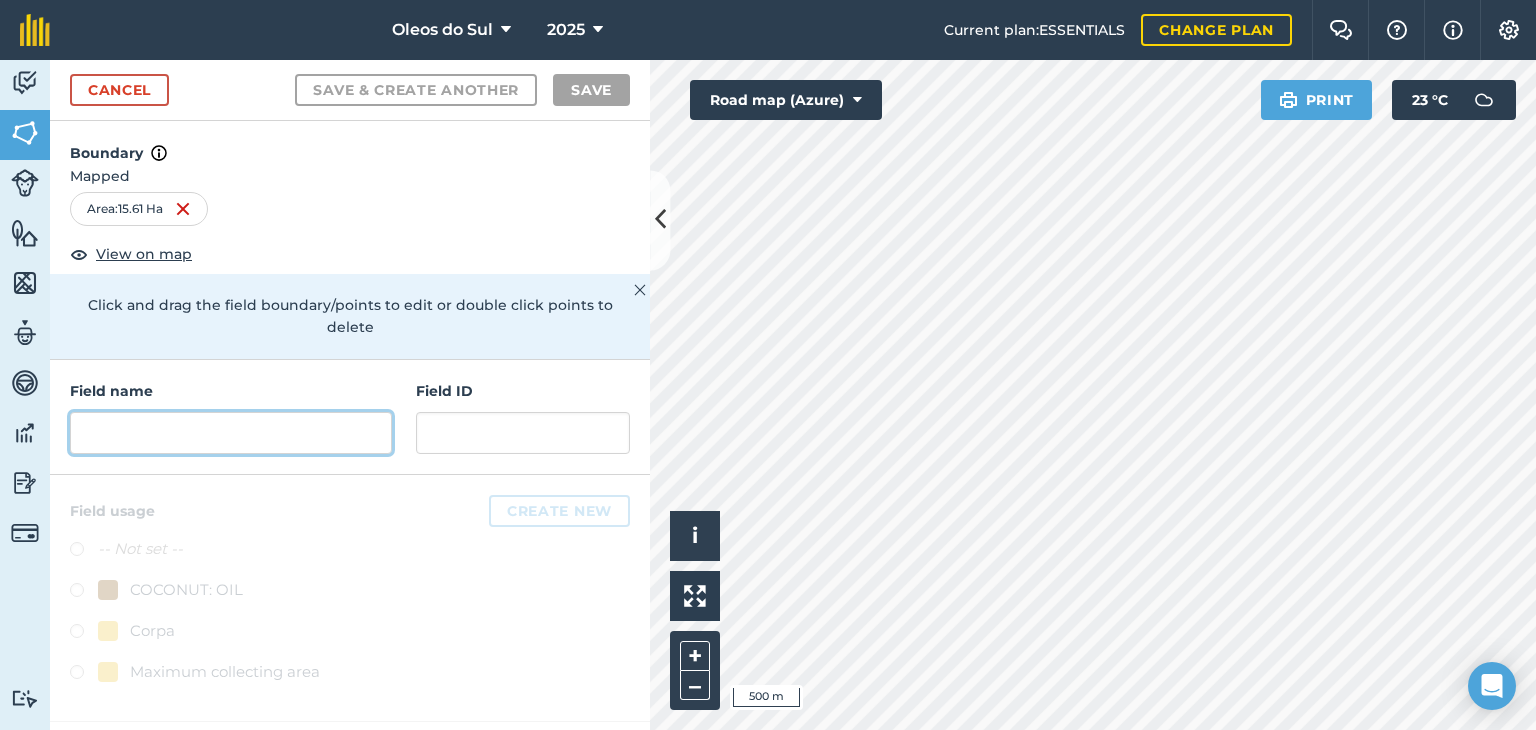click at bounding box center [231, 433] 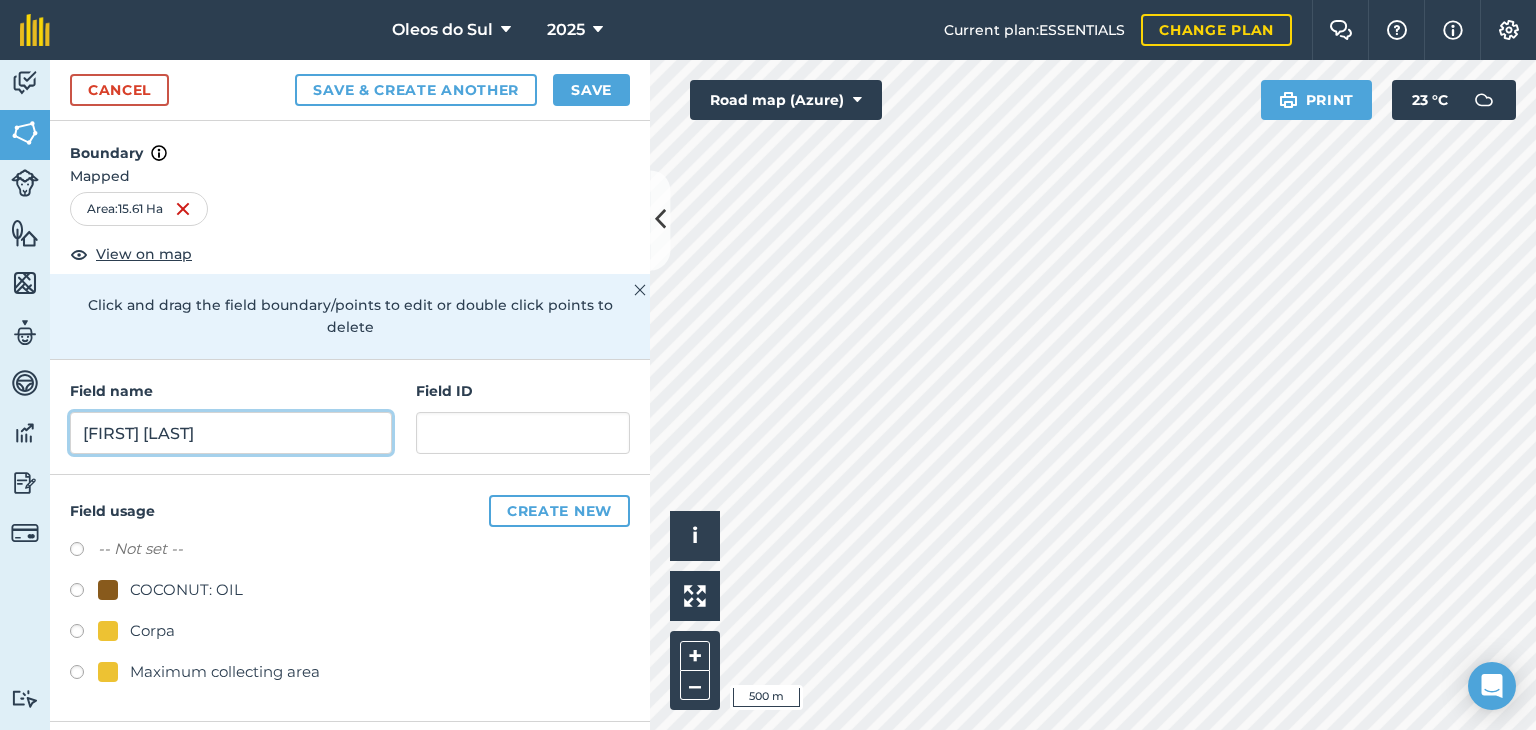 type on "[FIRST] [LAST]" 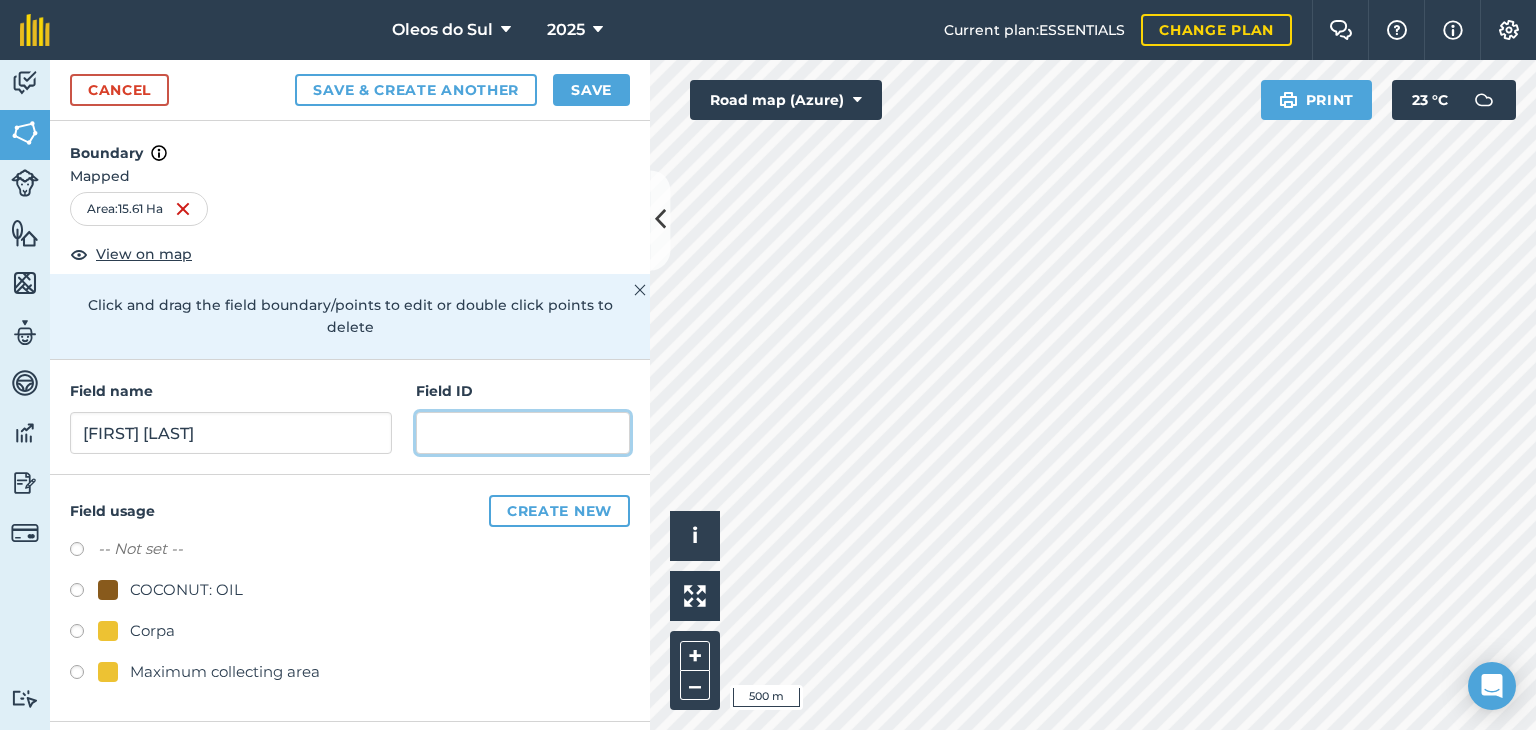 drag, startPoint x: 450, startPoint y: 412, endPoint x: 467, endPoint y: 424, distance: 20.808653 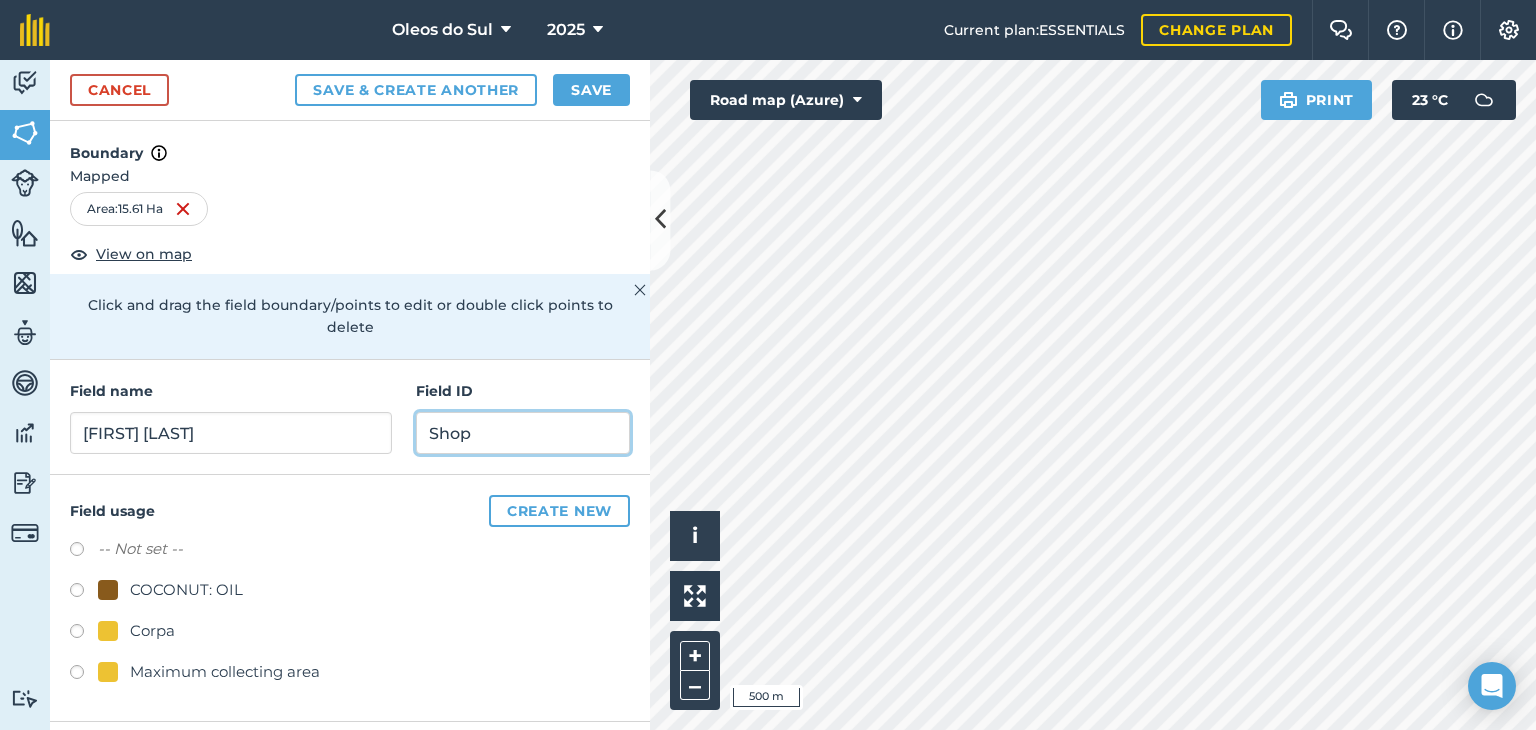 type on "Shop" 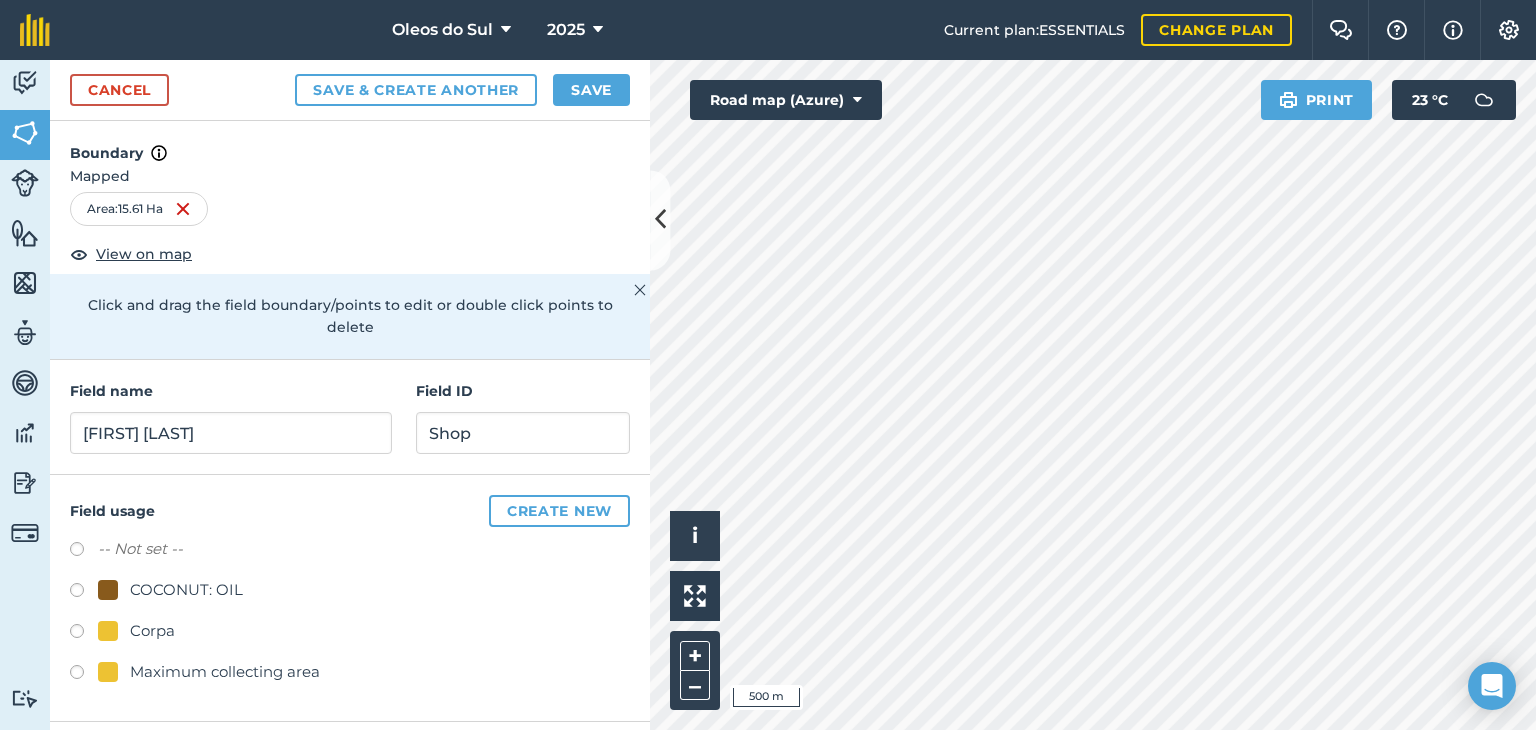 drag, startPoint x: 104, startPoint y: 615, endPoint x: 110, endPoint y: 604, distance: 12.529964 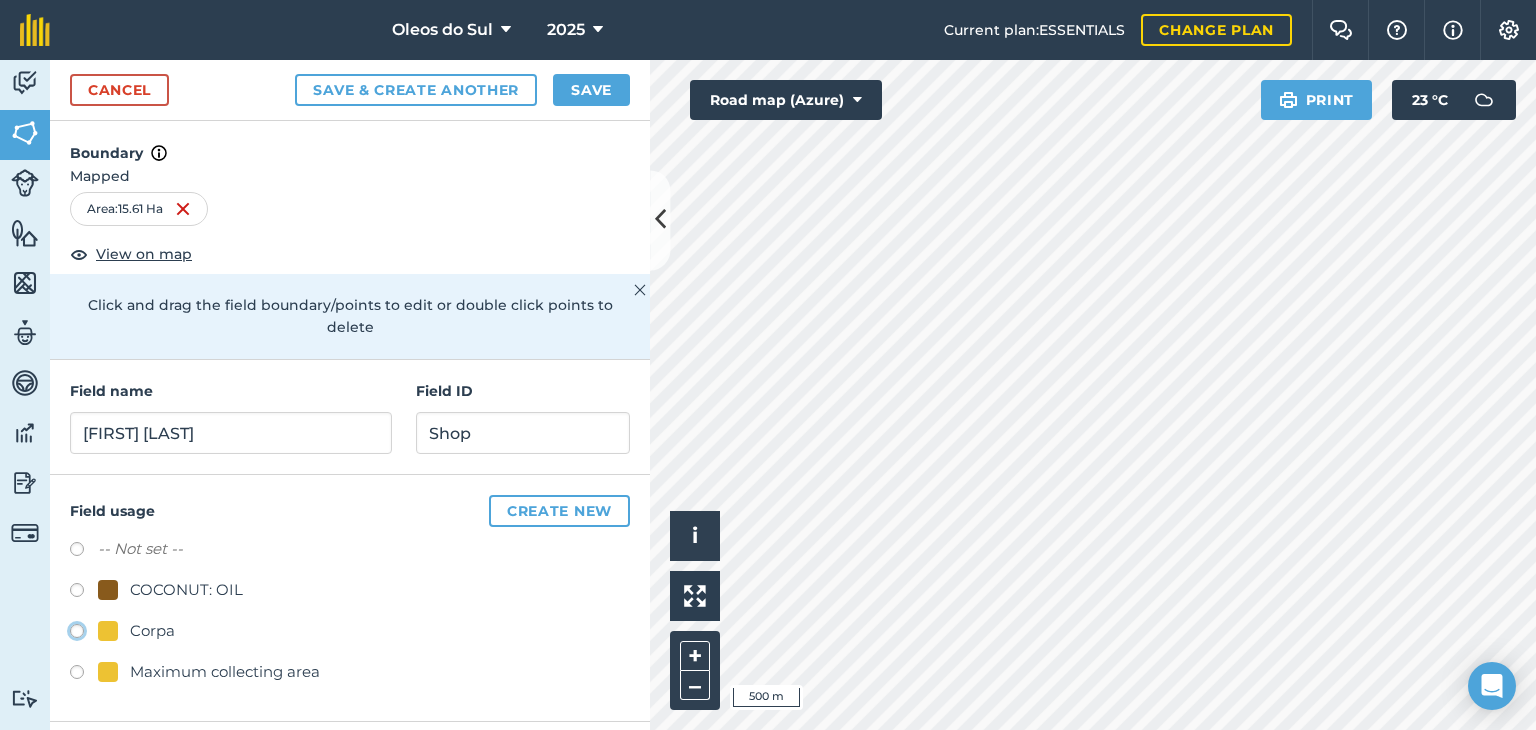 radio on "true" 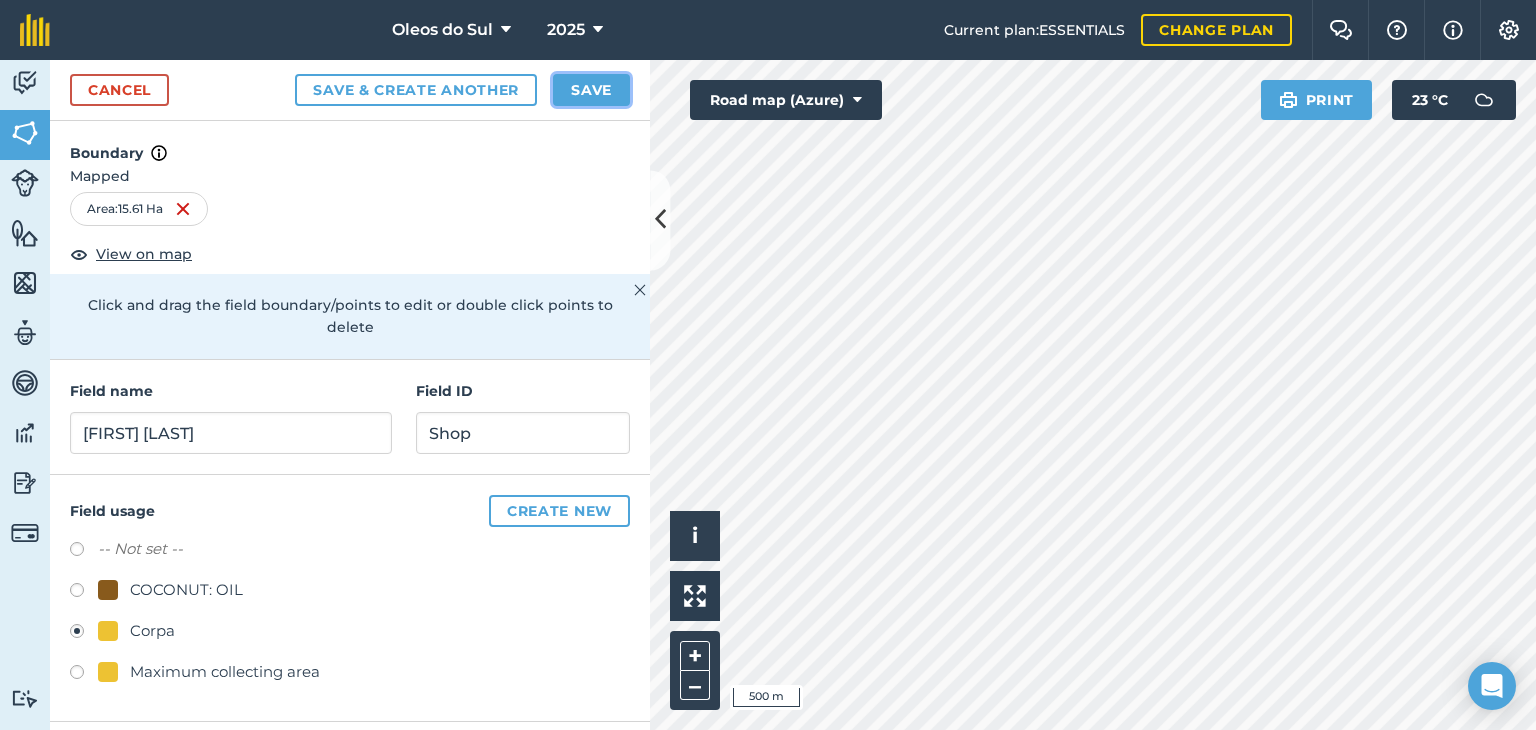 click on "Save" at bounding box center (591, 90) 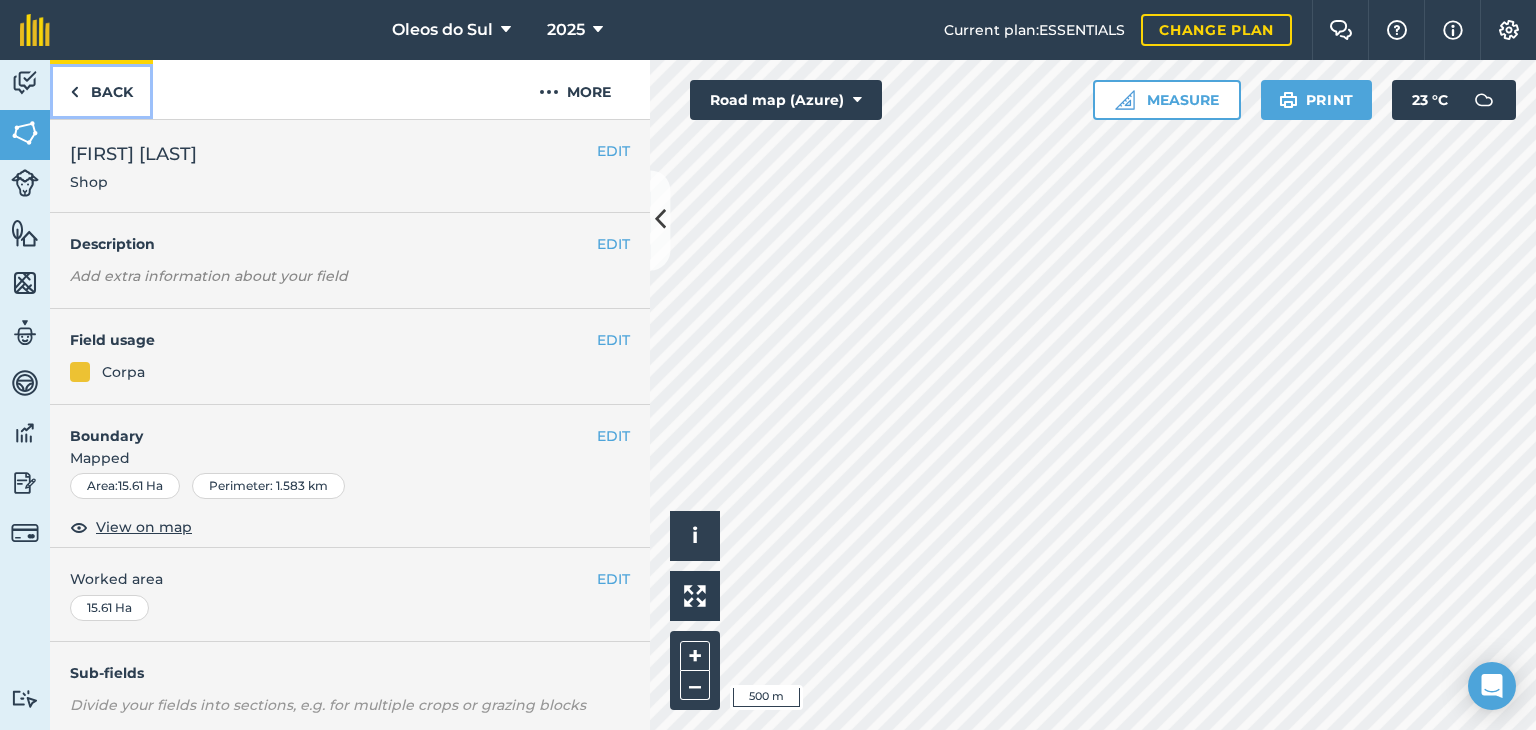 click at bounding box center [74, 92] 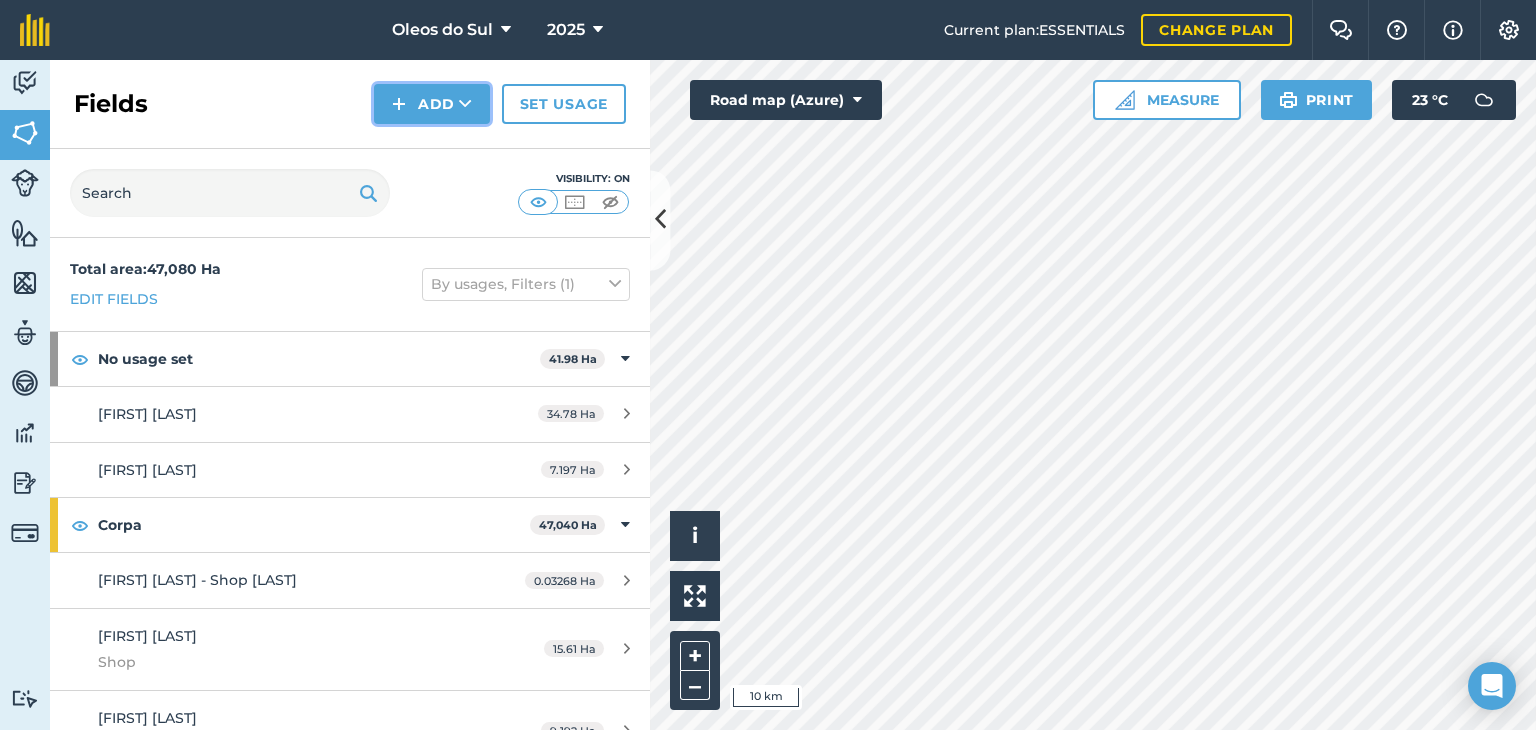 click at bounding box center [465, 104] 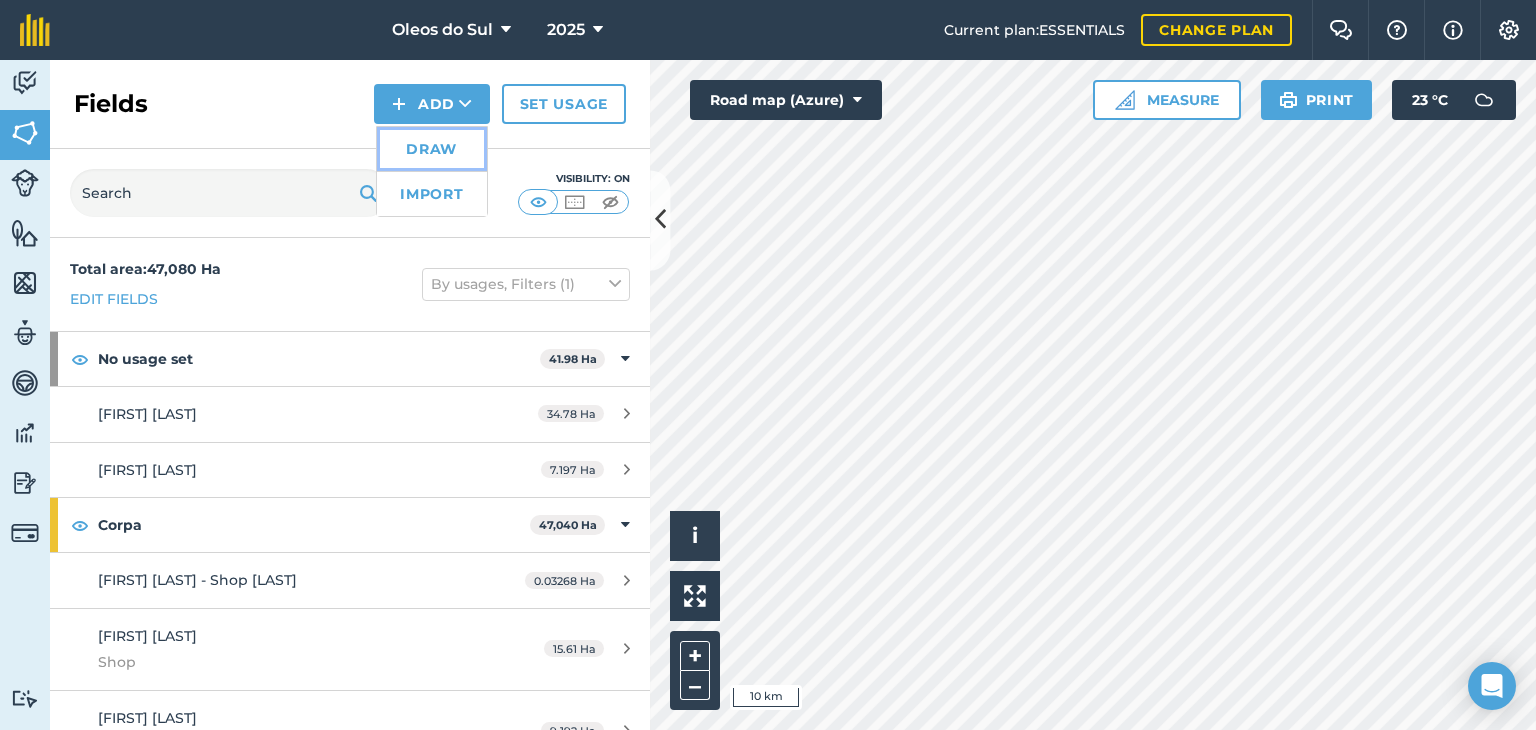 click on "Draw" at bounding box center (432, 149) 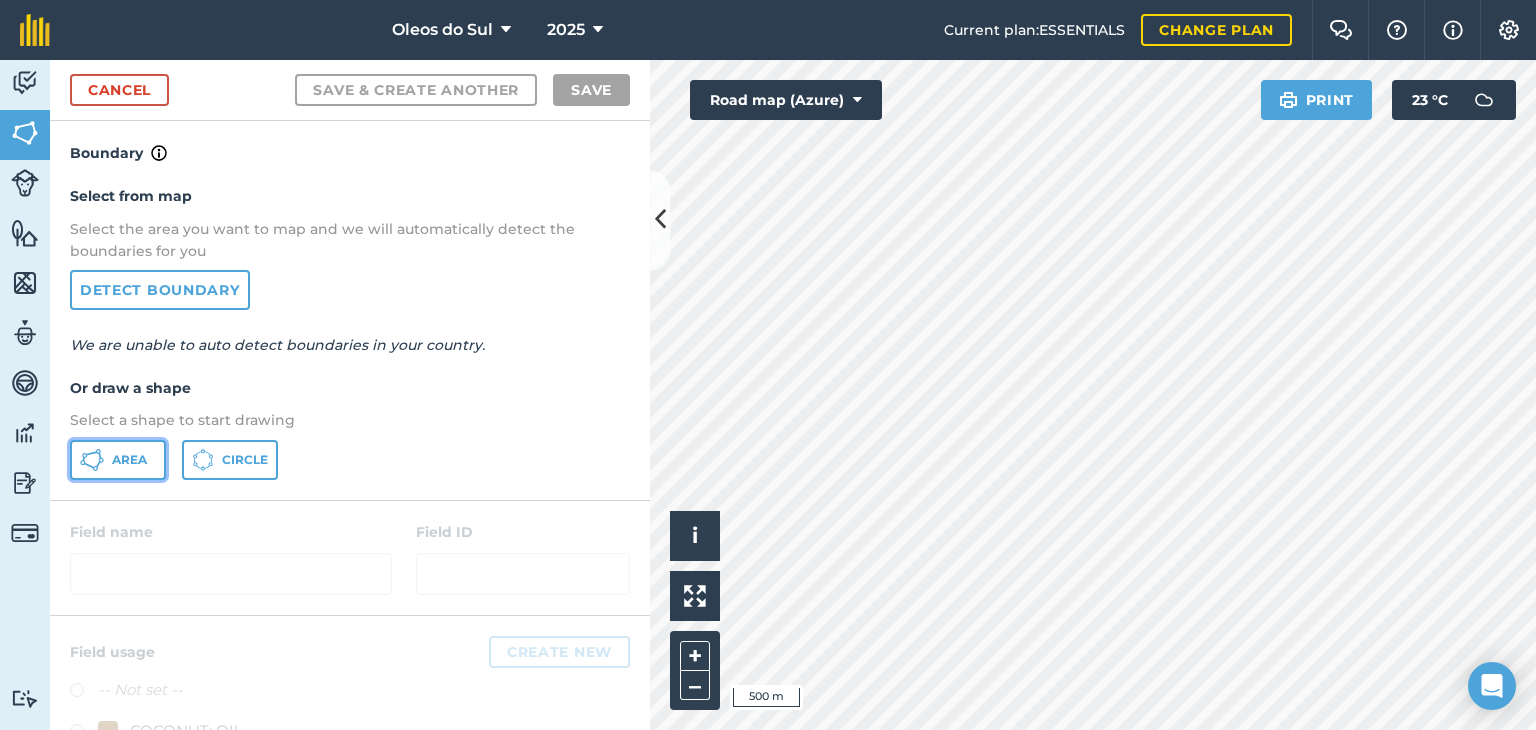 click 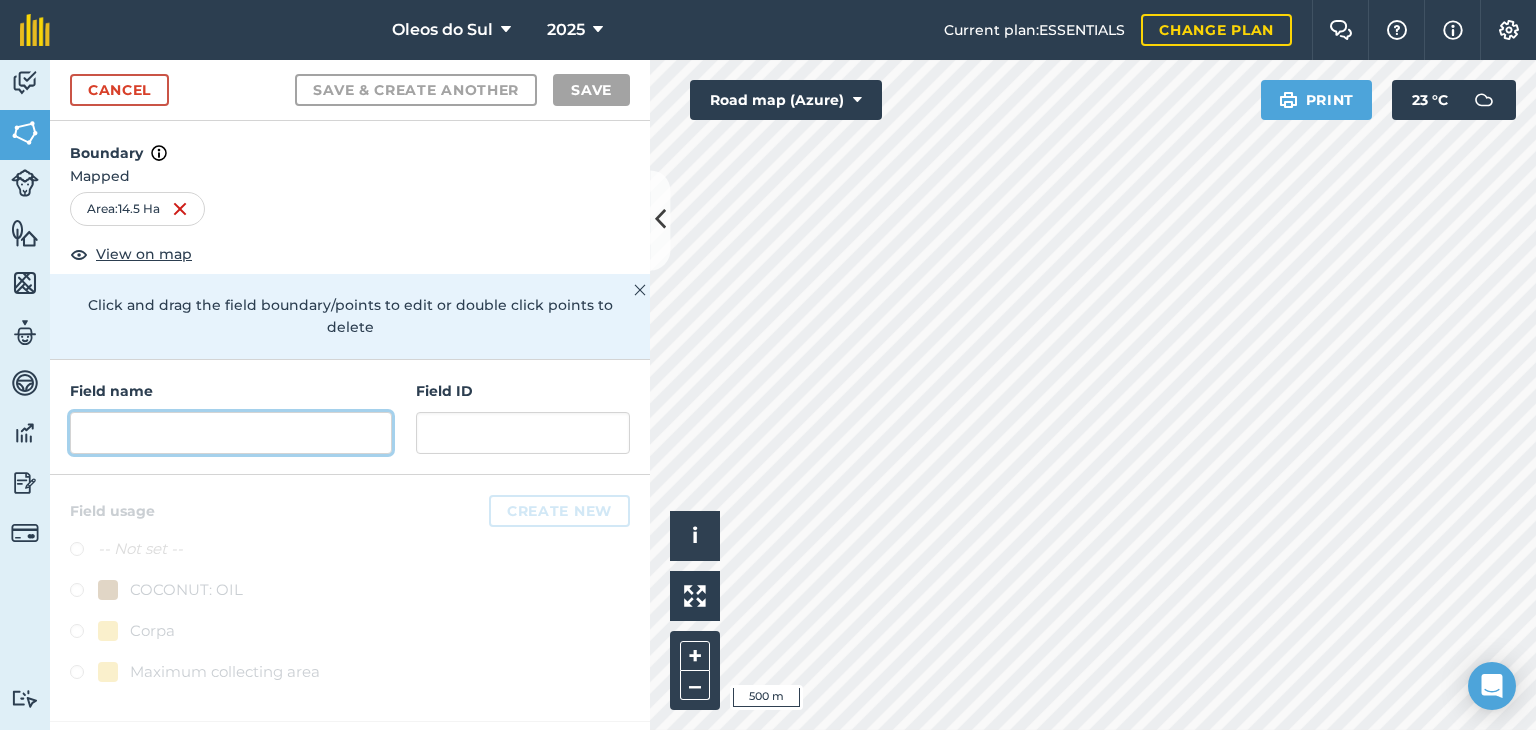 click at bounding box center [231, 433] 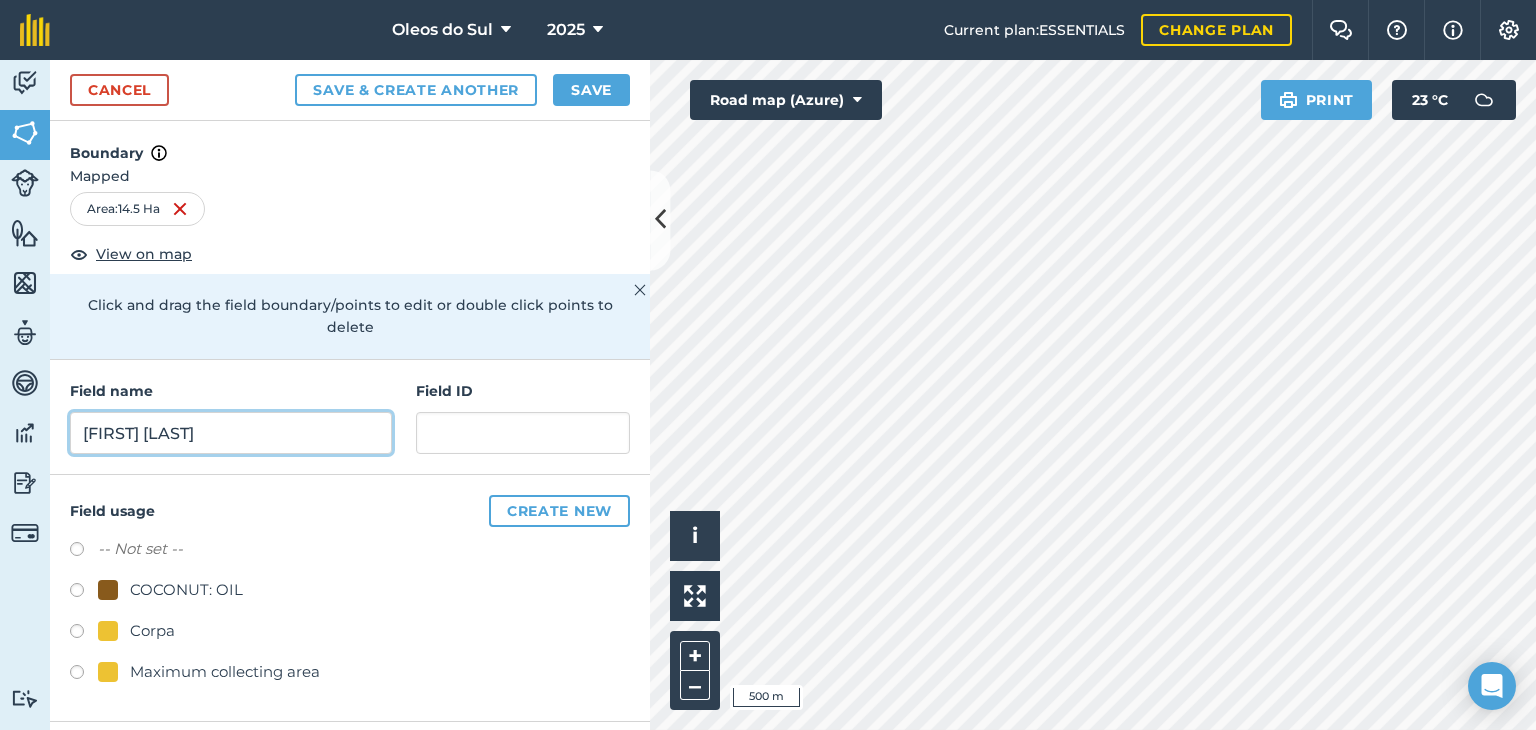type on "[FIRST] [LAST]" 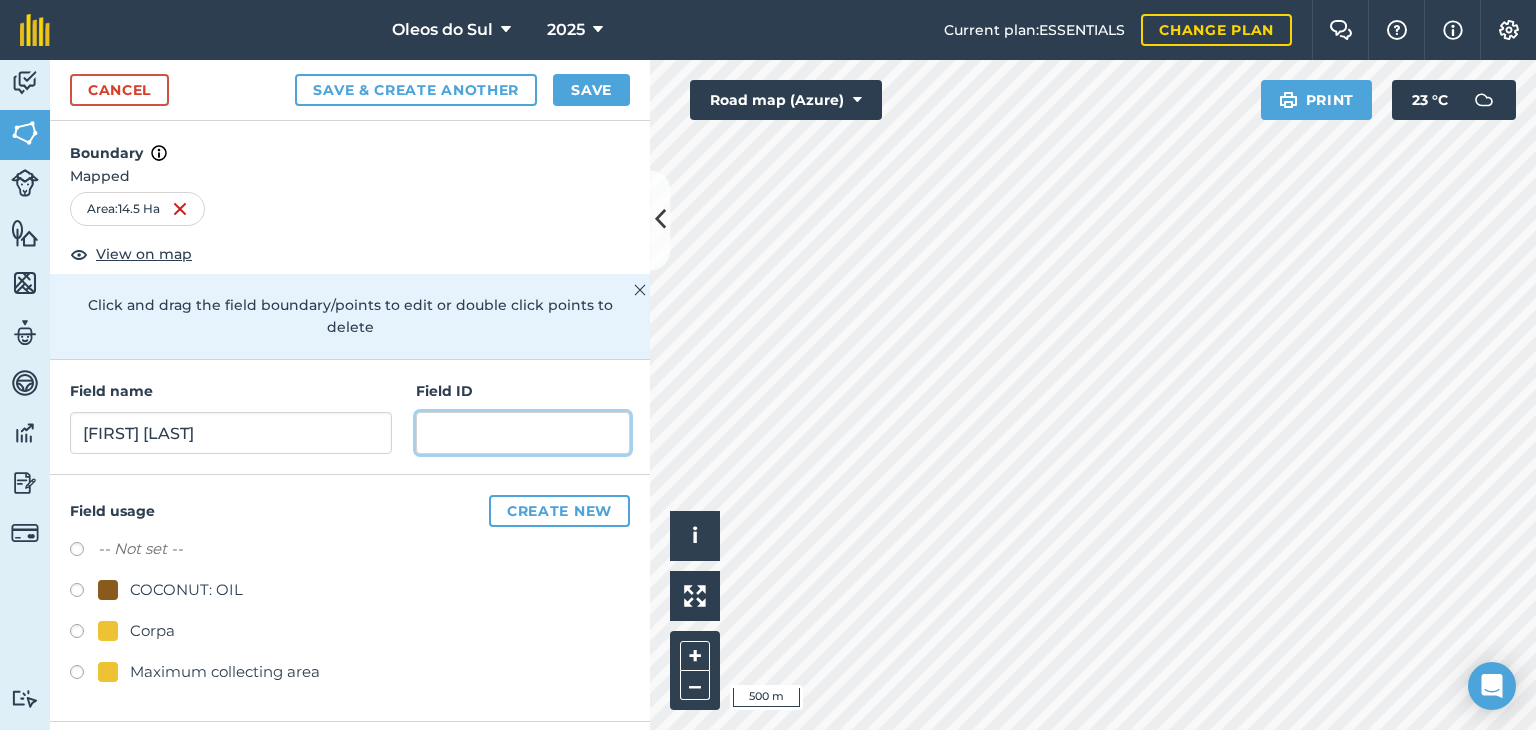 click at bounding box center (523, 433) 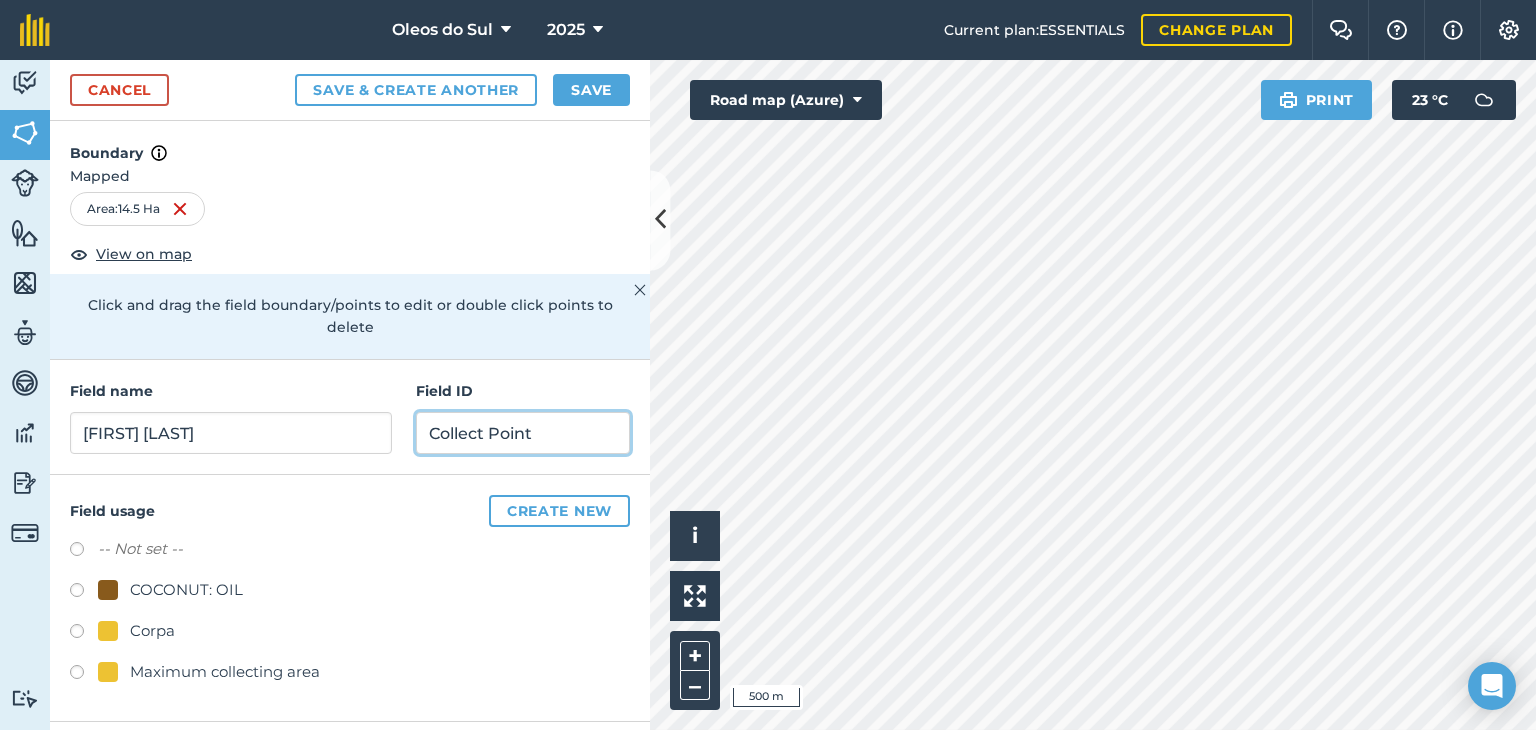 type on "Collect Point" 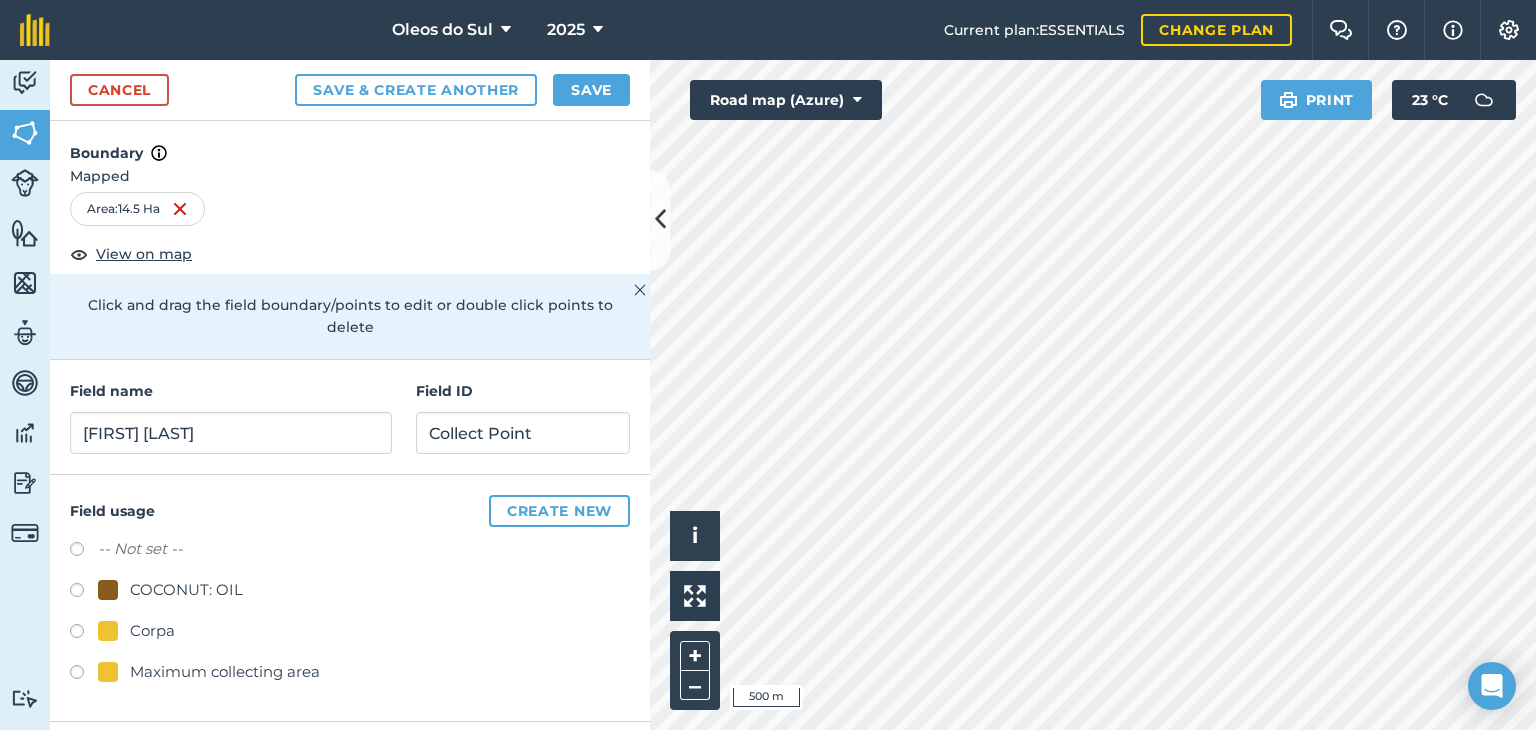 click at bounding box center [108, 631] 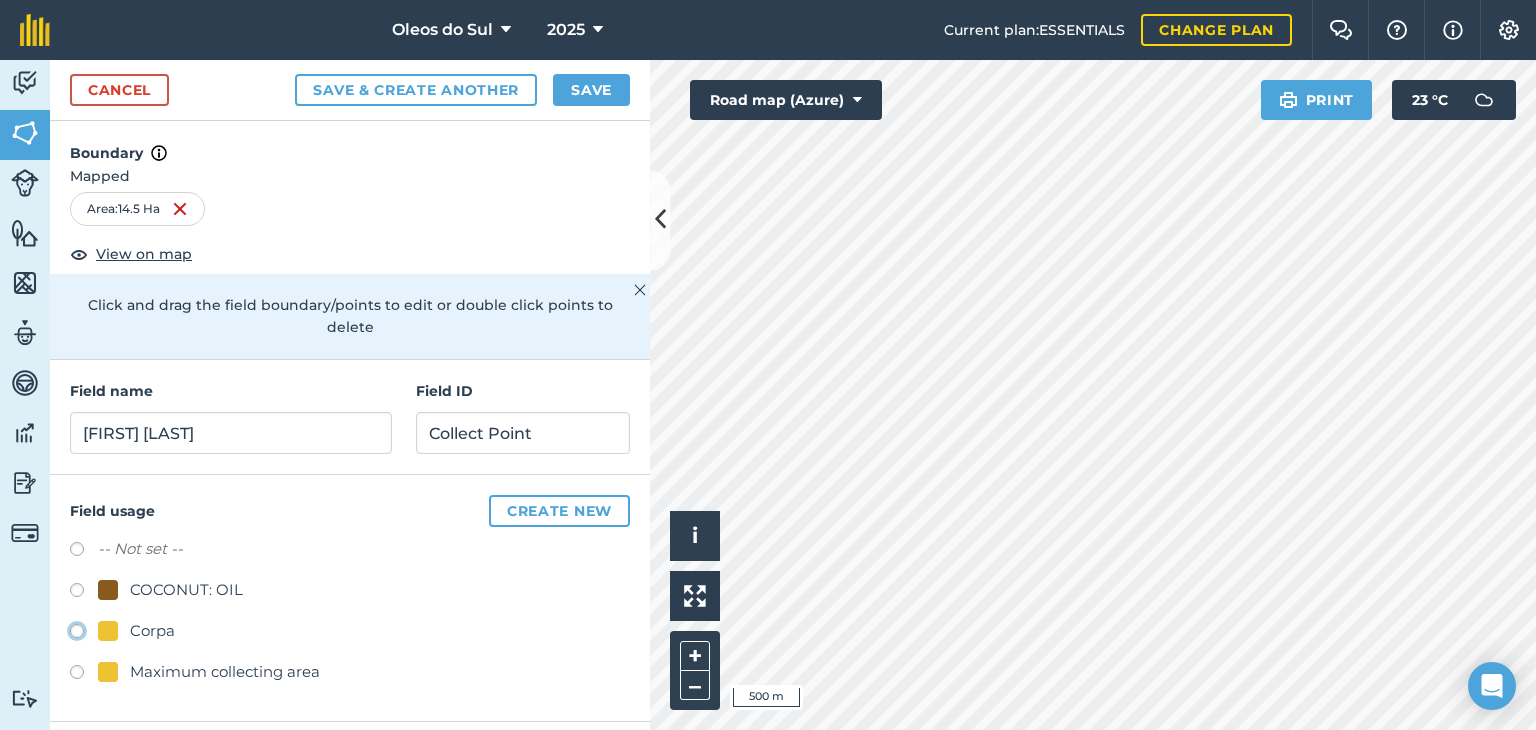 radio on "true" 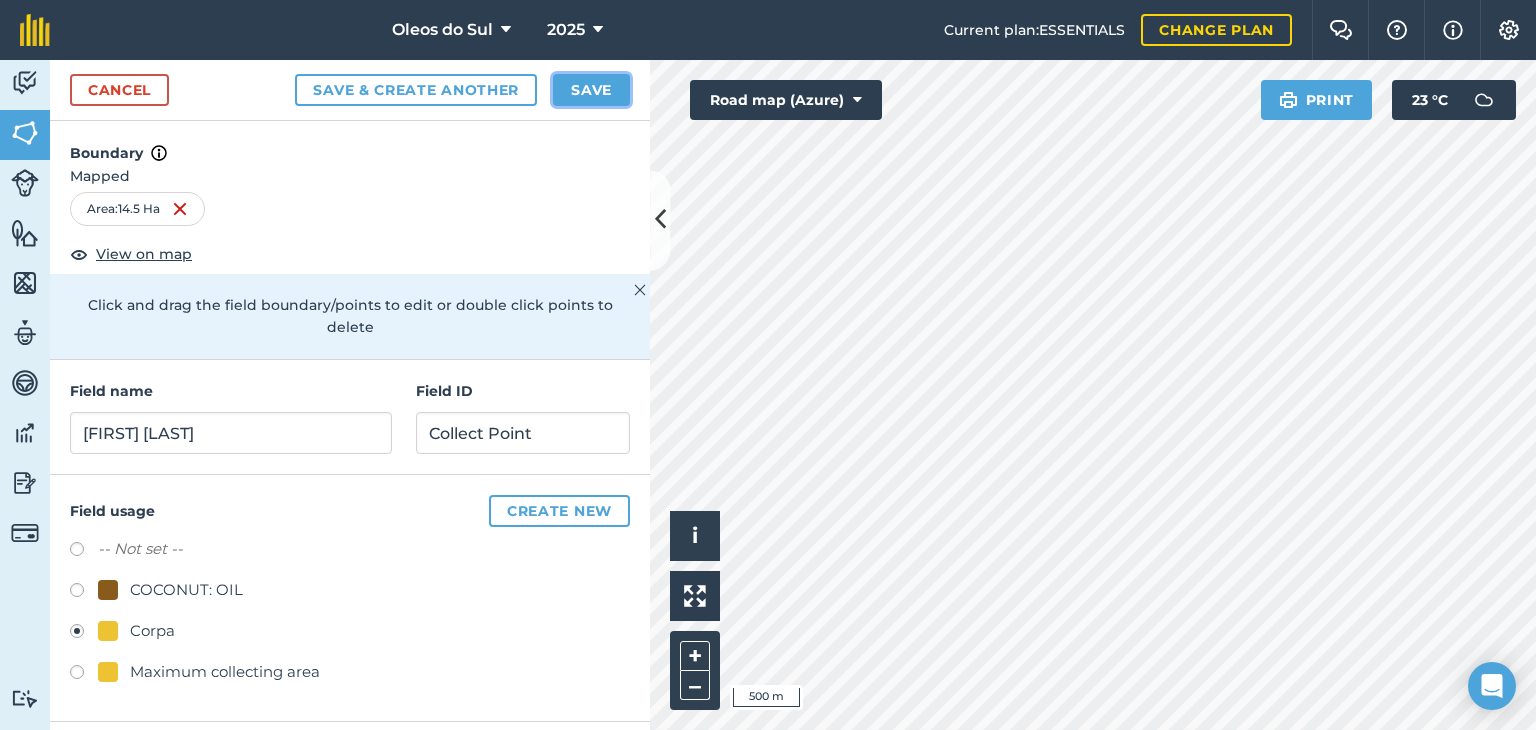 click on "Save" at bounding box center (591, 90) 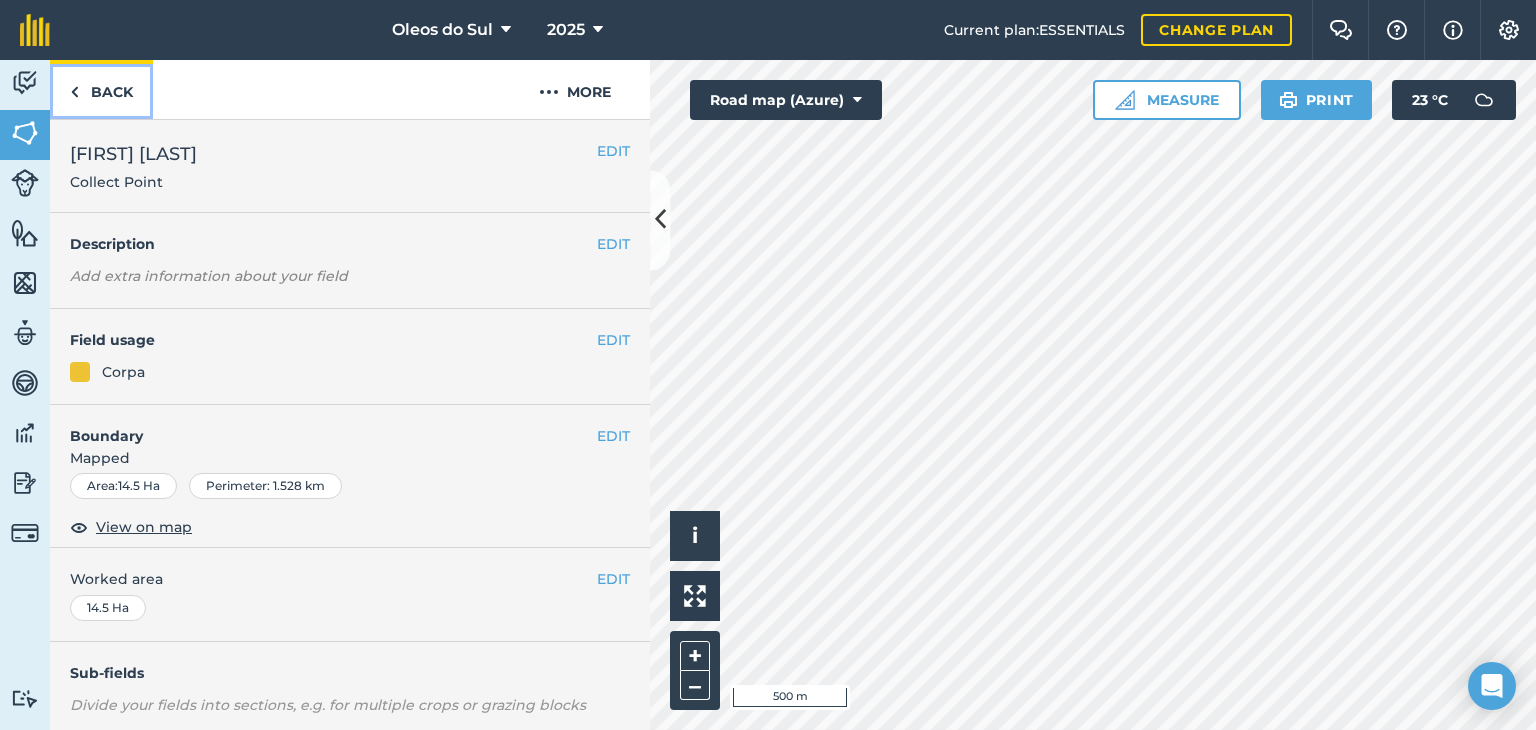 click at bounding box center [74, 92] 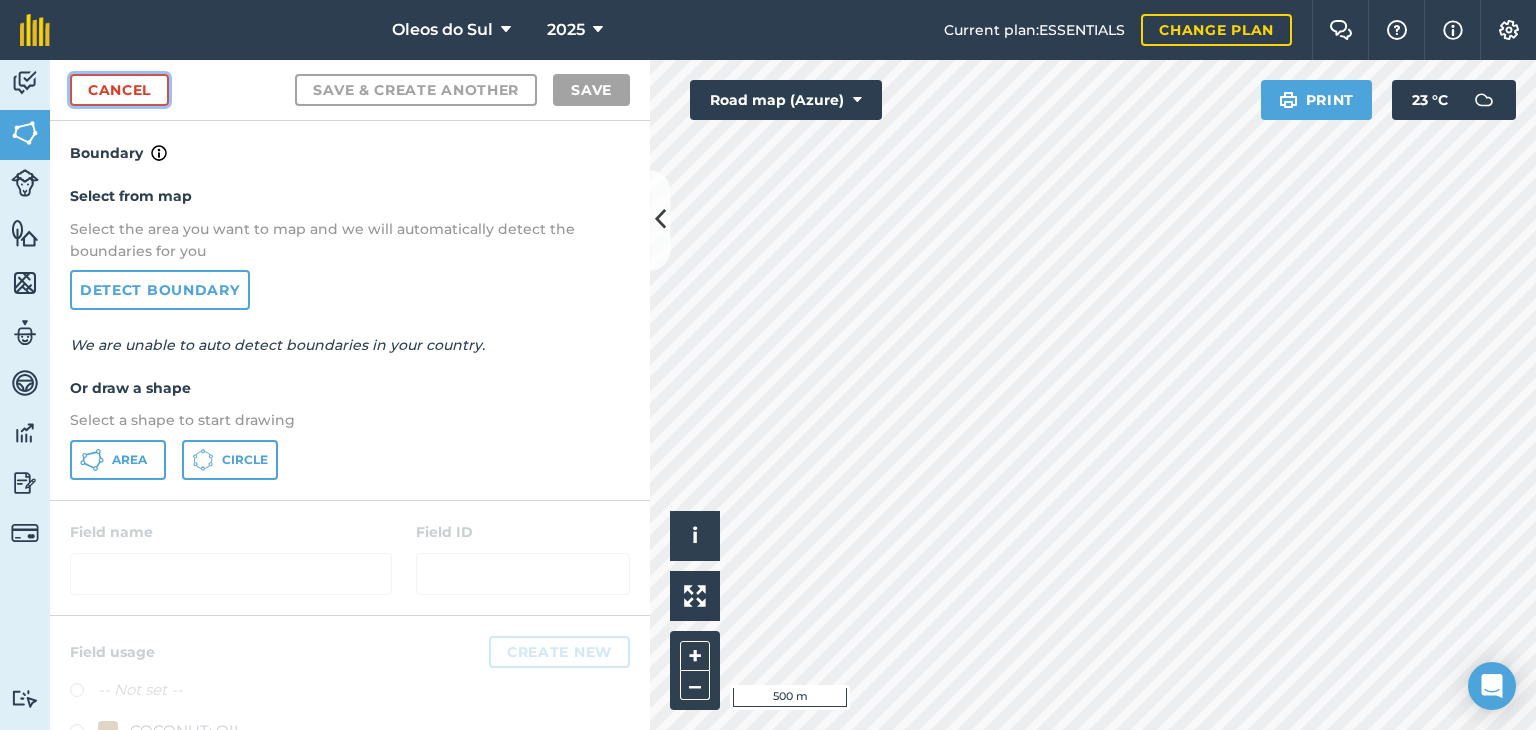 click on "Cancel" at bounding box center [119, 90] 